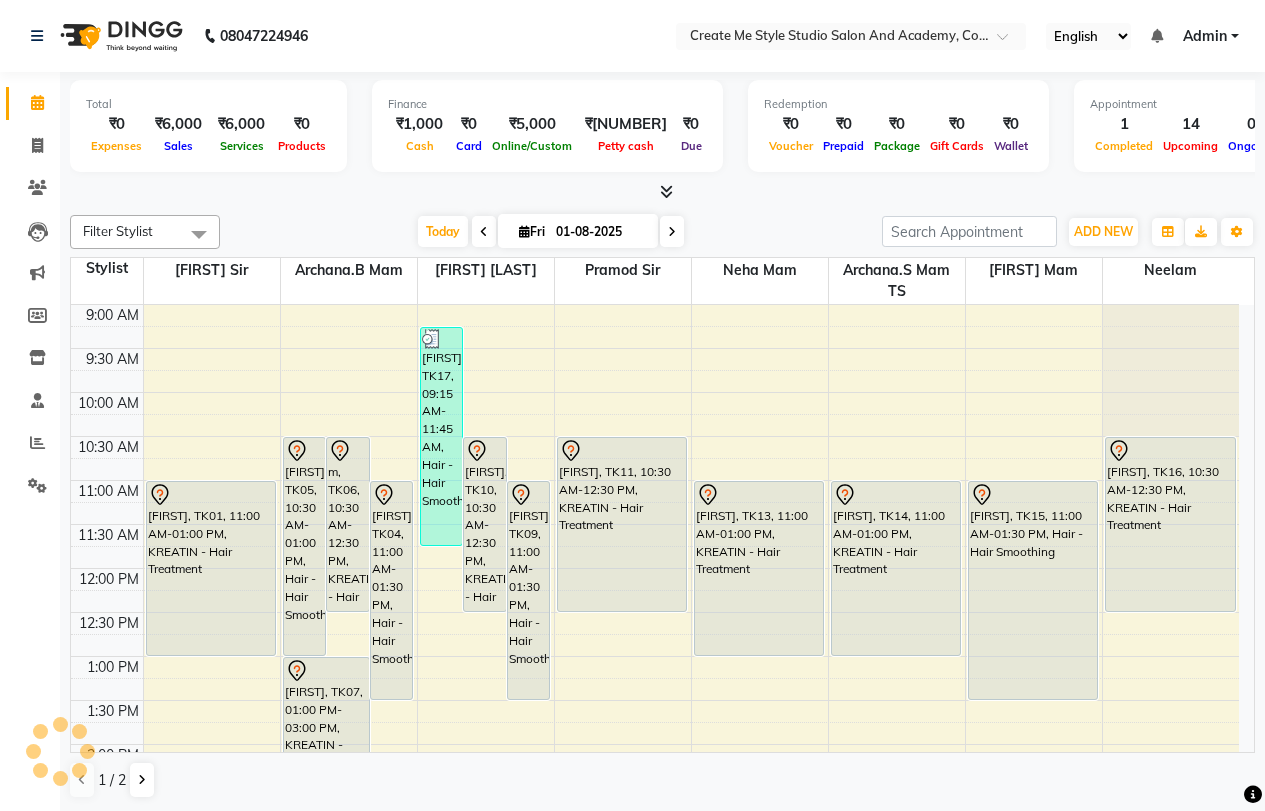 scroll, scrollTop: 0, scrollLeft: 0, axis: both 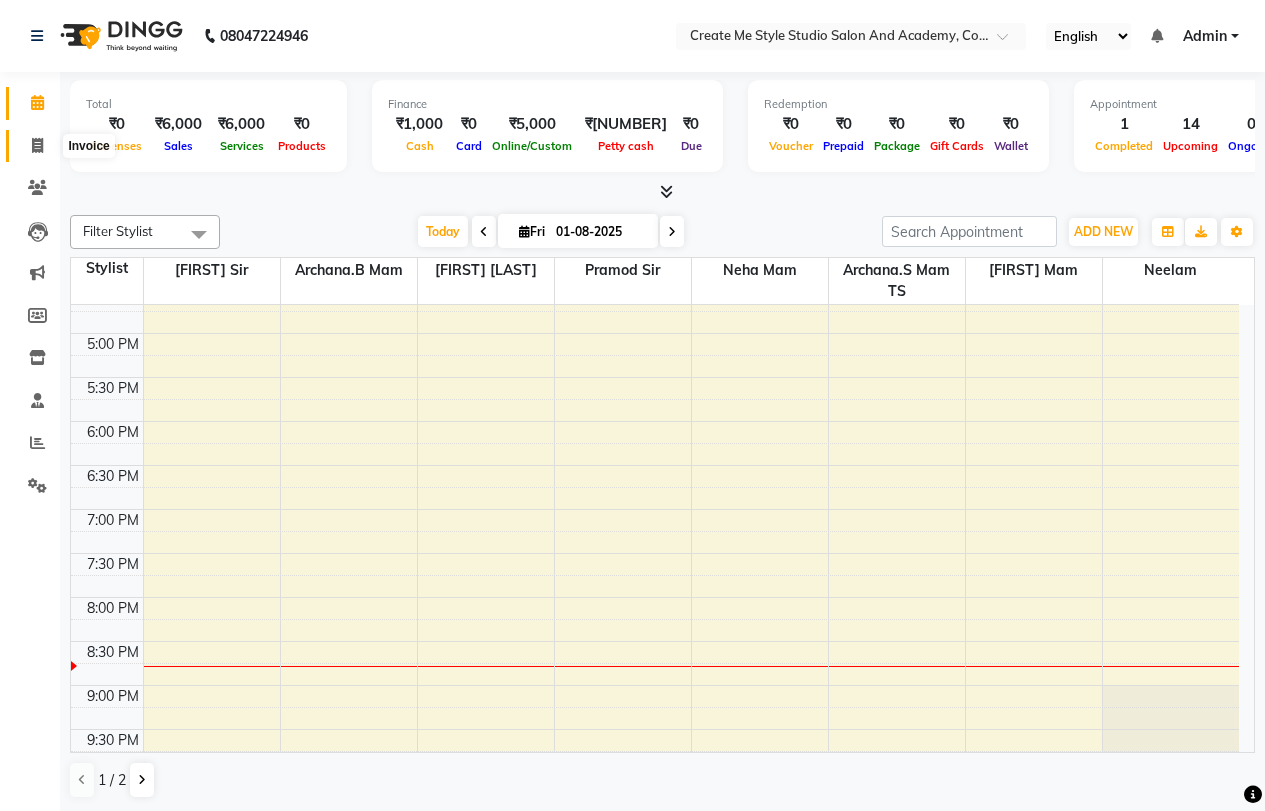 click 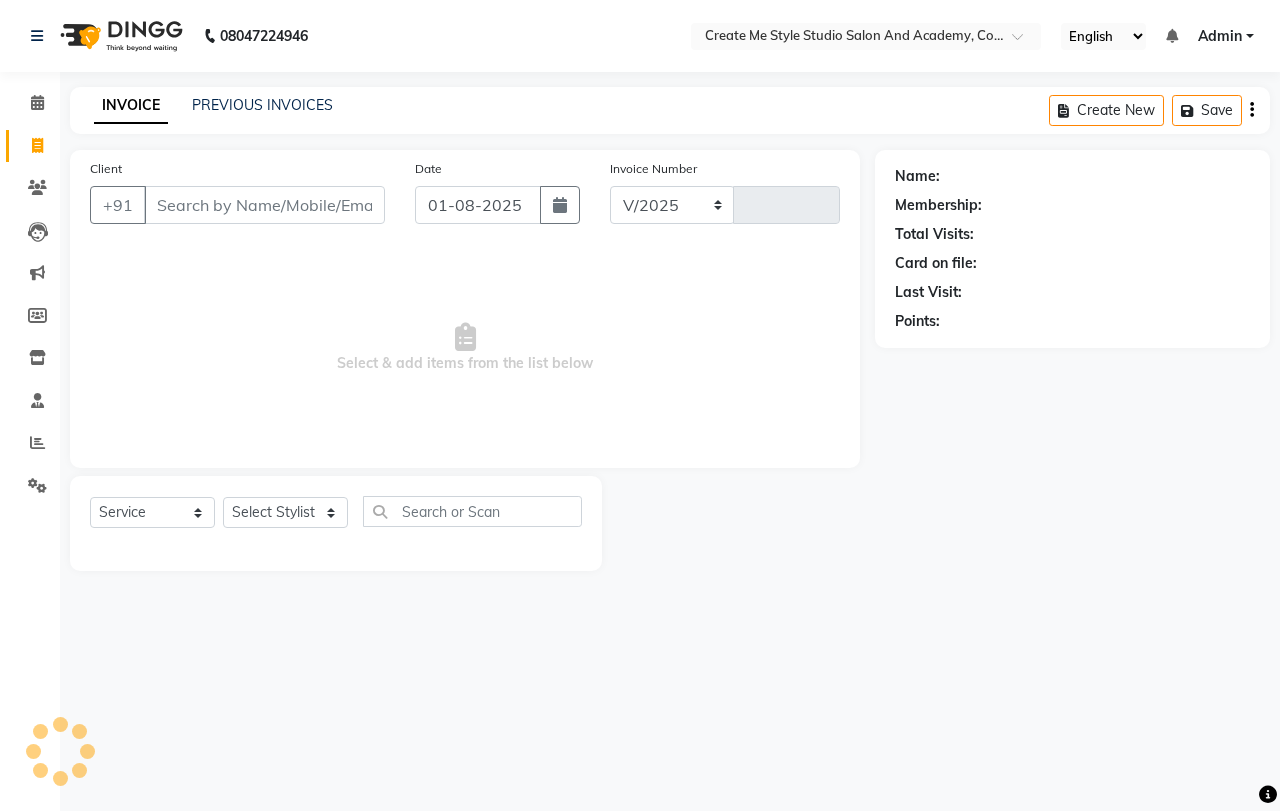 select on "8253" 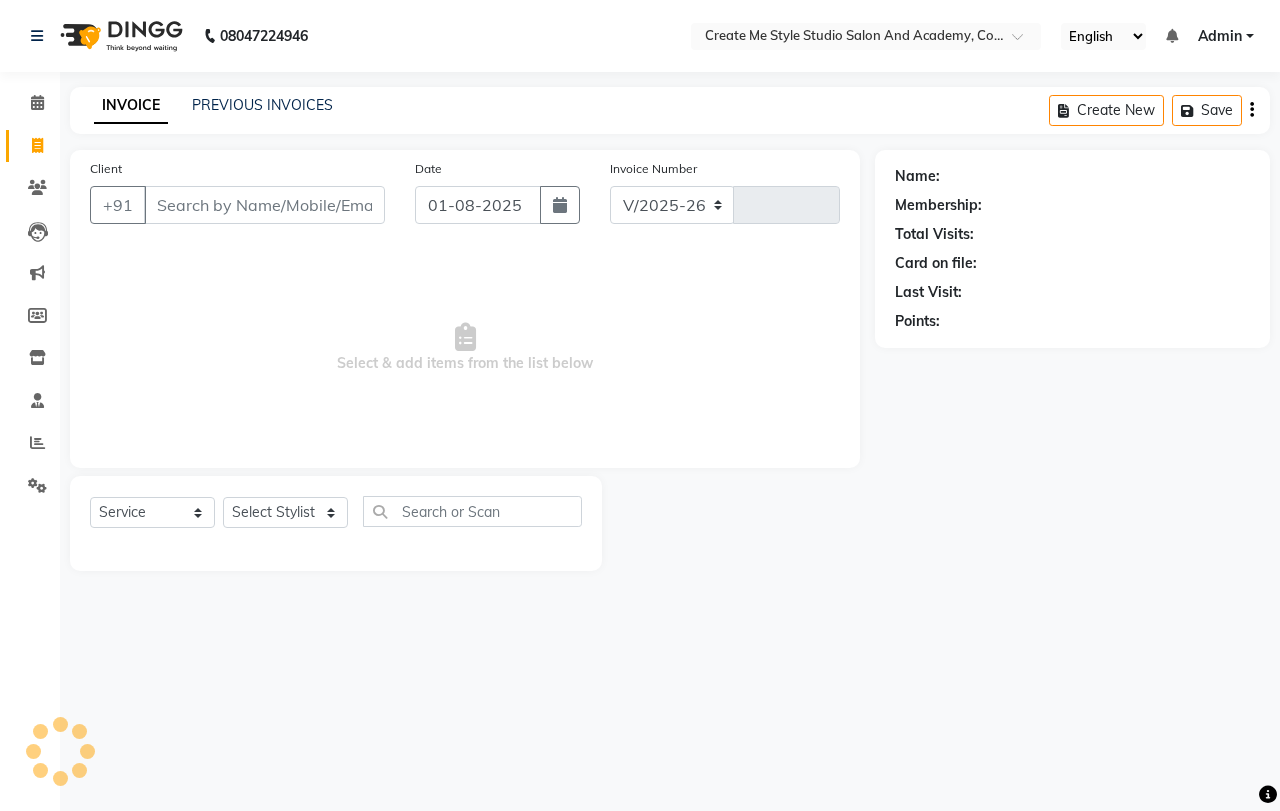 type on "1383" 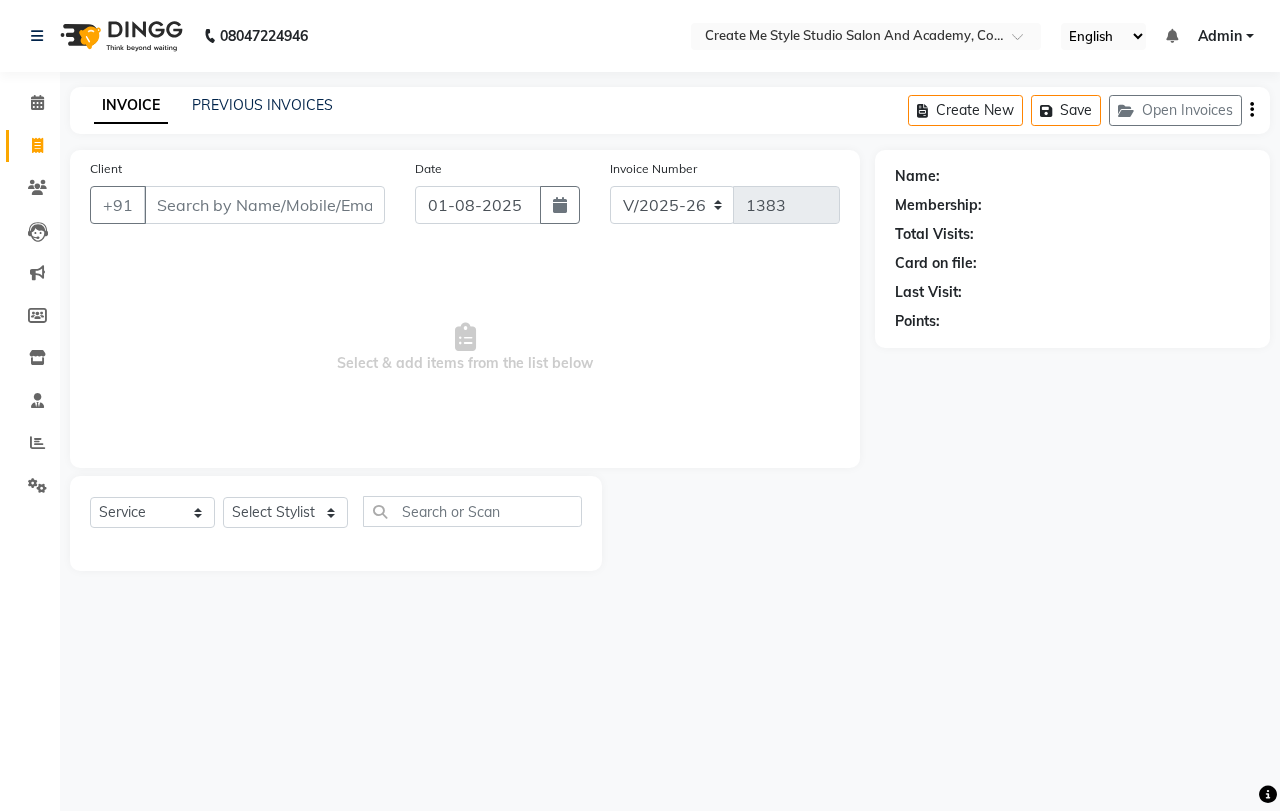 click on "Client" at bounding box center [264, 205] 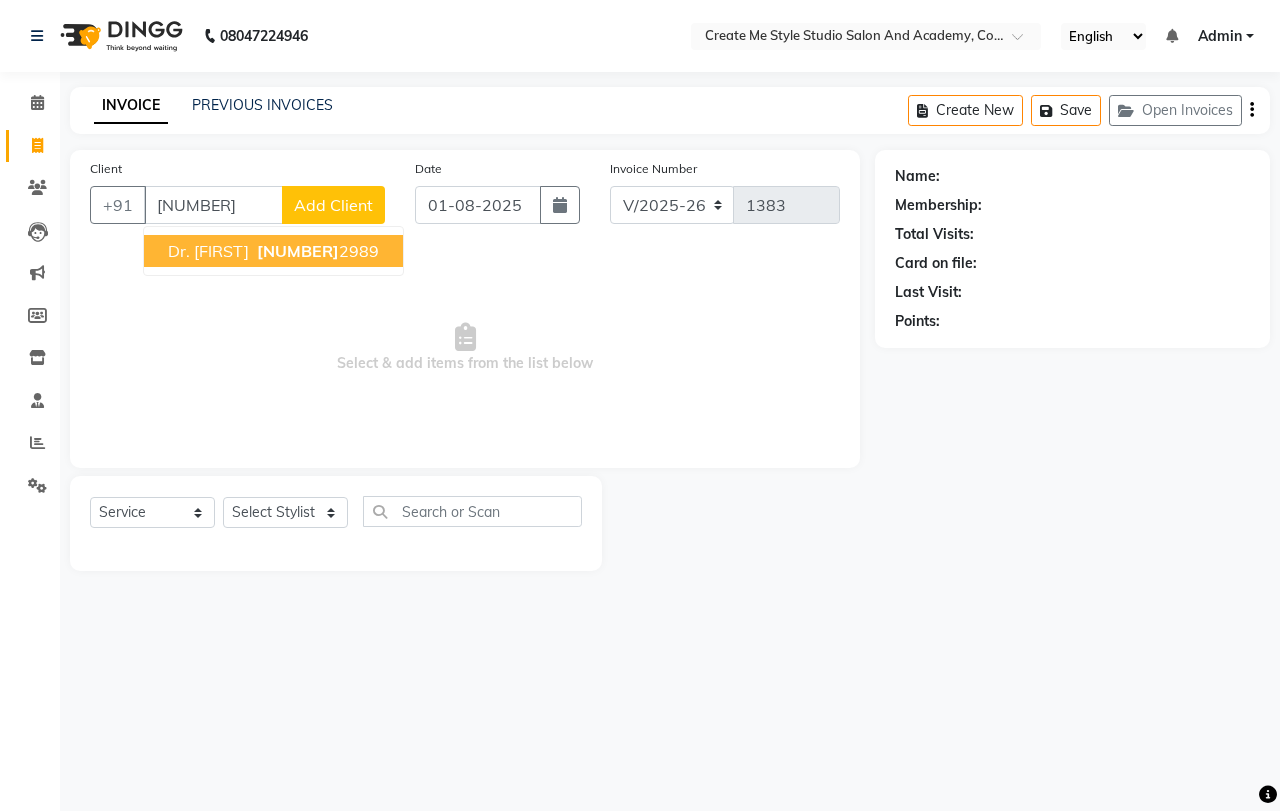 click on "[PHONE]" at bounding box center [316, 251] 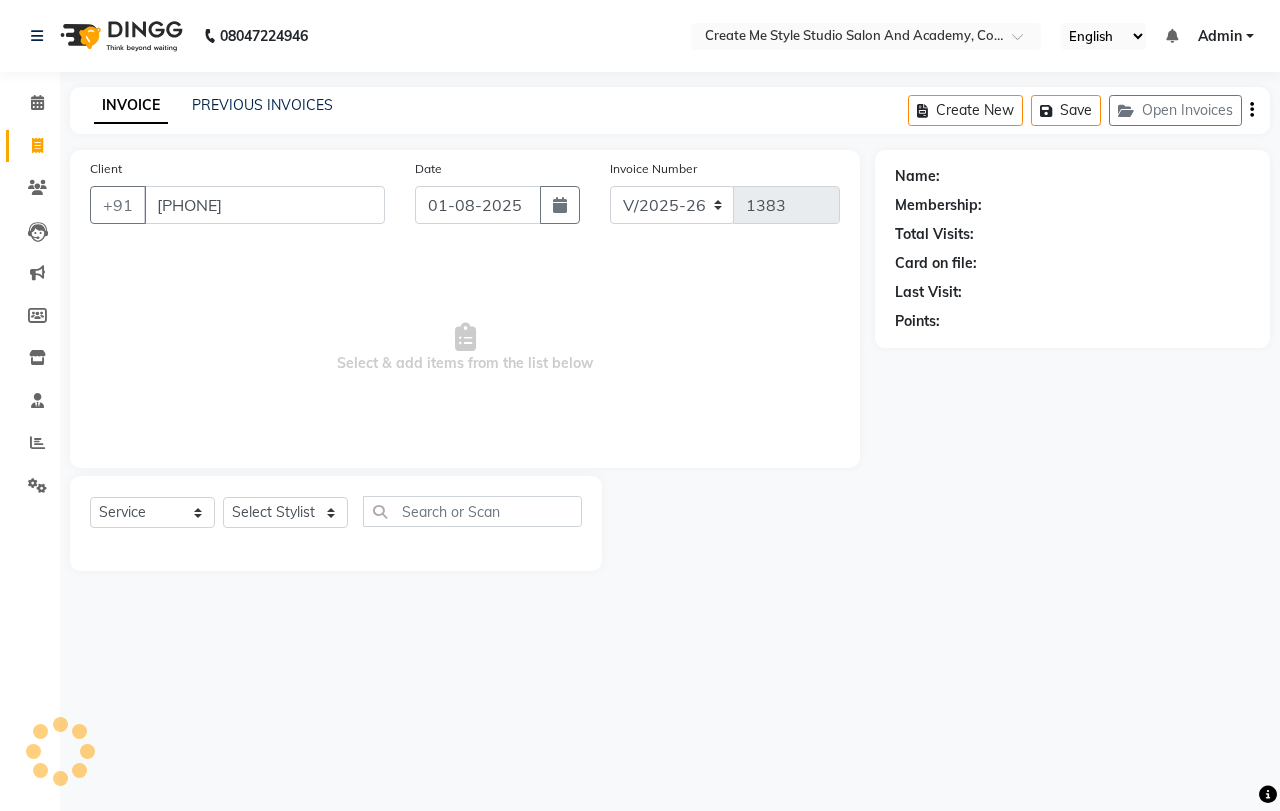 type on "[PHONE]" 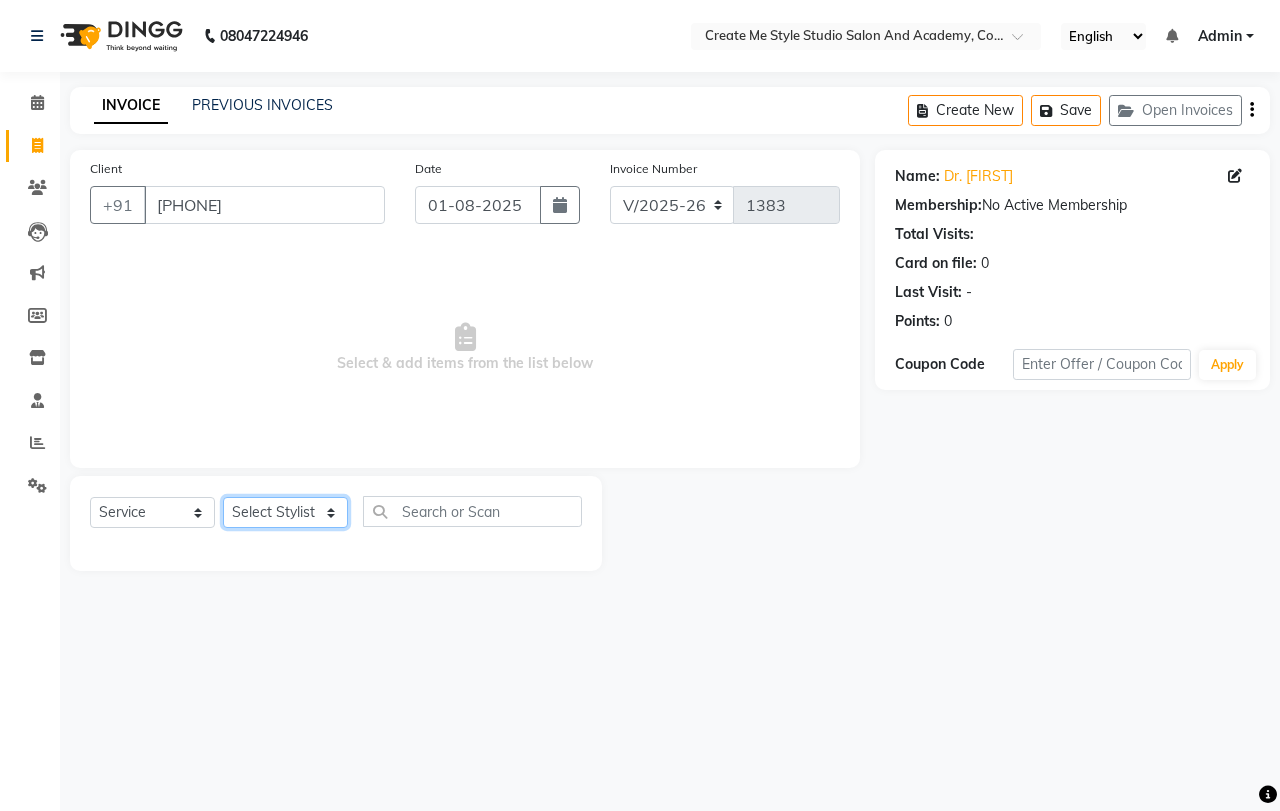 click on "Select Stylist [FIRST] sir [FIRST].B mam [FIRST].S mam TS [FIRST] mam [FIRST] mam [FIRST] mam [FIRST] sir Reception 1 Reception 2 [FIRST] sir" 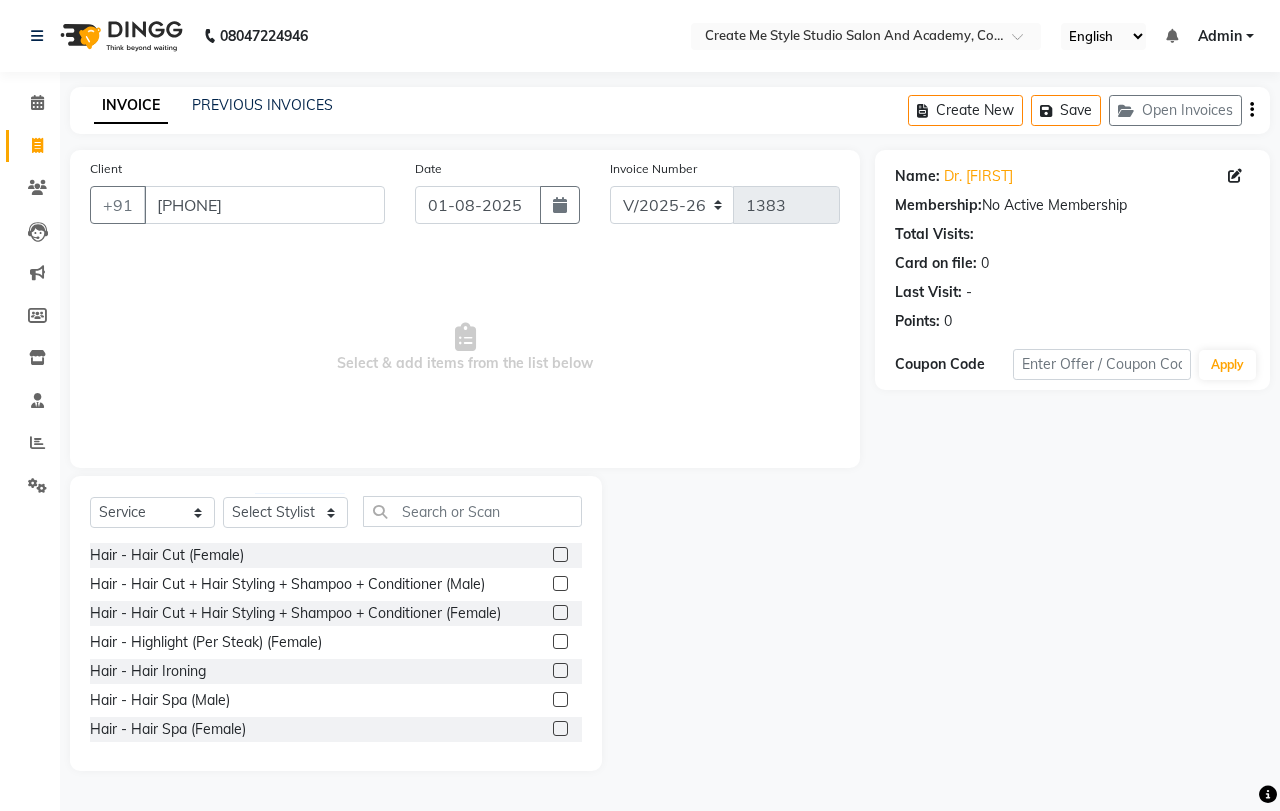 click 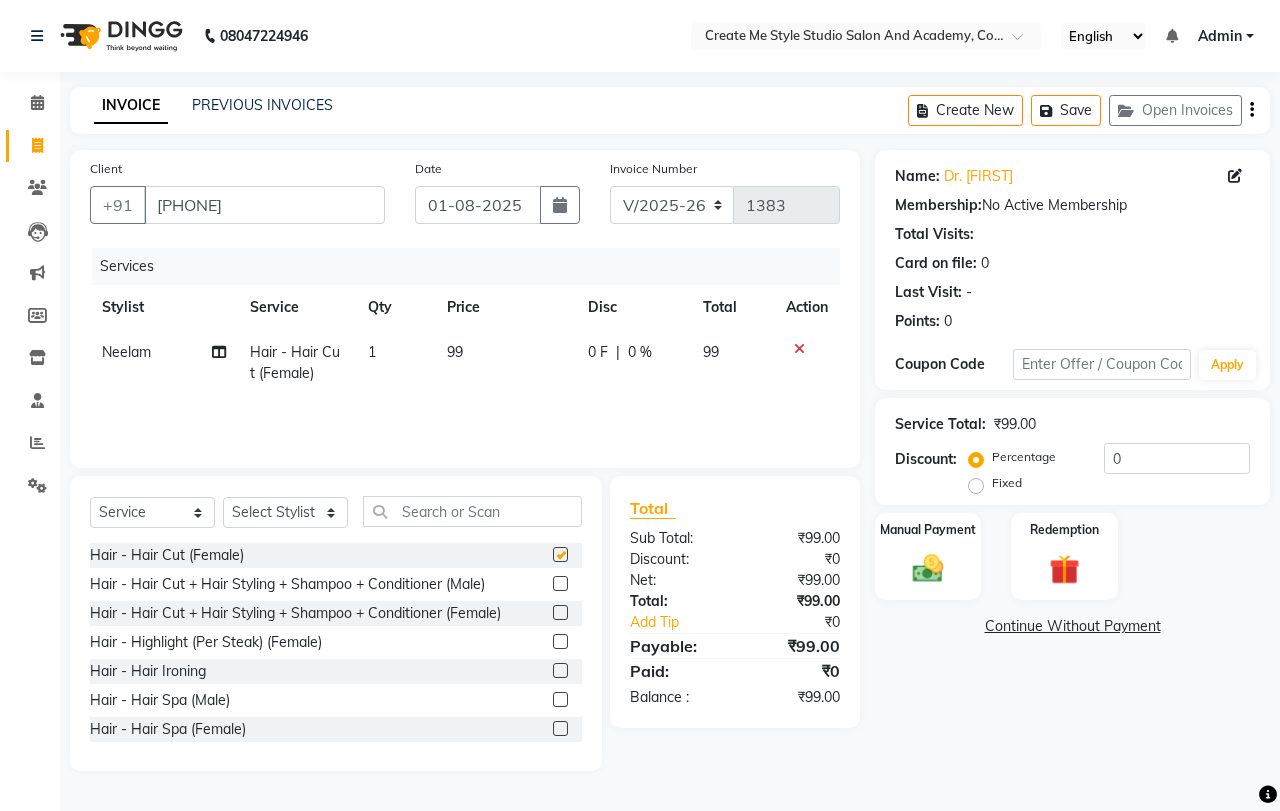 checkbox on "false" 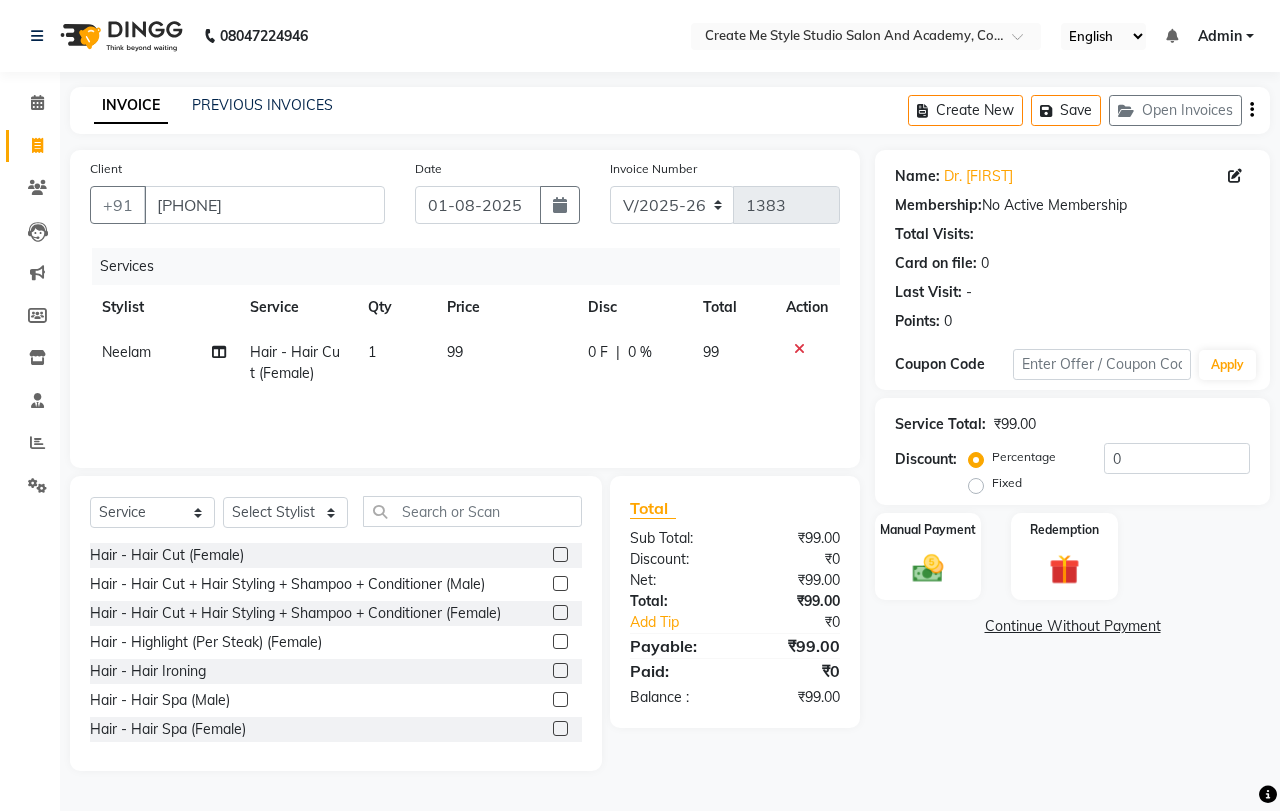 click on "99" 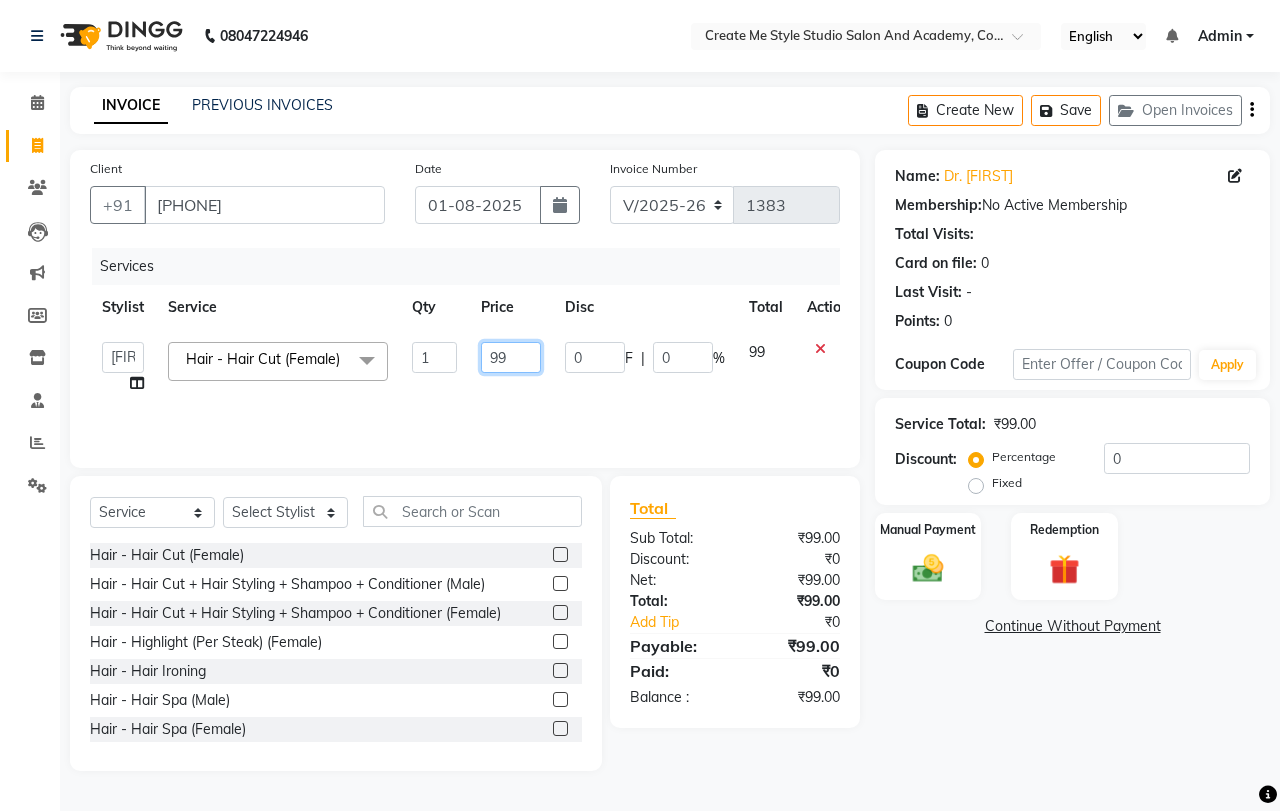 click on "99" 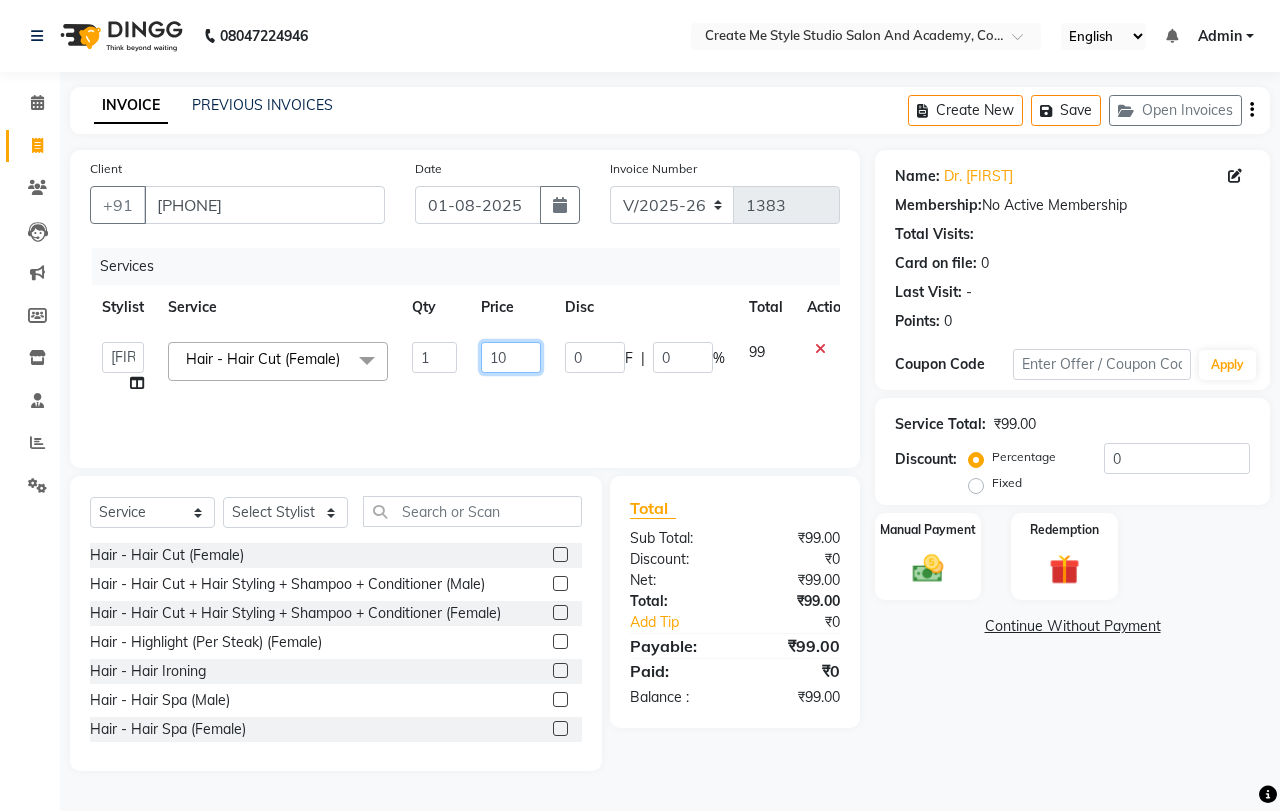 type on "100" 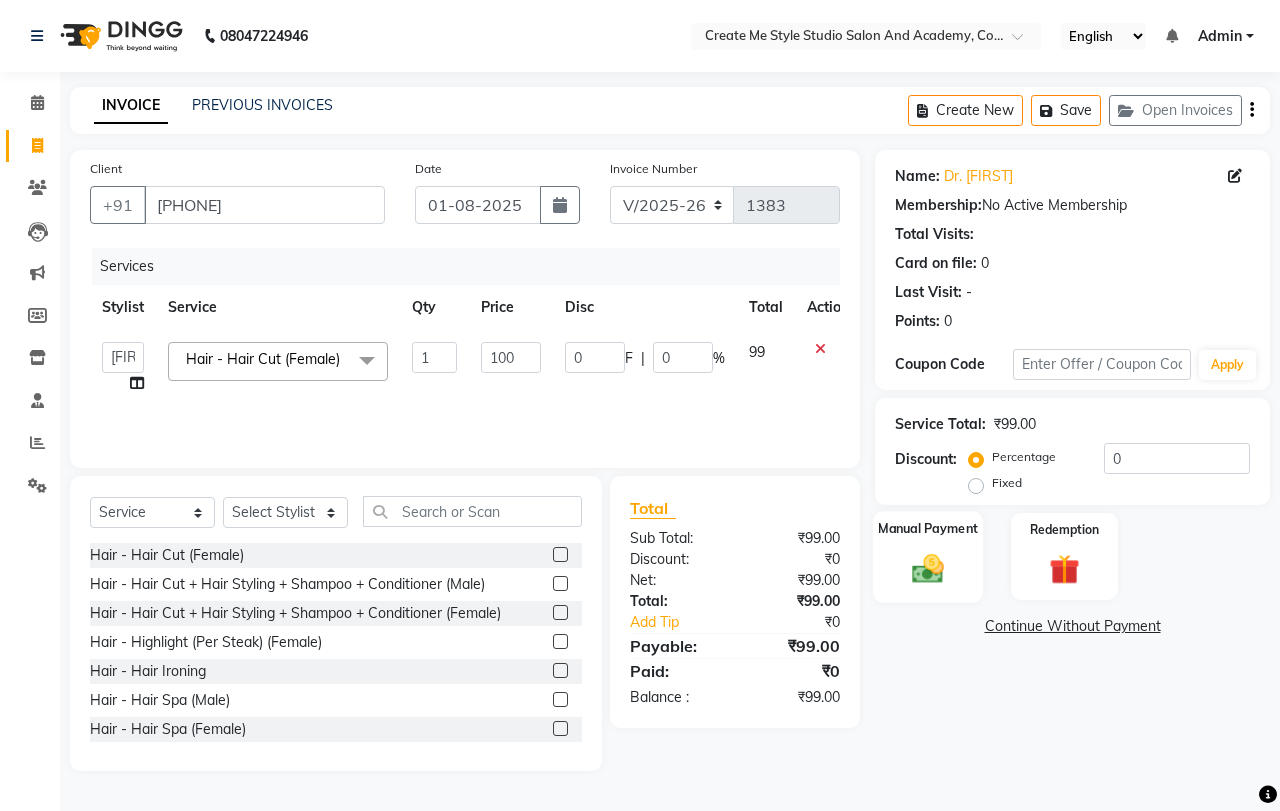 click on "Manual Payment" 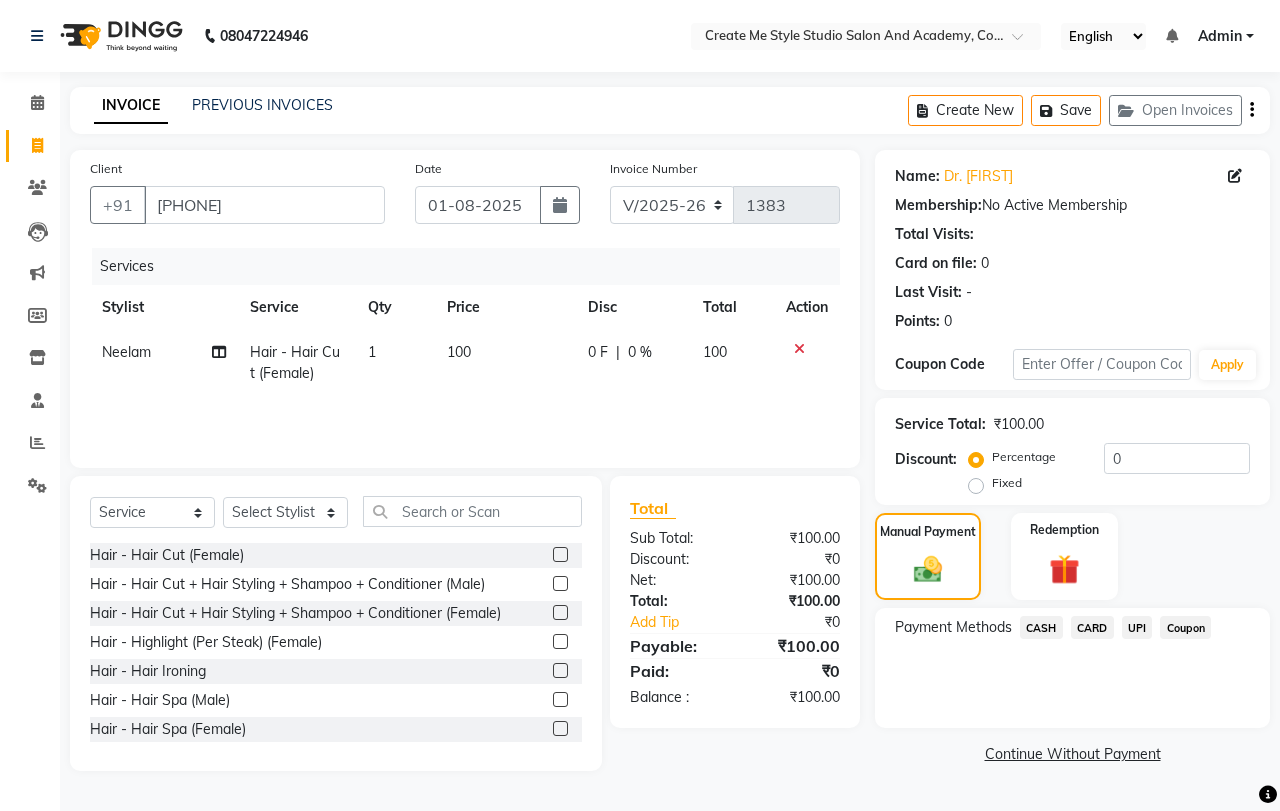 click on "UPI" 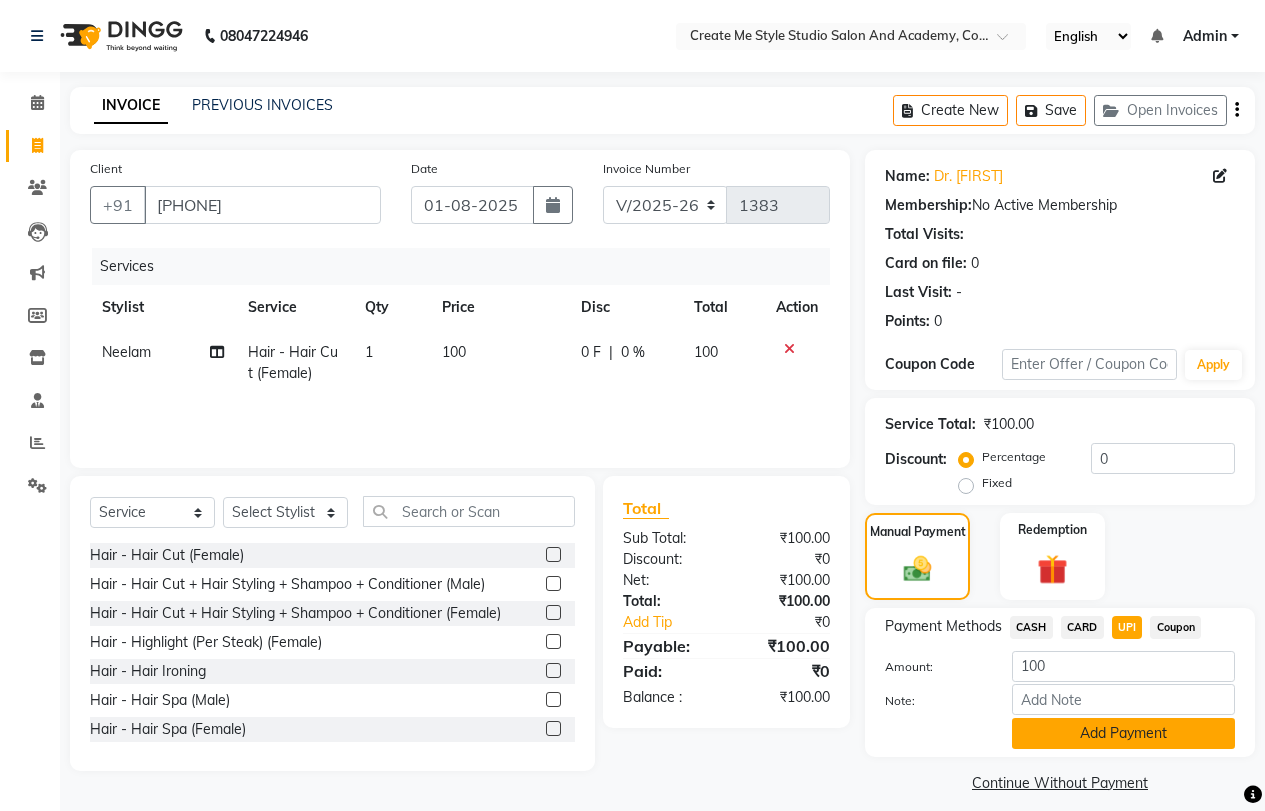 click on "Add Payment" 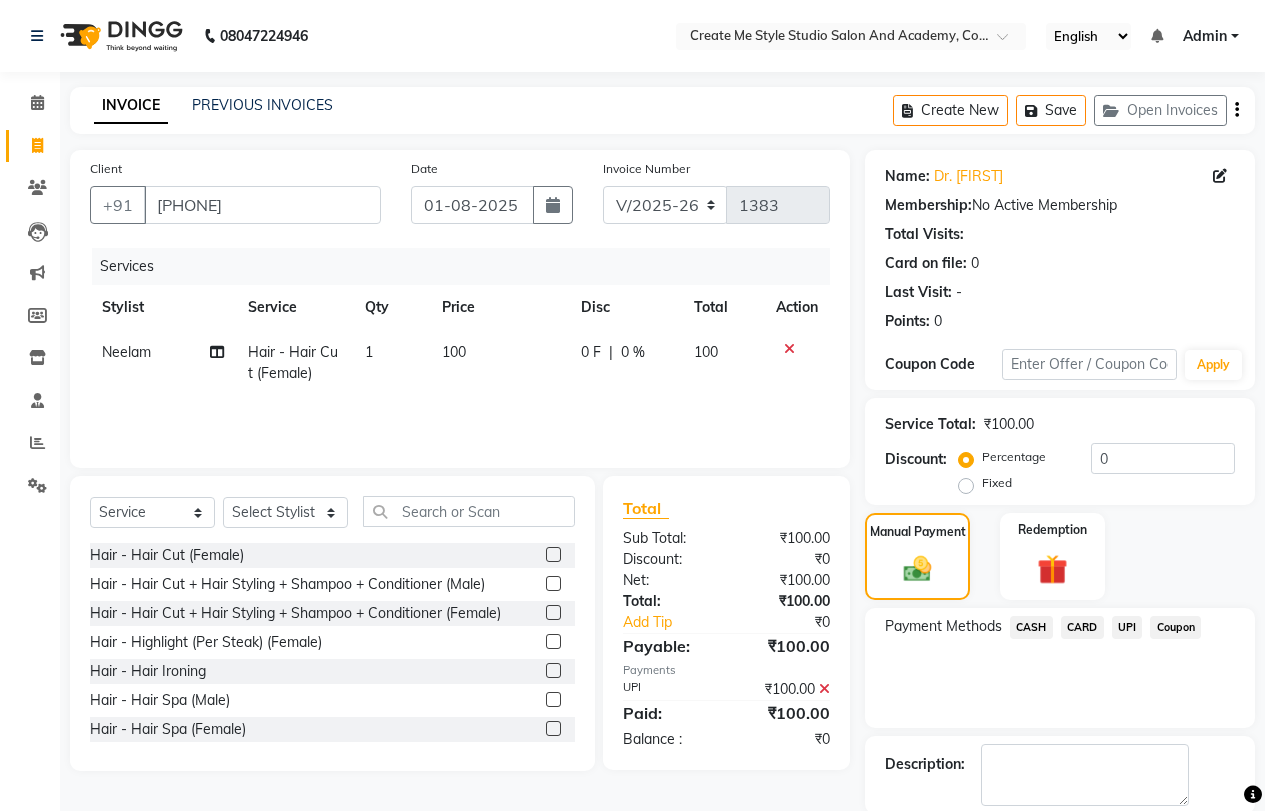 scroll, scrollTop: 101, scrollLeft: 0, axis: vertical 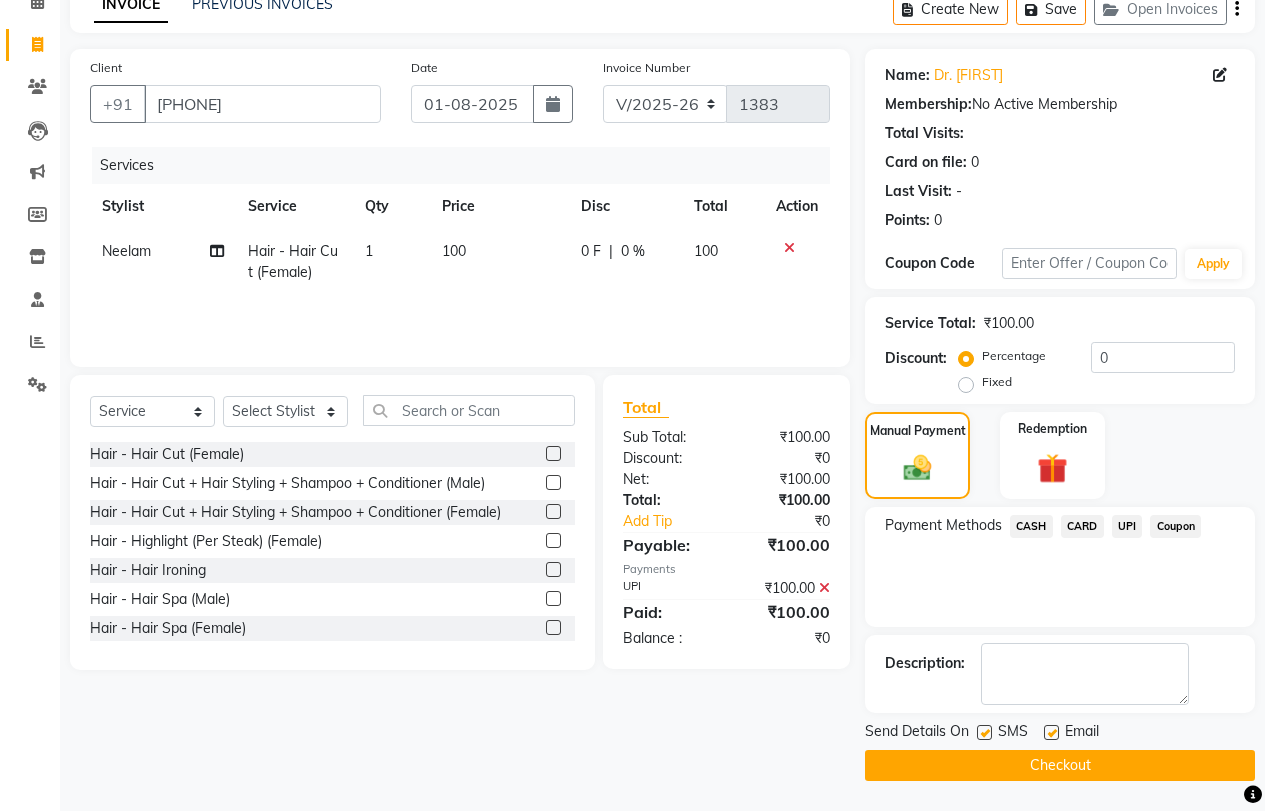 click on "Checkout" 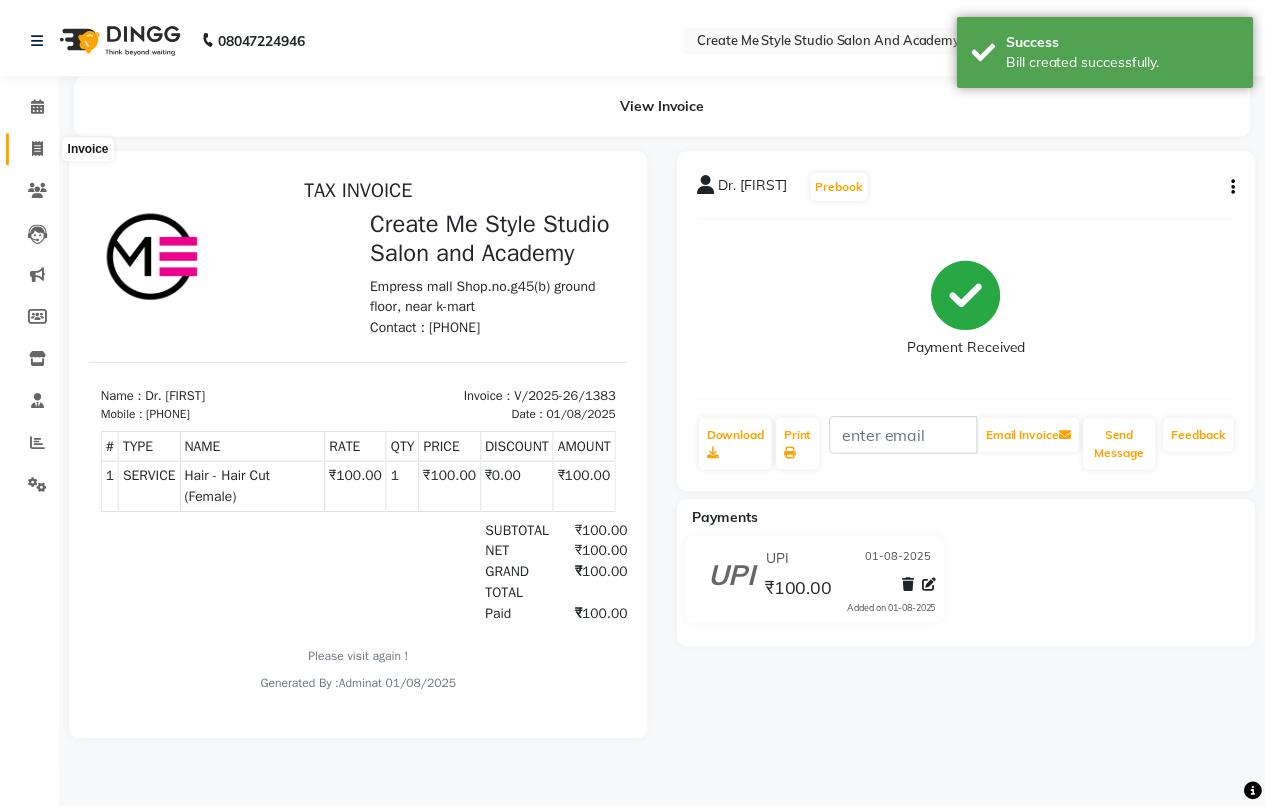 scroll, scrollTop: 0, scrollLeft: 0, axis: both 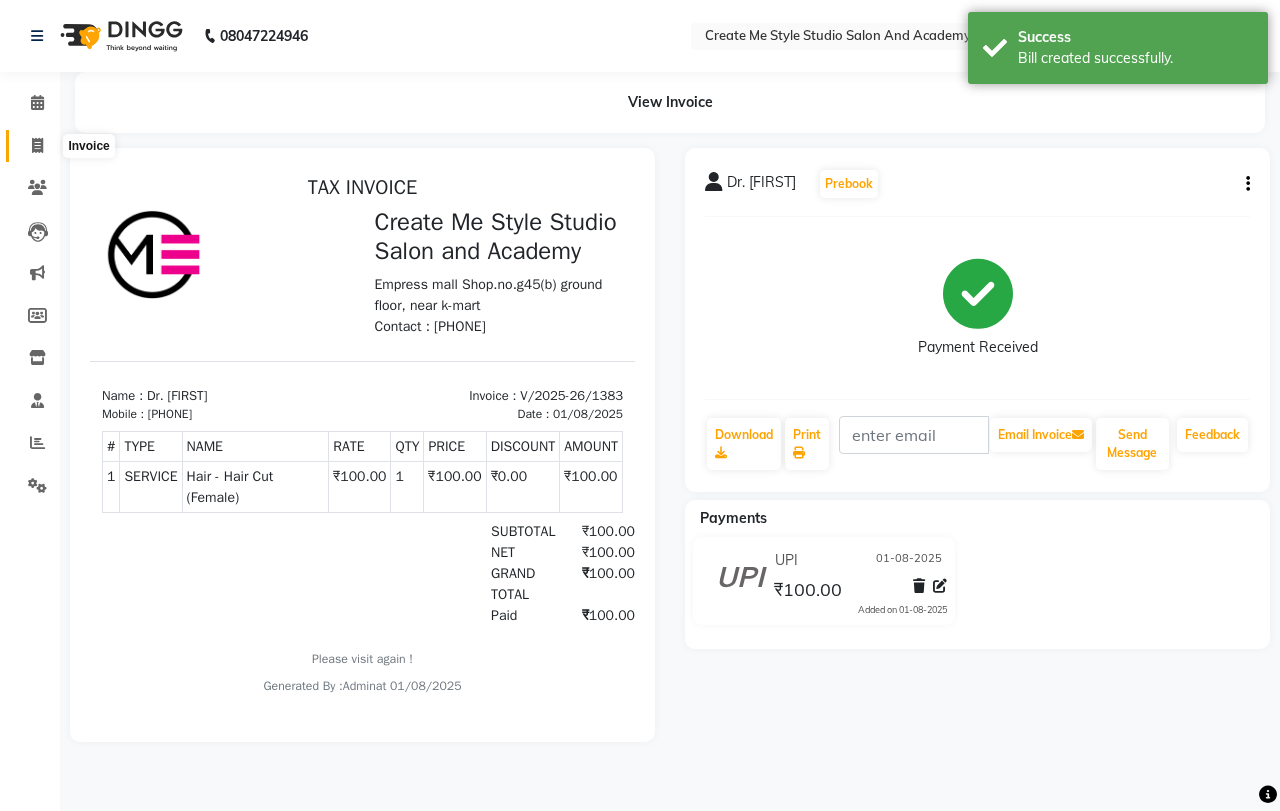 click 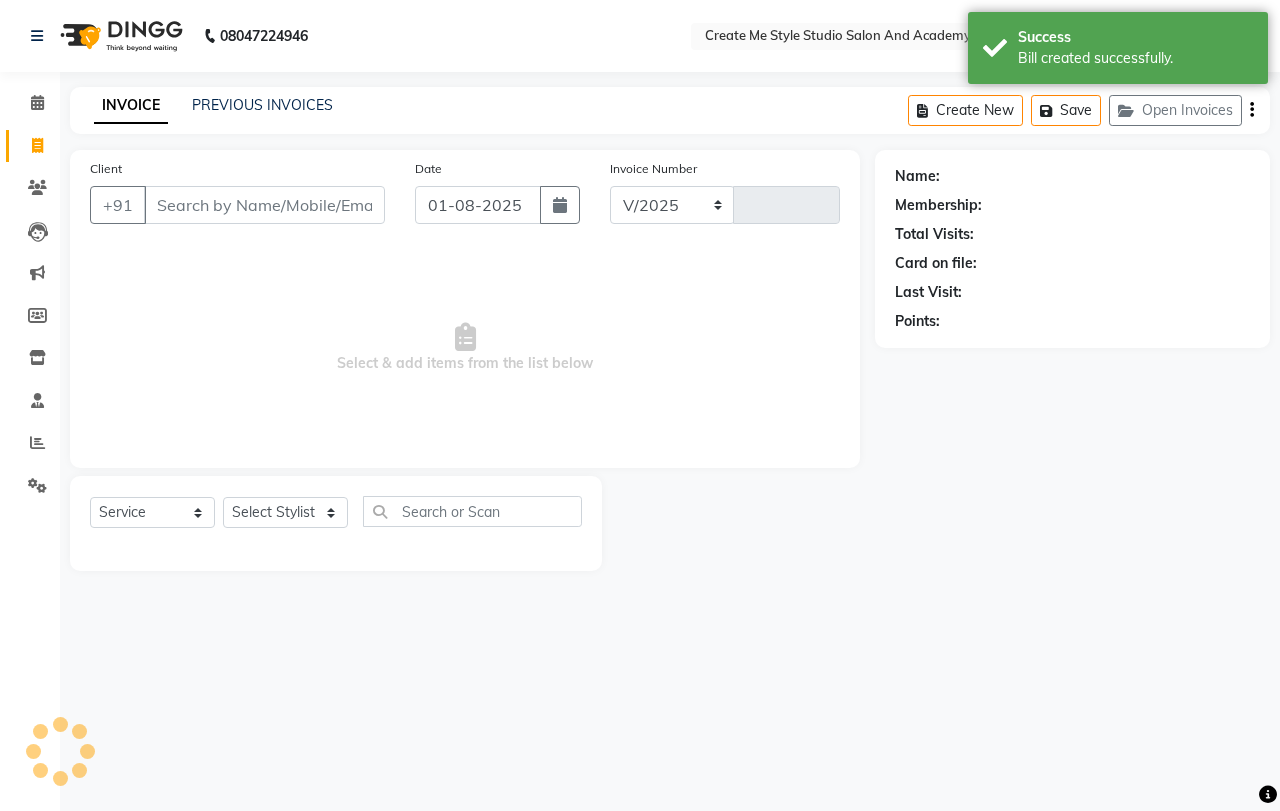 select on "8253" 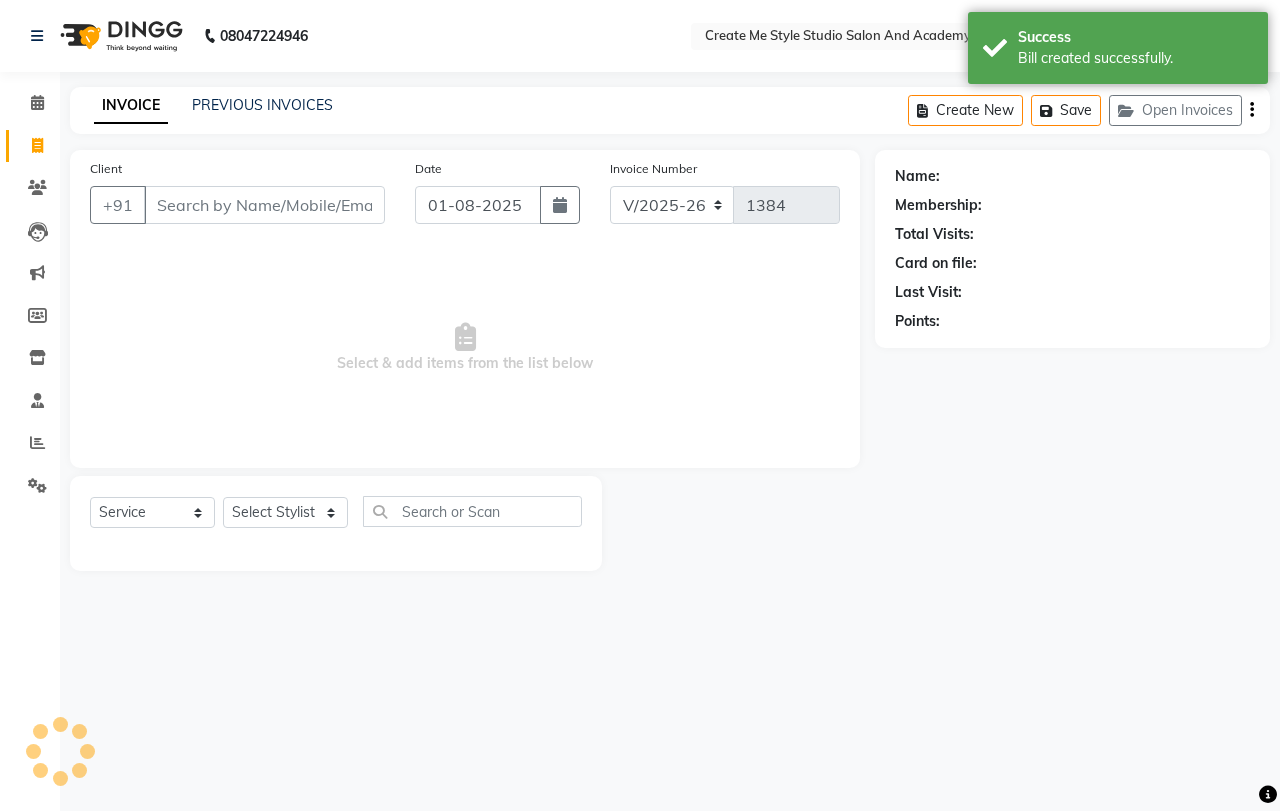 click on "Client" at bounding box center (264, 205) 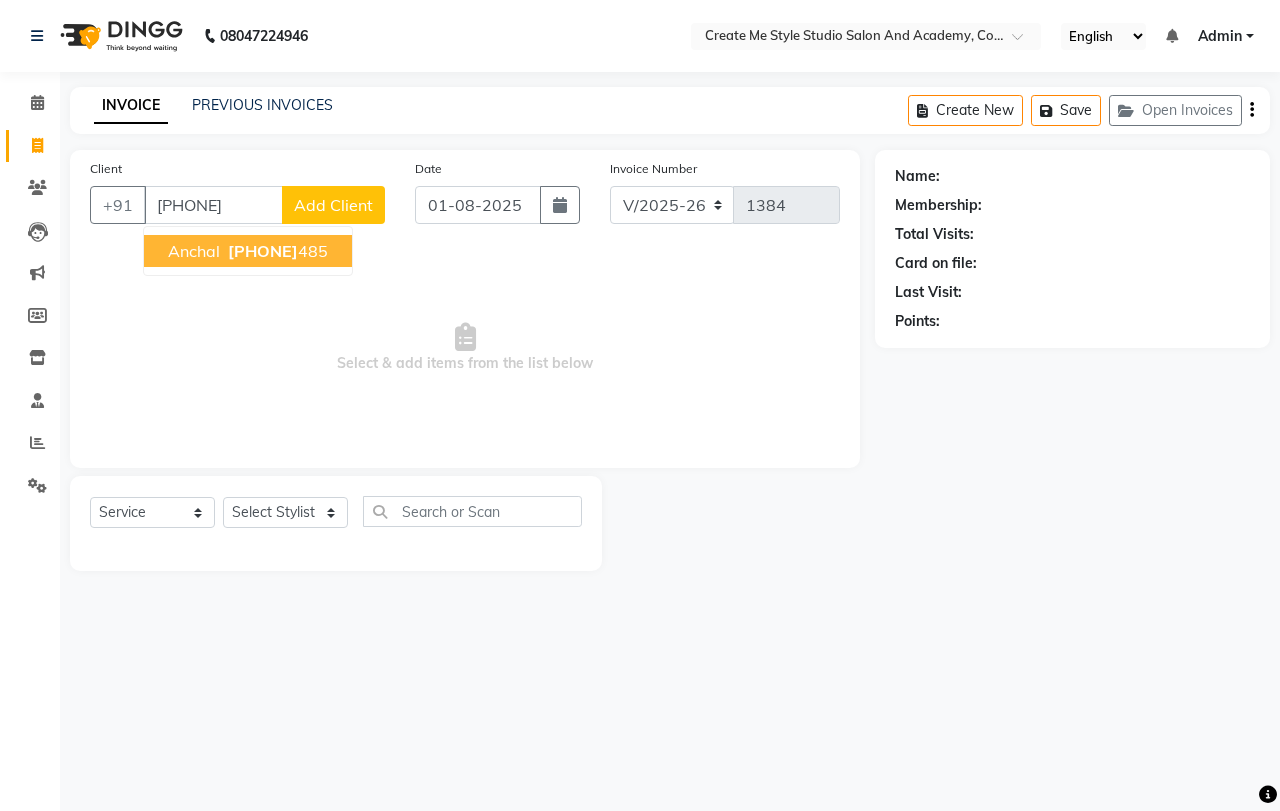 click on "[PHONE]" at bounding box center [263, 251] 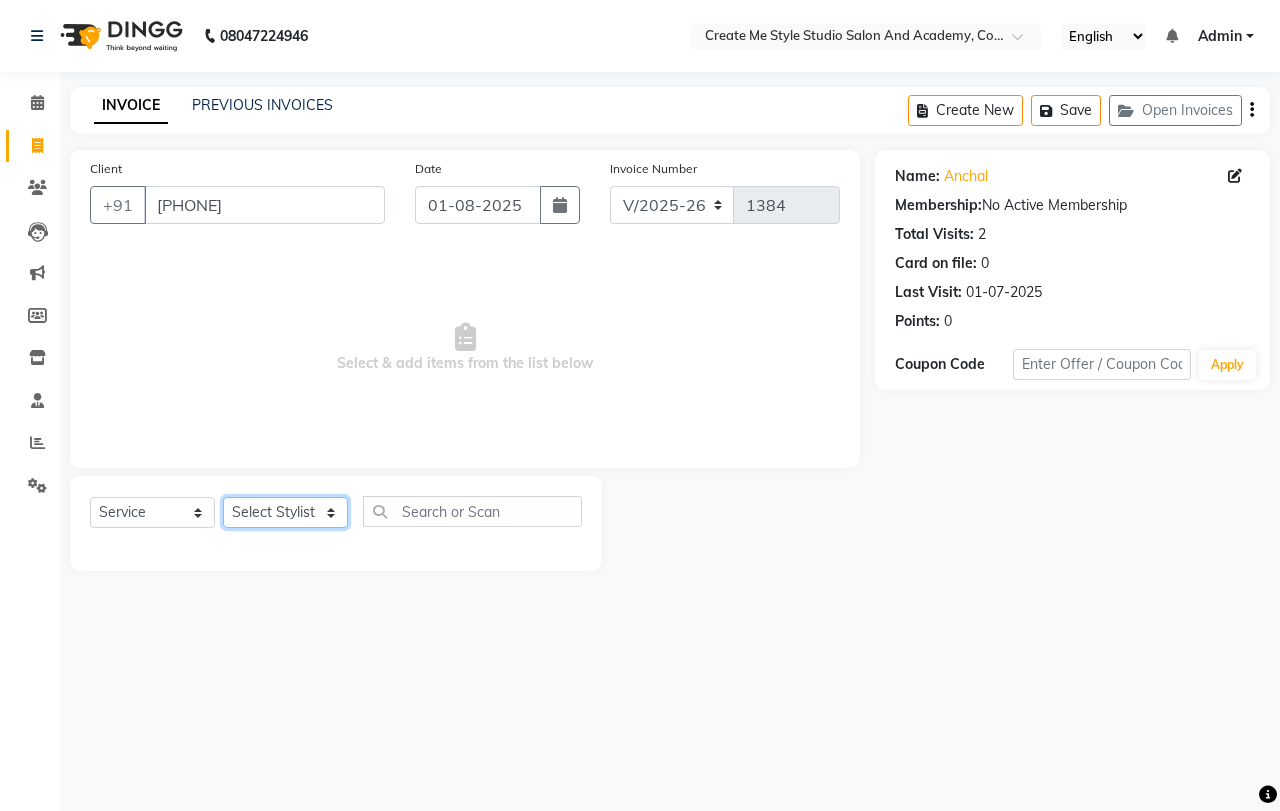 click on "Select Stylist [FIRST] sir [FIRST].B mam [FIRST].S mam TS [FIRST] mam [FIRST] mam [FIRST] mam [FIRST] sir Reception 1 Reception 2 [FIRST] sir" 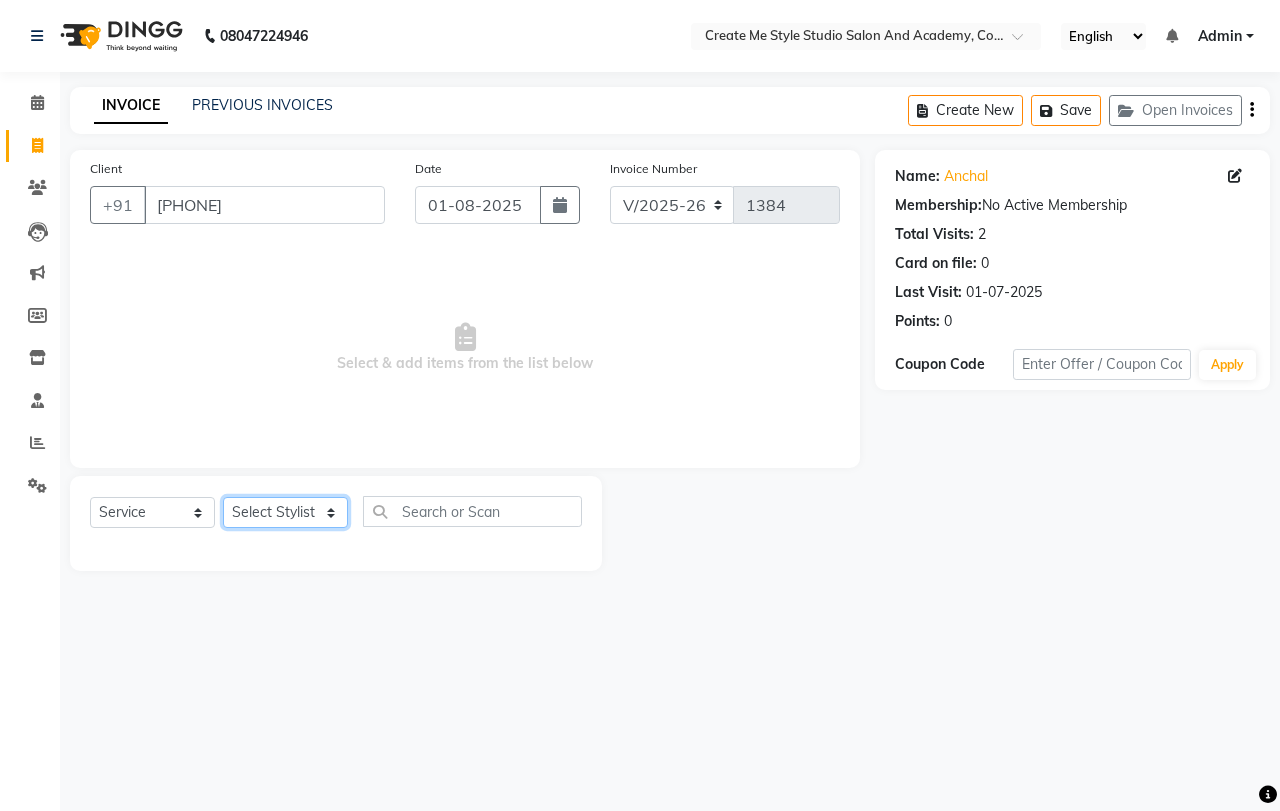 select on "[NUMBER]" 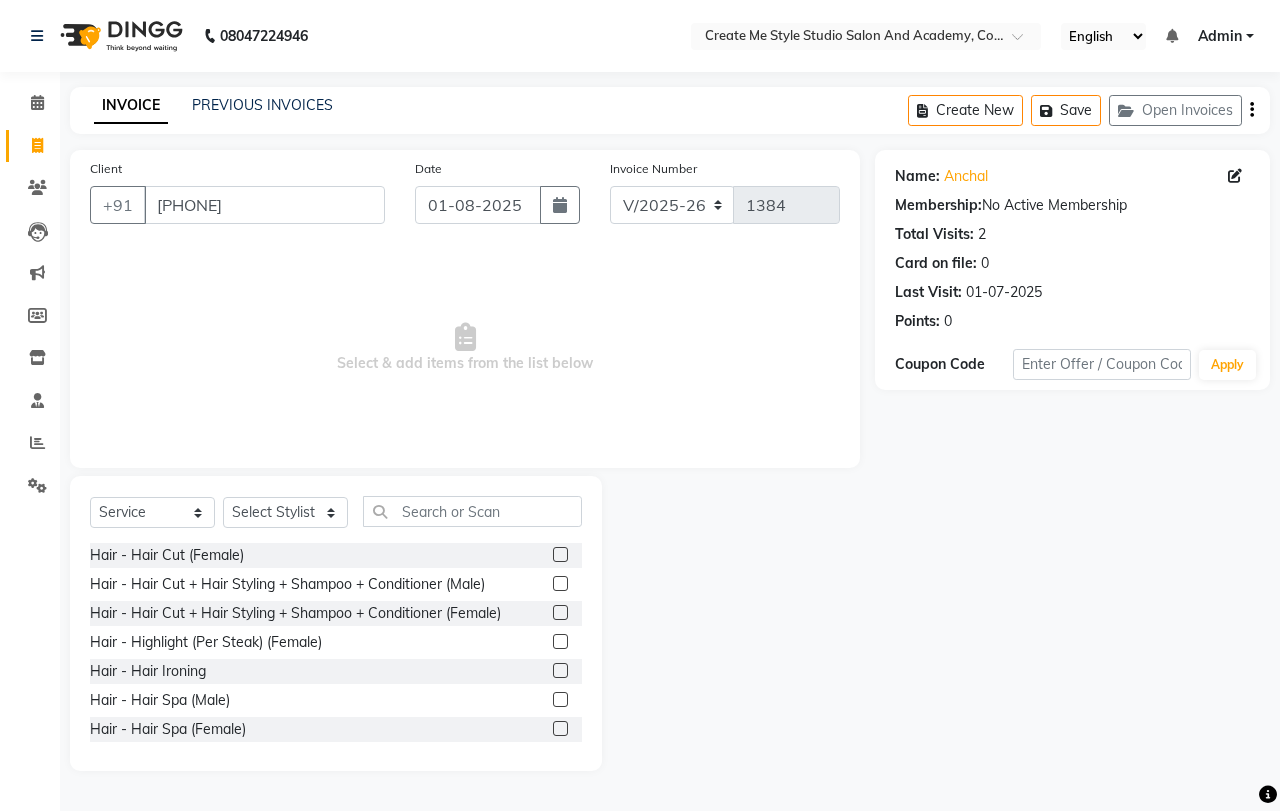 click 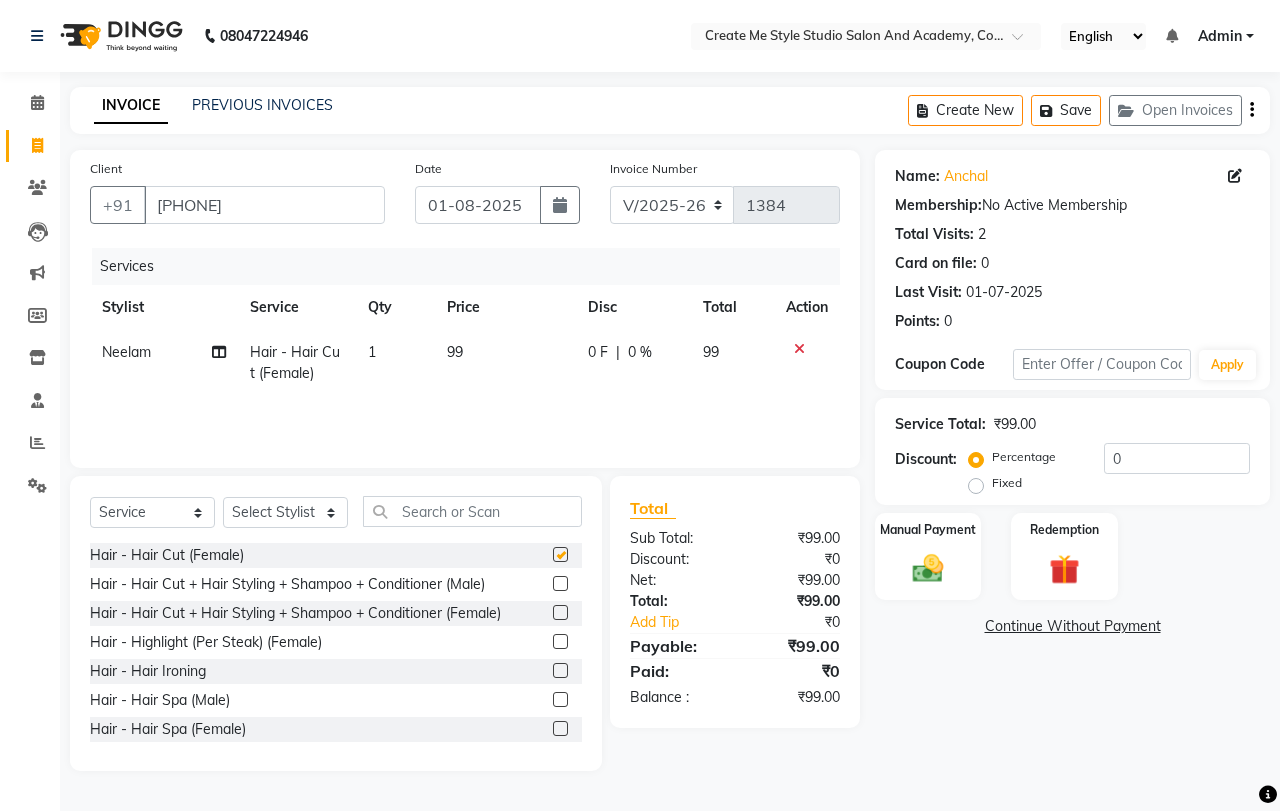 checkbox on "false" 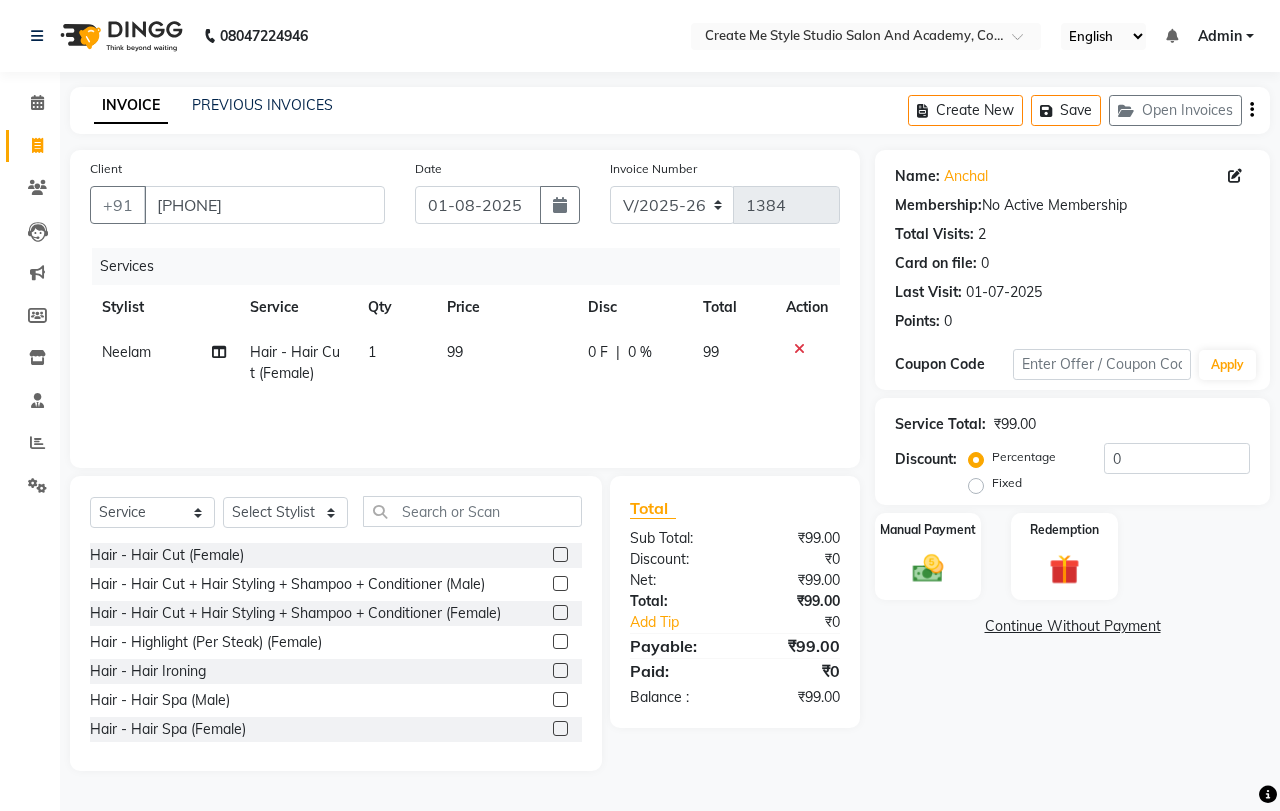 click on "99" 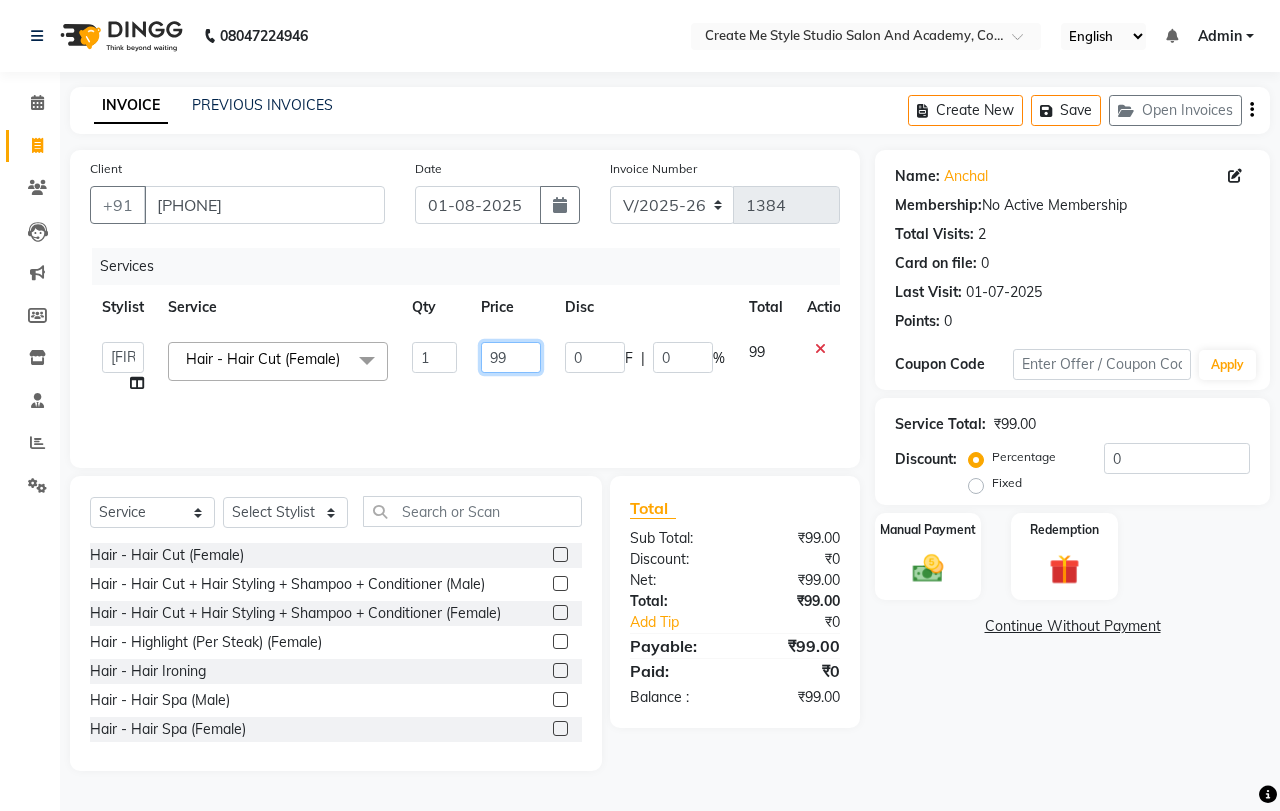 click on "99" 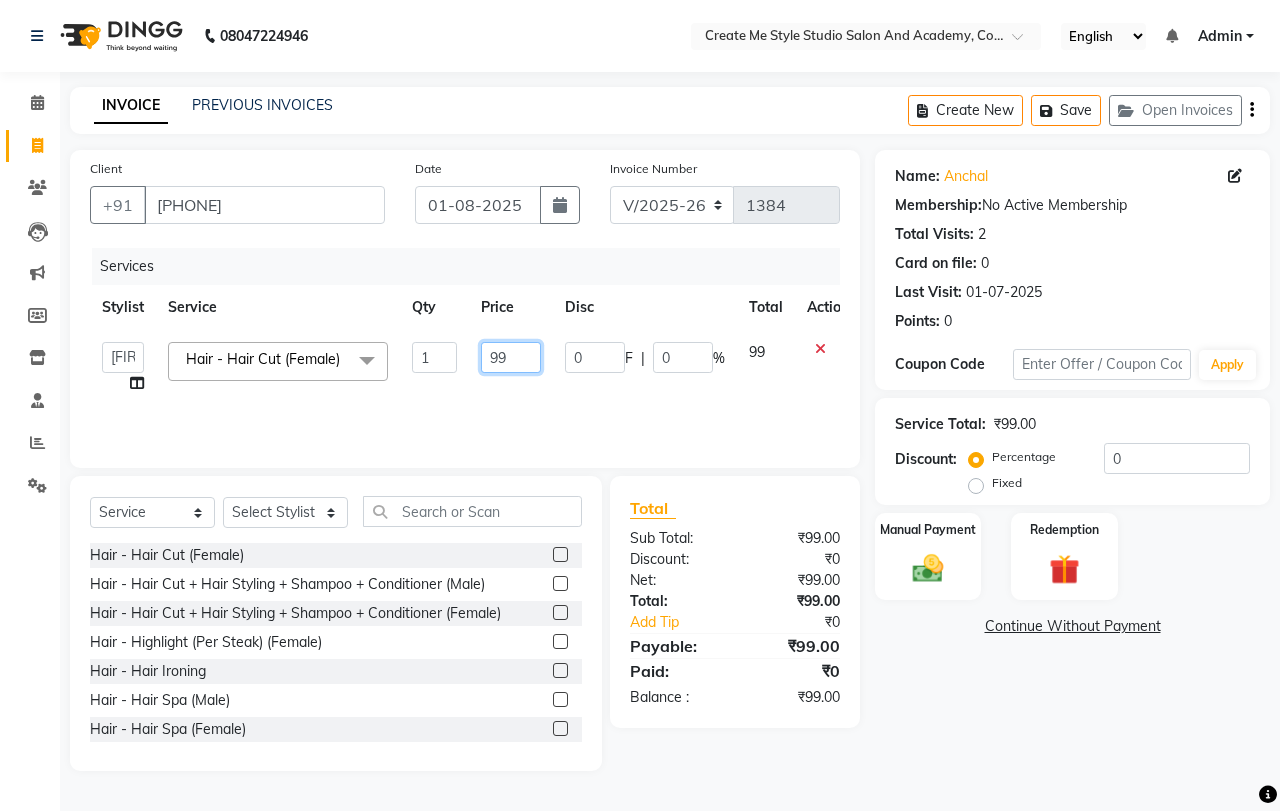 type on "9" 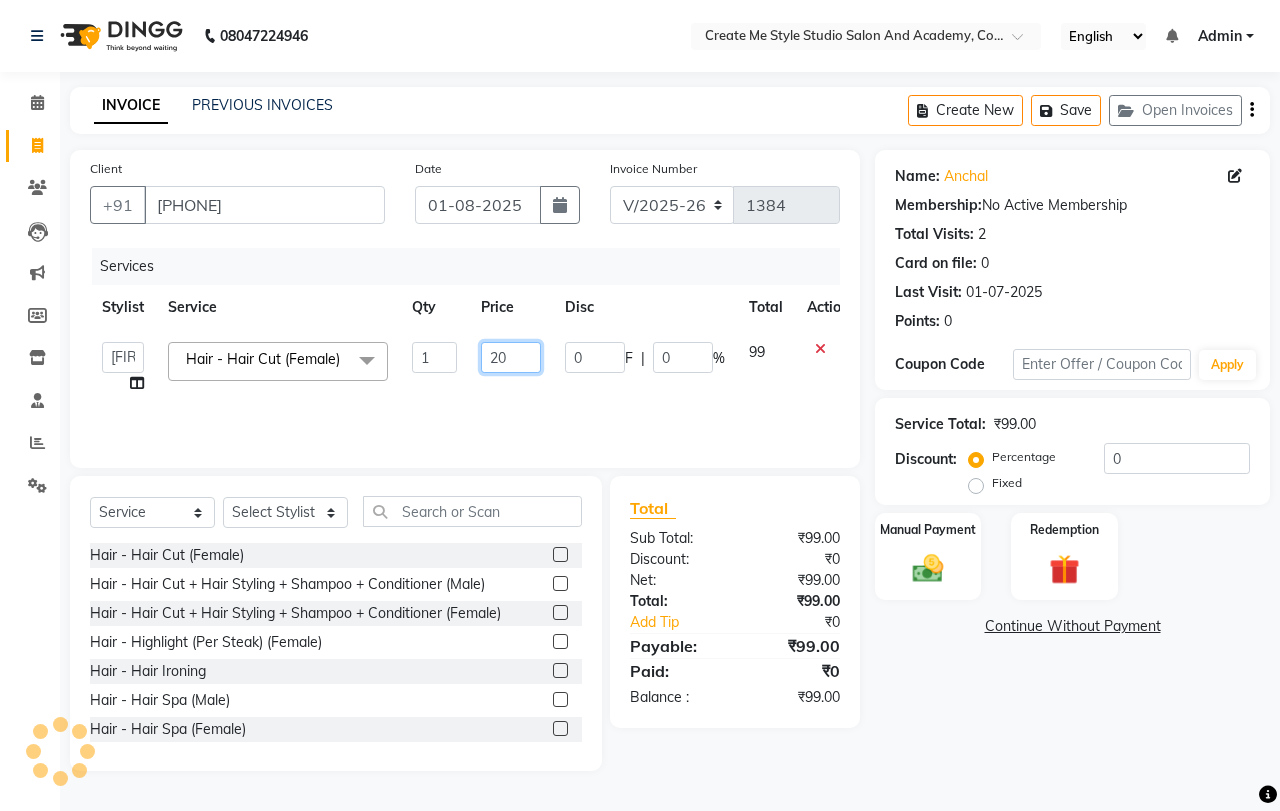 type on "200" 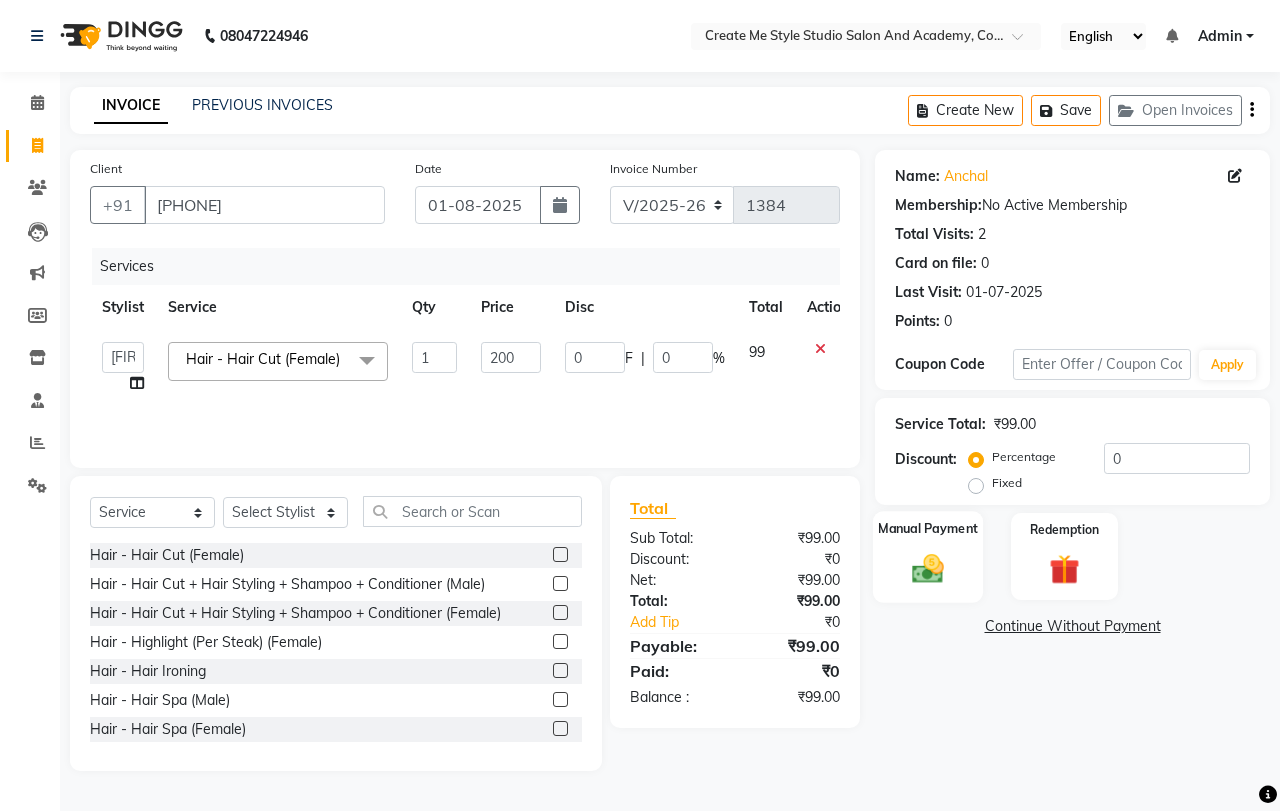 click 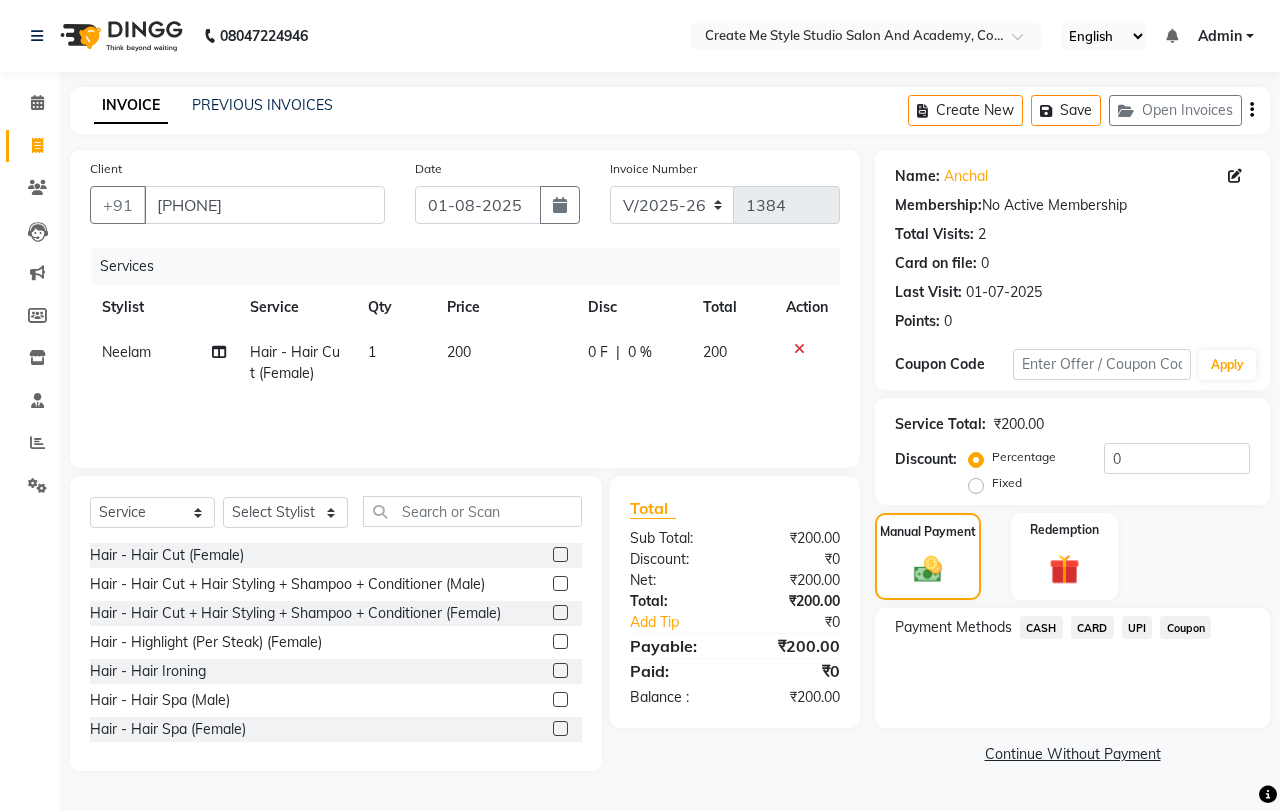 click on "UPI" 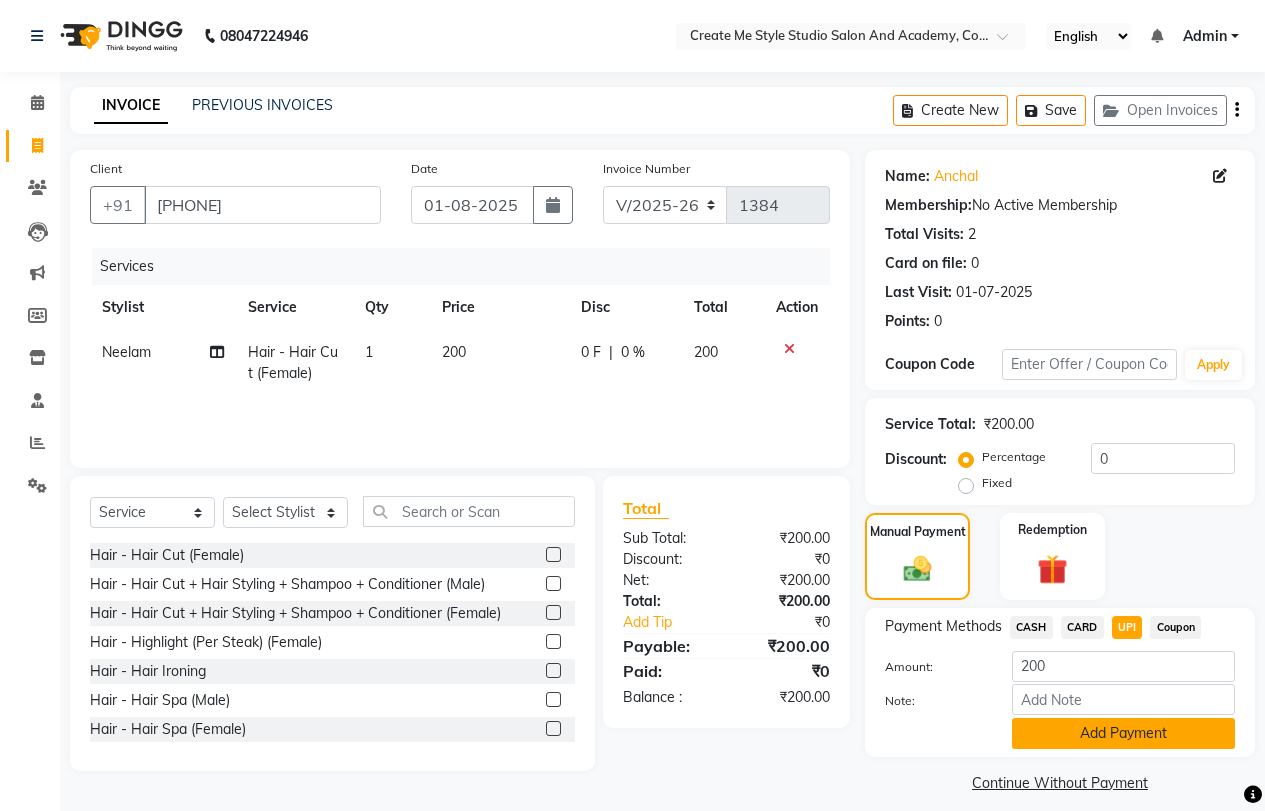 click on "Add Payment" 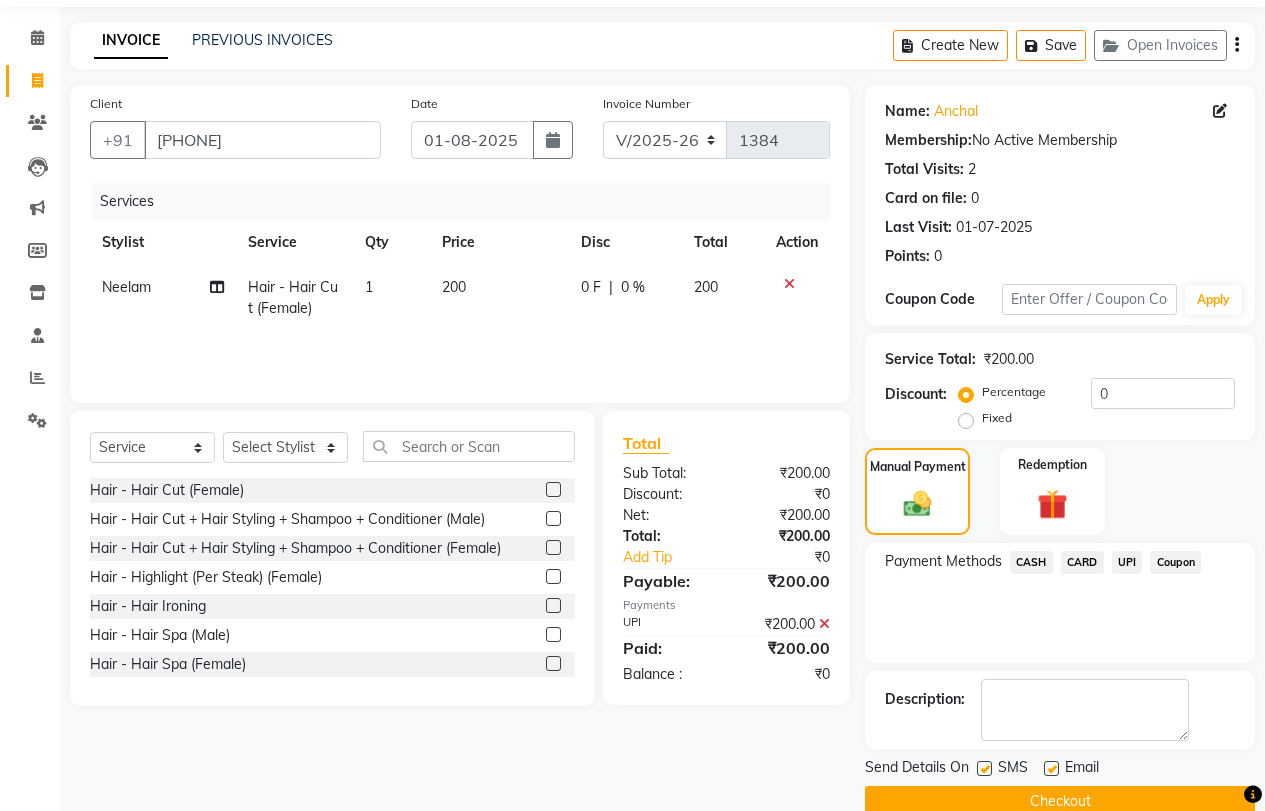 scroll, scrollTop: 101, scrollLeft: 0, axis: vertical 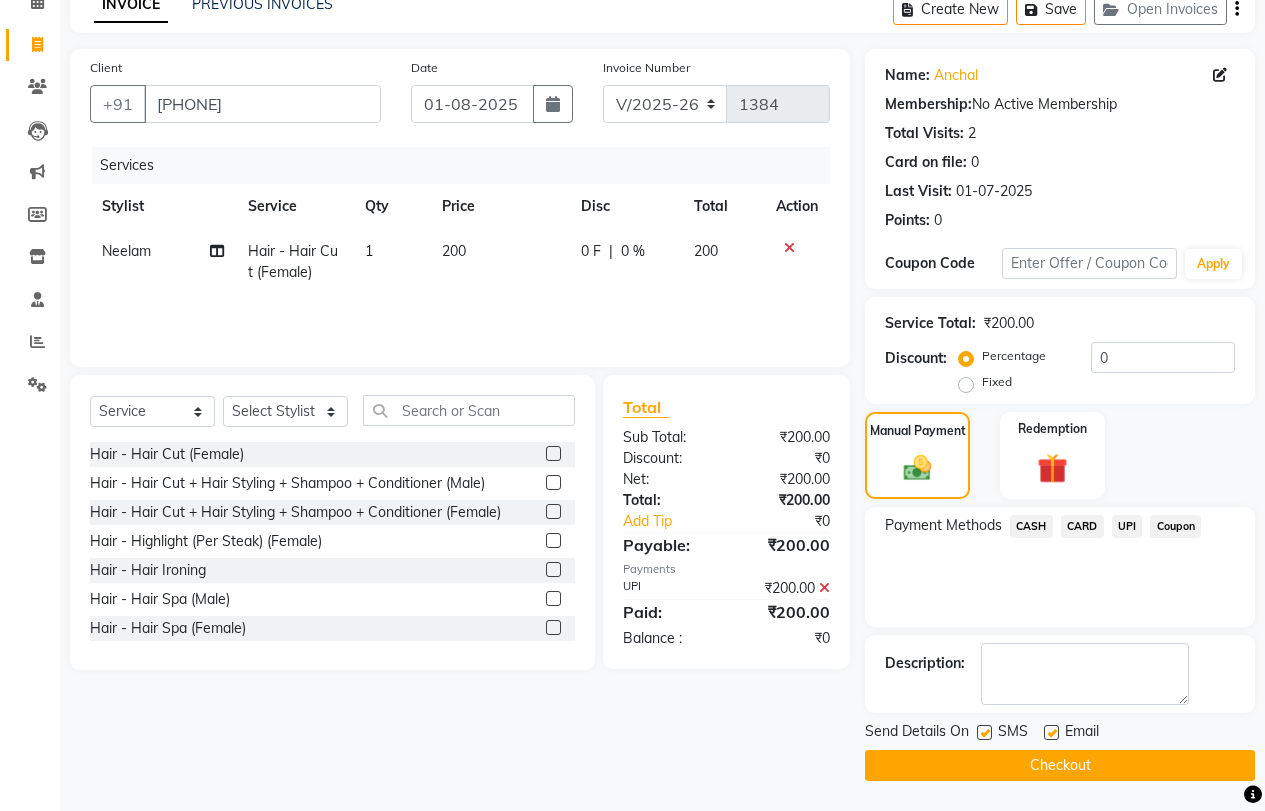 click on "Checkout" 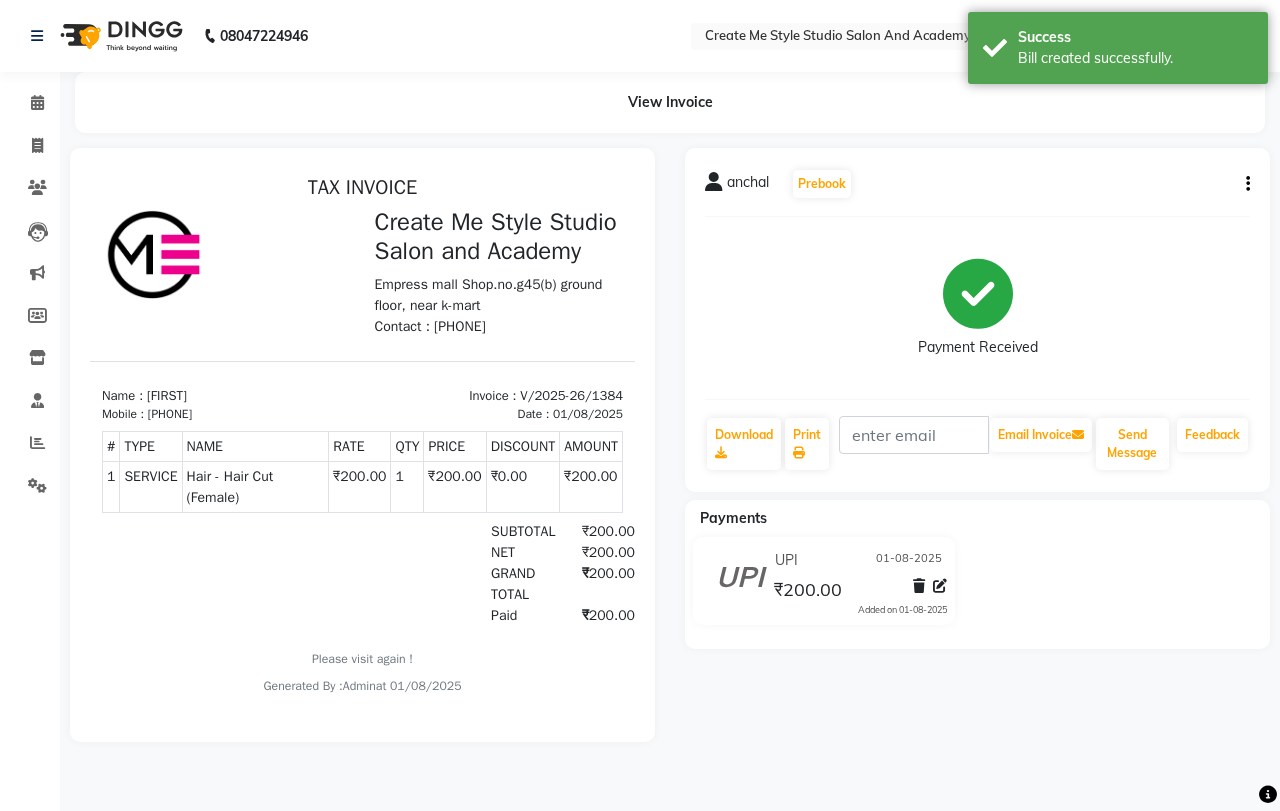 scroll, scrollTop: 0, scrollLeft: 0, axis: both 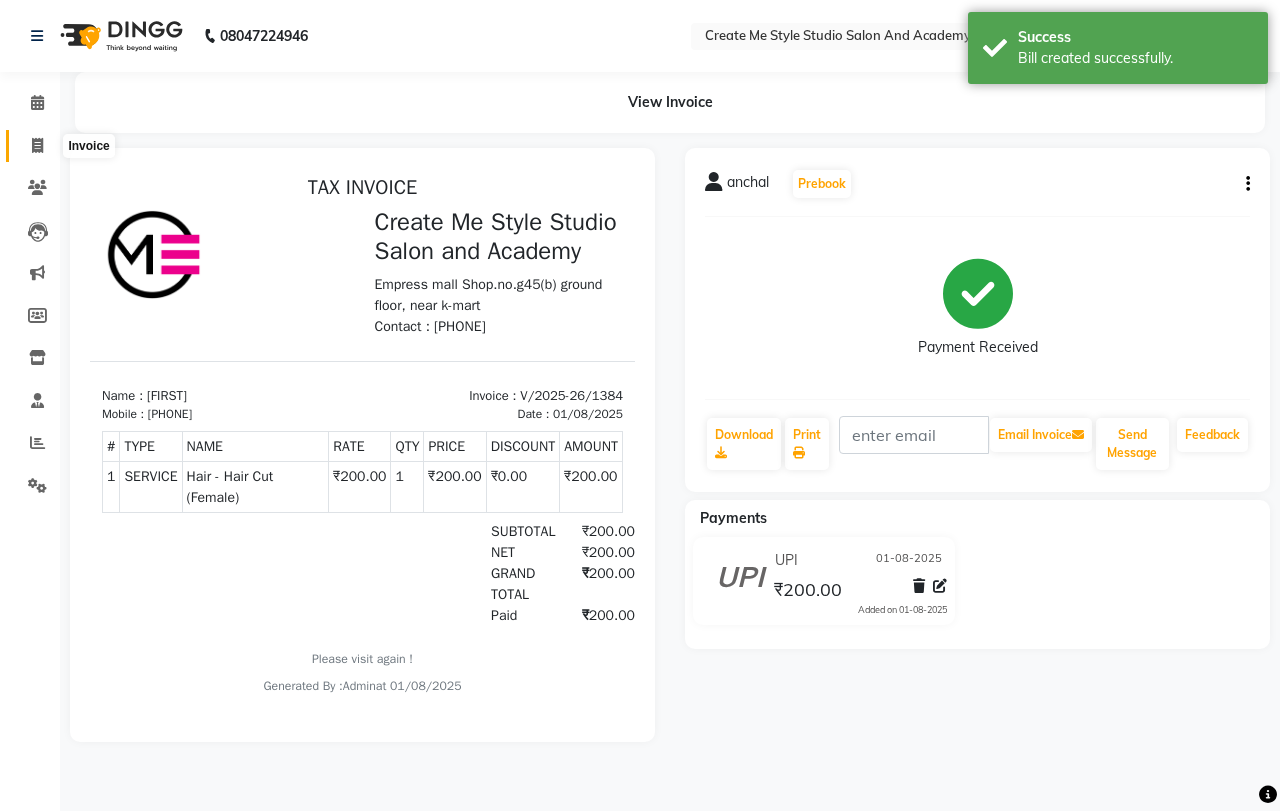 click 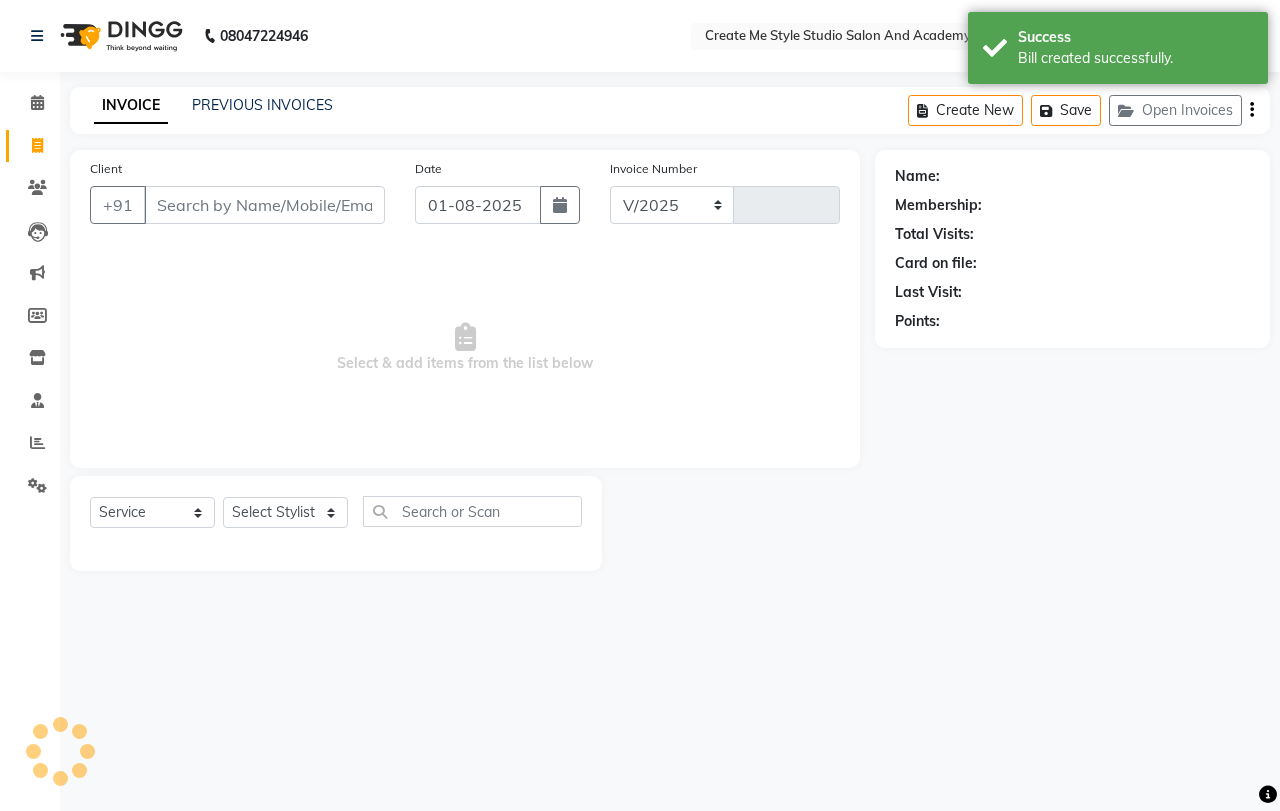 select on "8253" 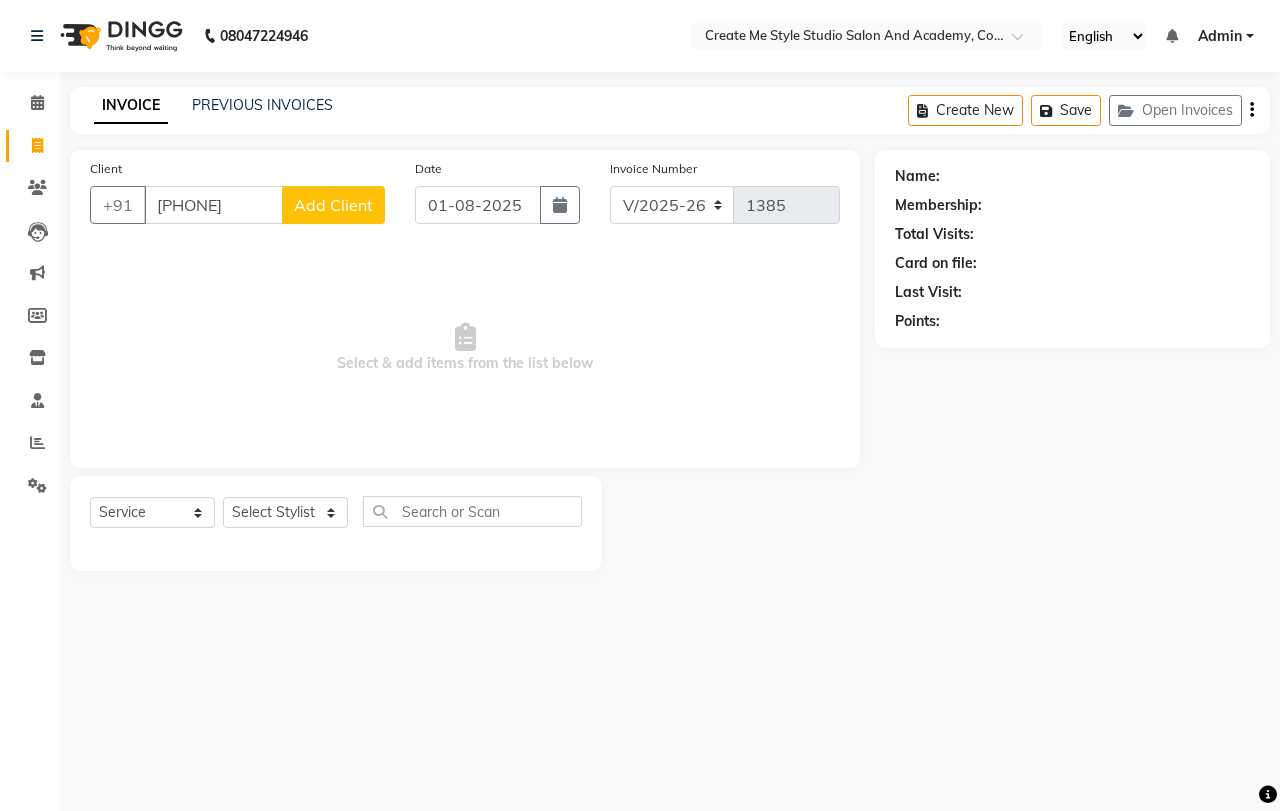 type on "[PHONE]" 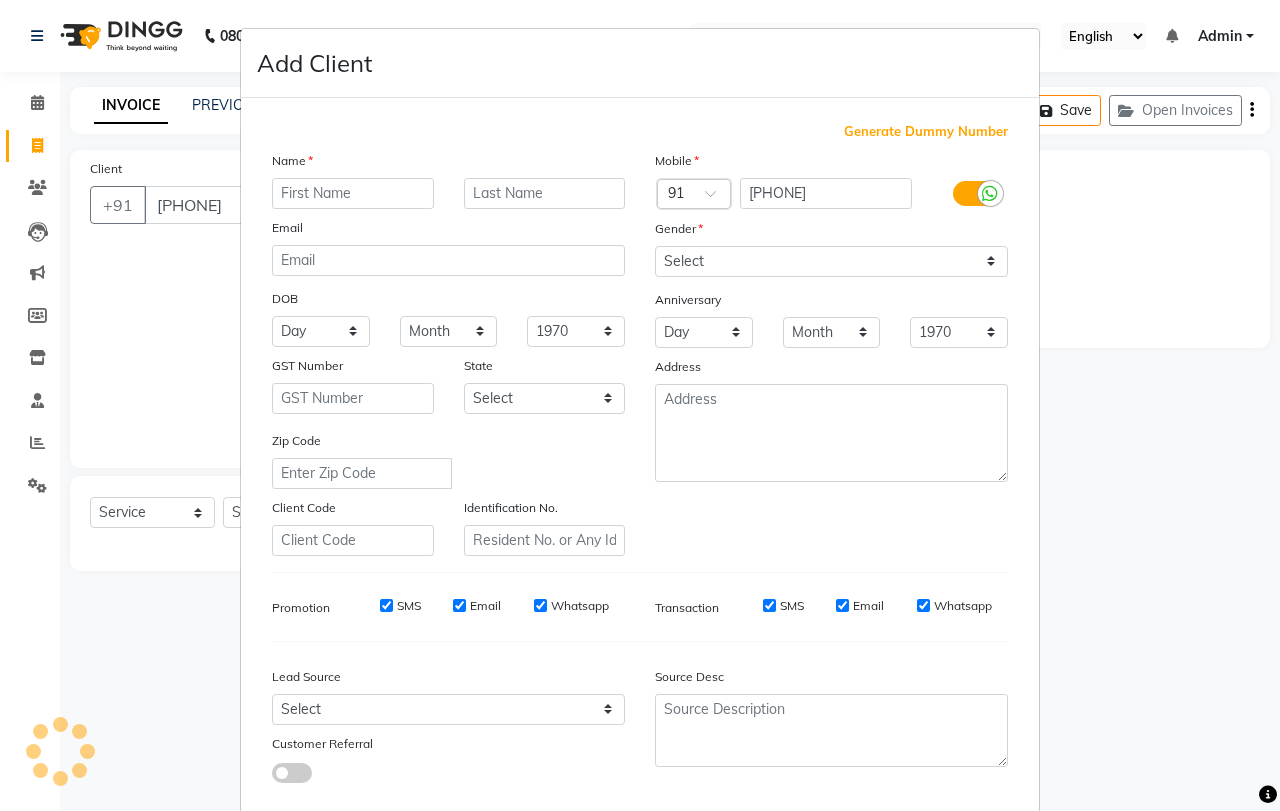 click at bounding box center [353, 193] 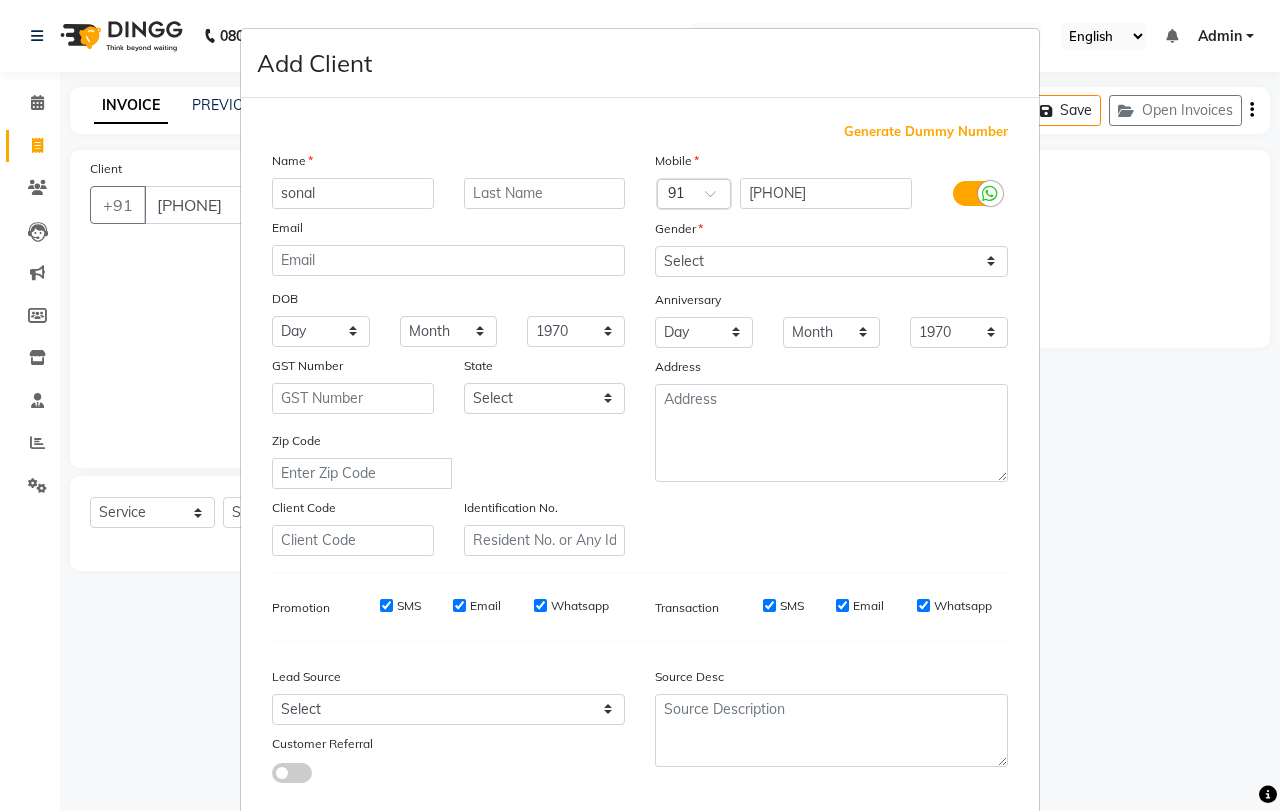 type on "sonal" 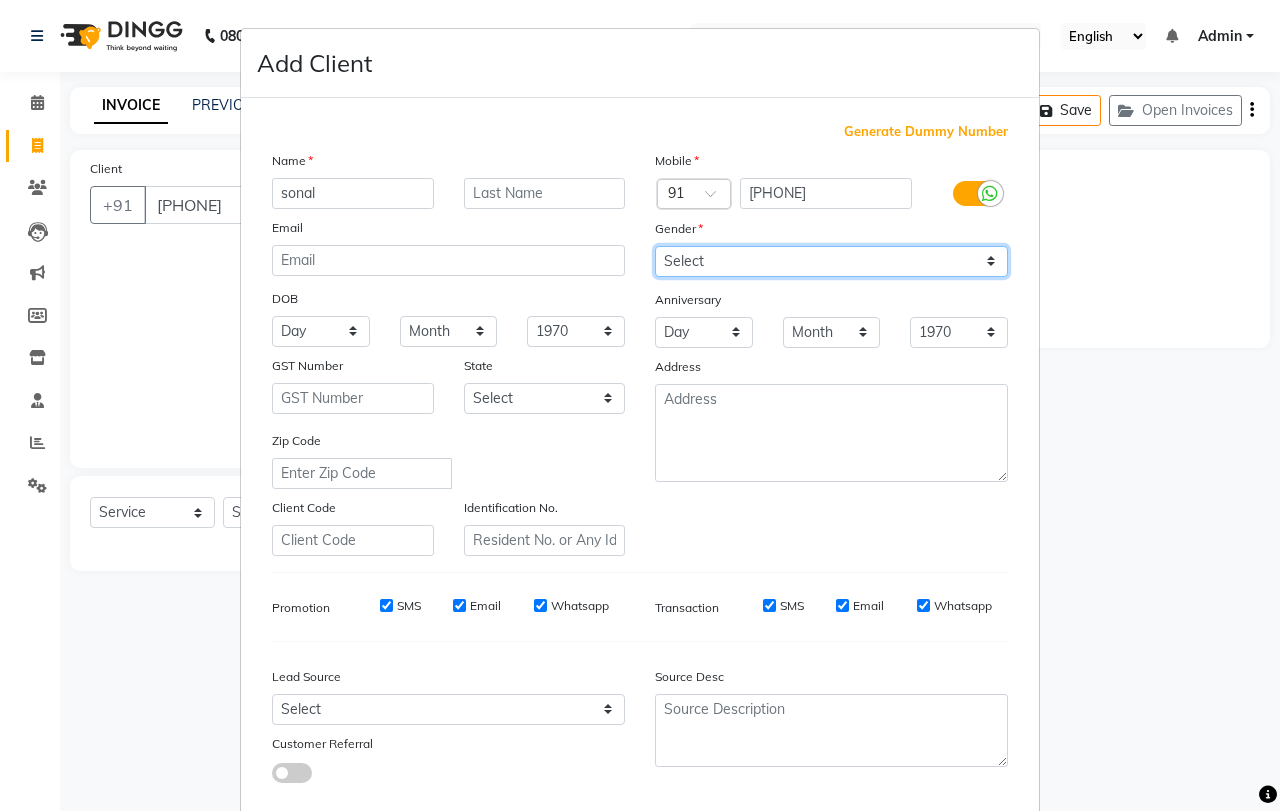 click on "Select Male Female Other Prefer Not To Say" at bounding box center (831, 261) 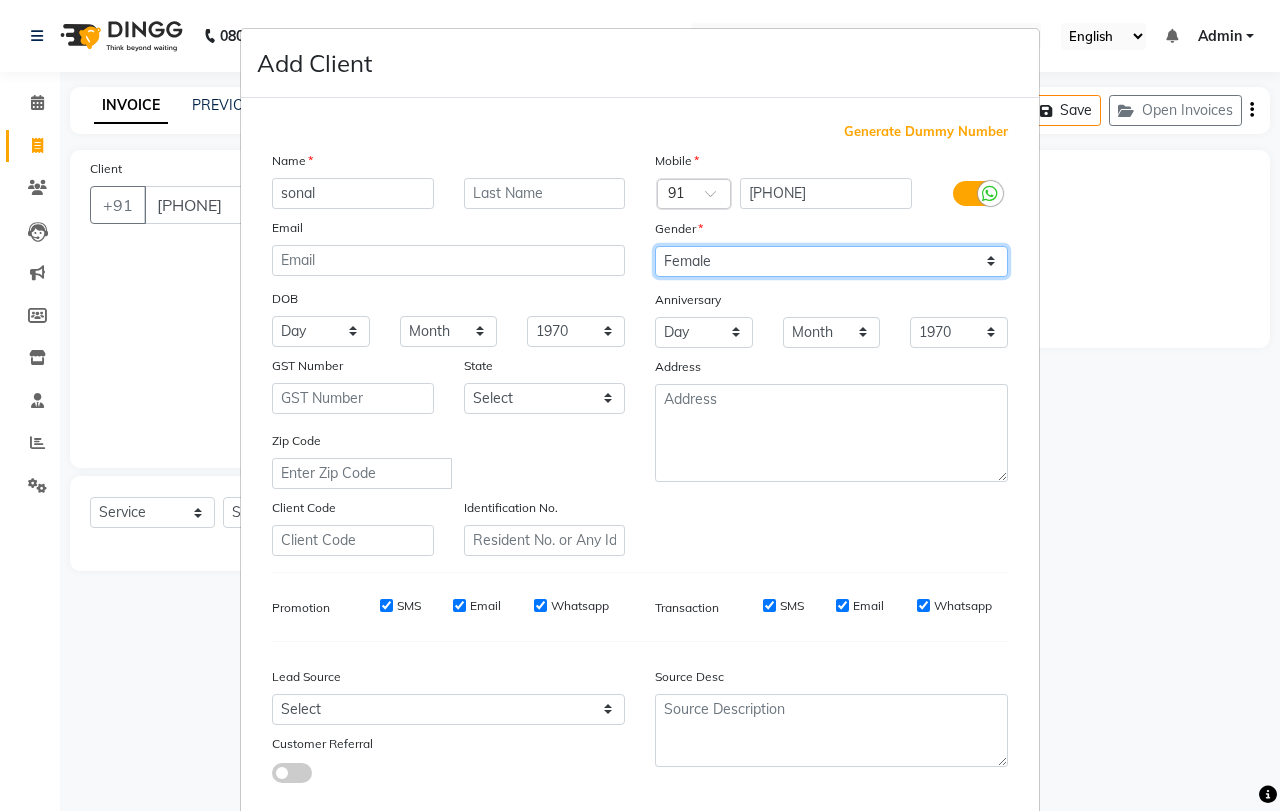 click on "Select Male Female Other Prefer Not To Say" at bounding box center (831, 261) 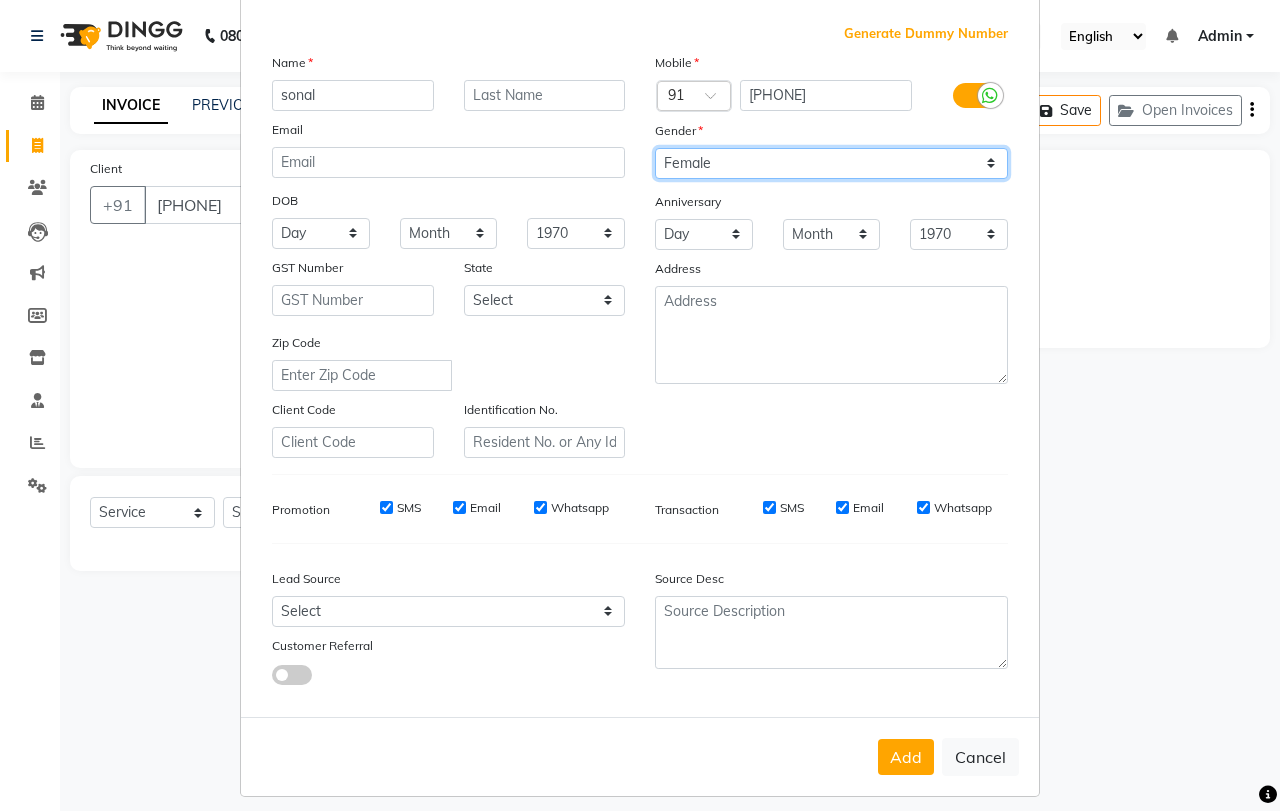 scroll, scrollTop: 112, scrollLeft: 0, axis: vertical 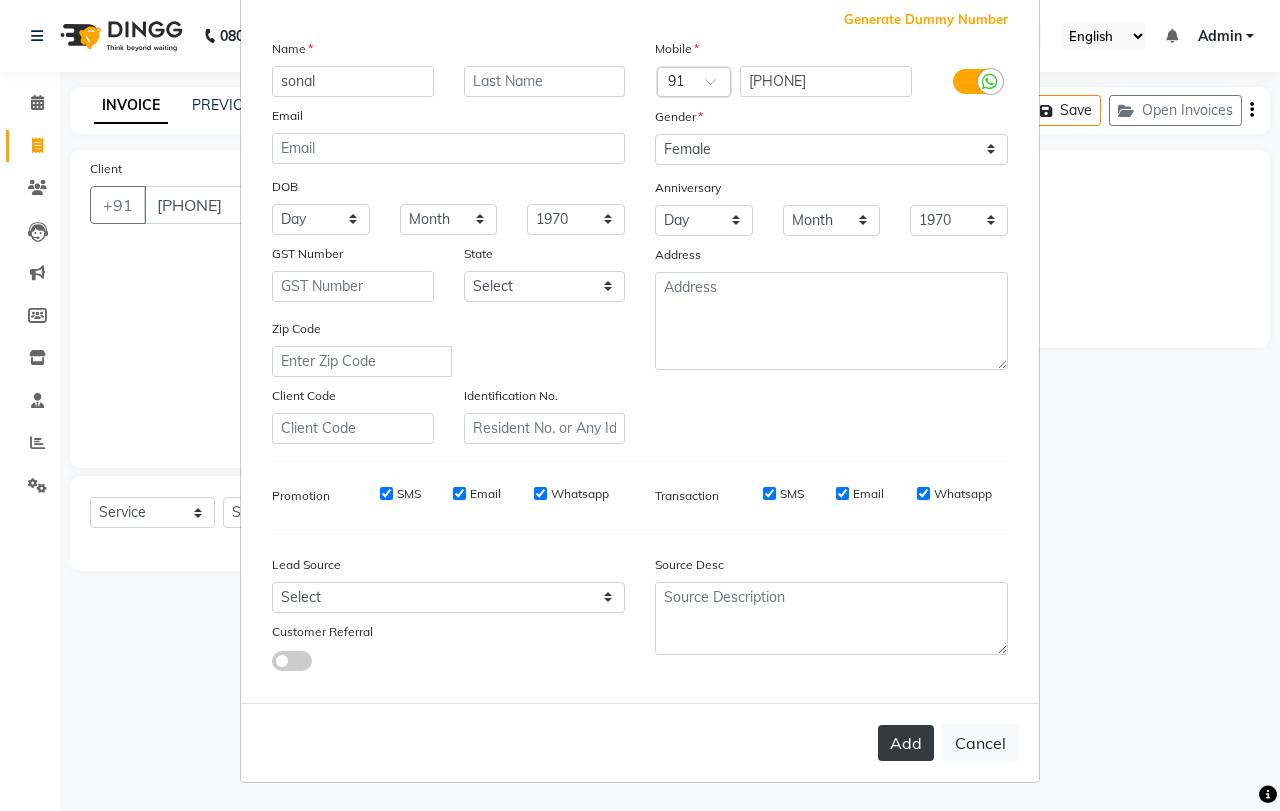 click on "Add" at bounding box center [906, 743] 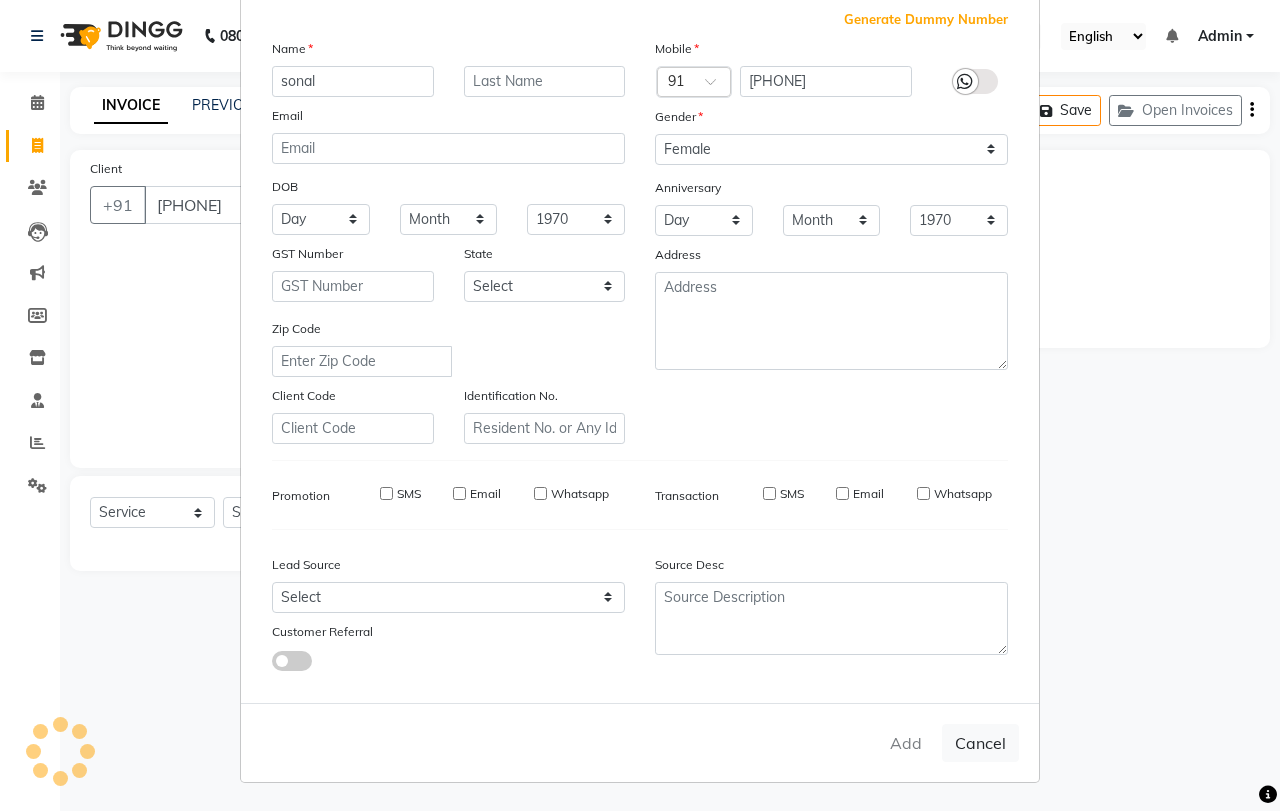 type 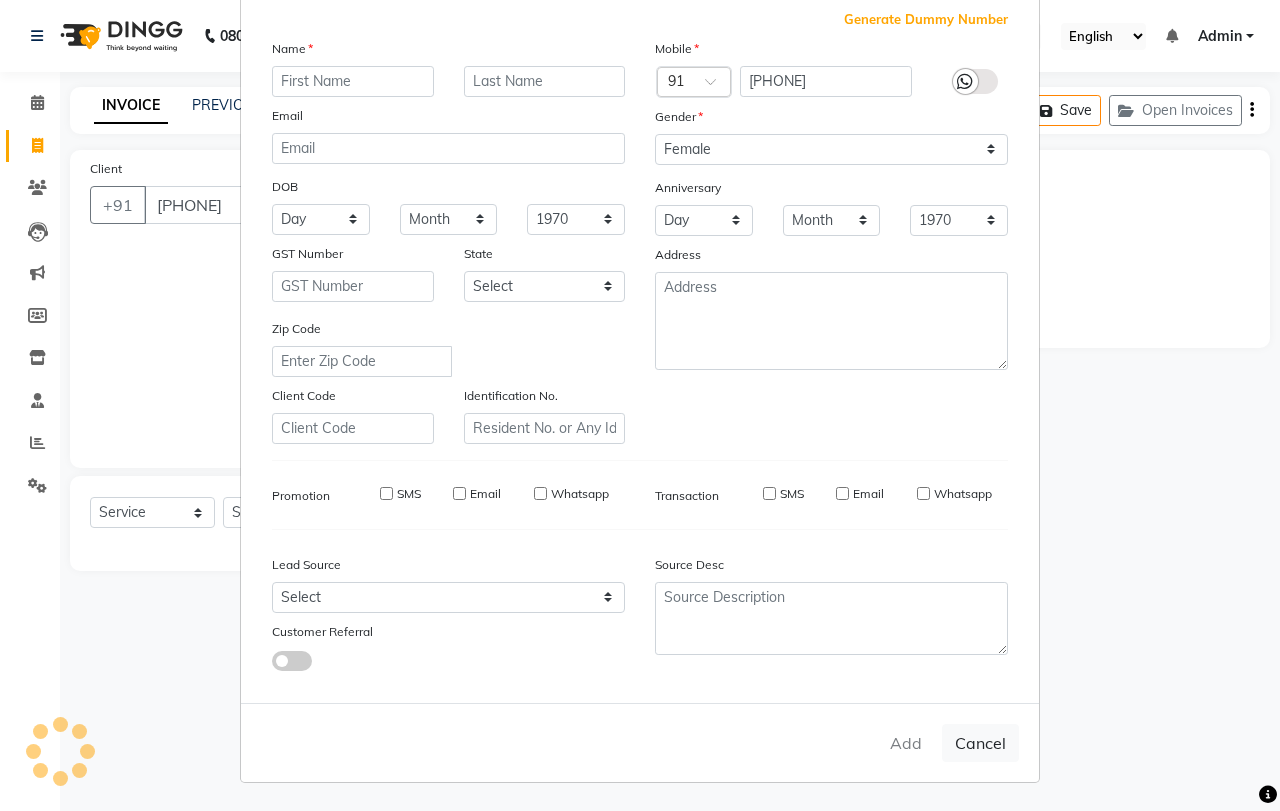 select 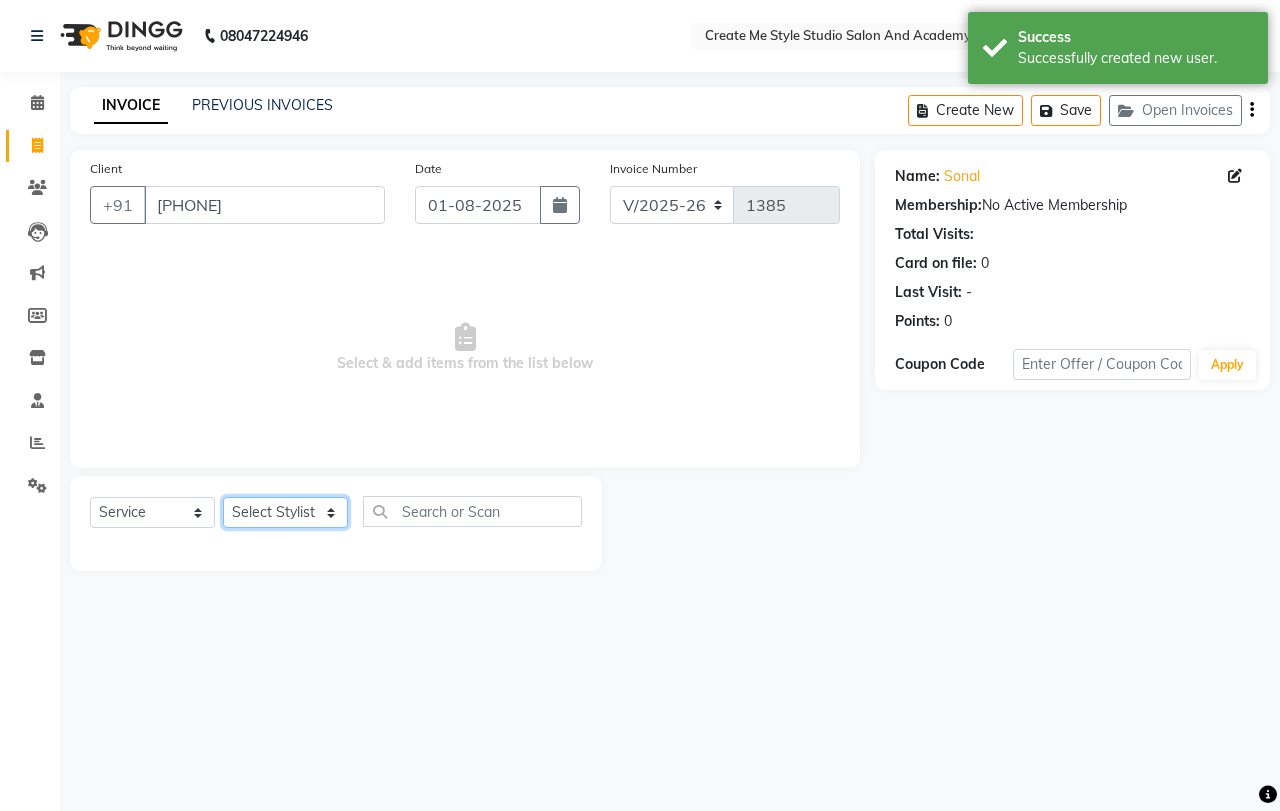 click on "Select Stylist [FIRST] sir [FIRST].B mam [FIRST].S mam TS [FIRST] mam [FIRST] mam [FIRST] mam [FIRST] sir Reception 1 Reception 2 [FIRST] sir" 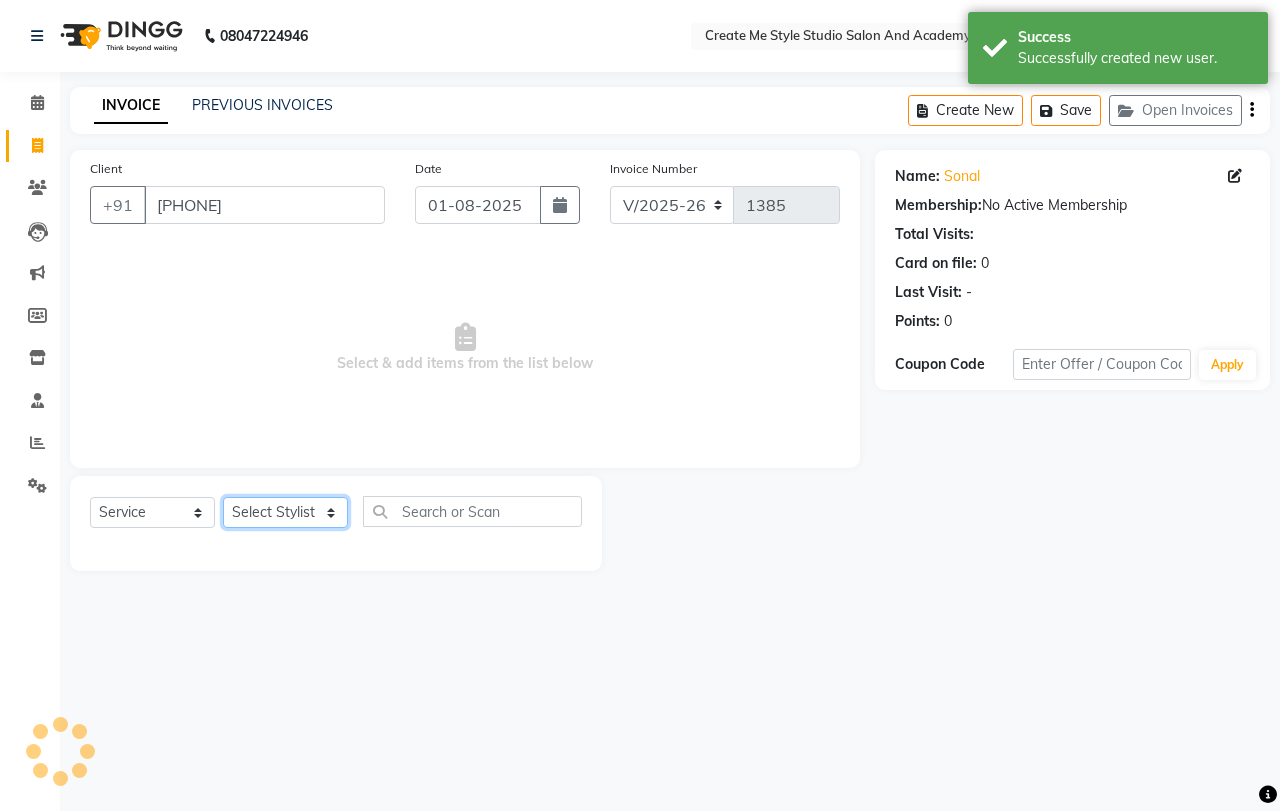 select on "[NUMBER]" 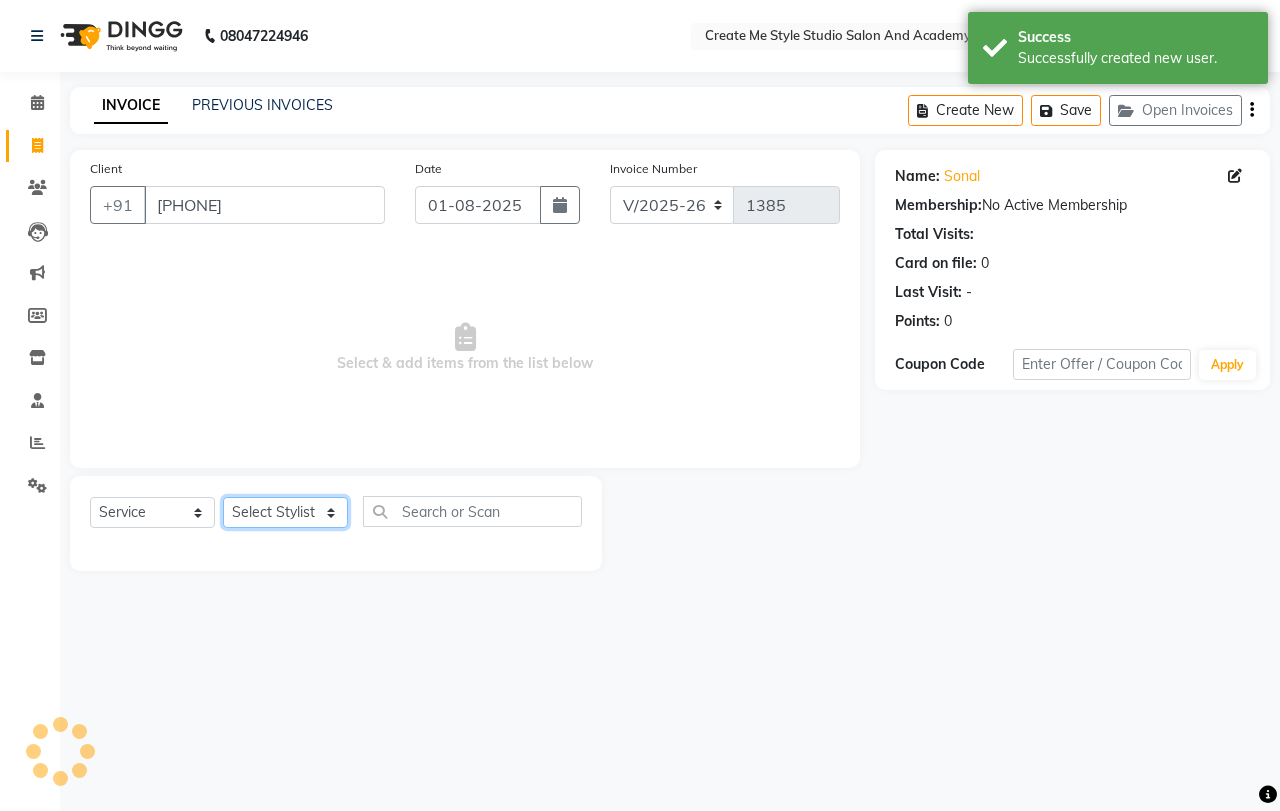 click on "Select Stylist [FIRST] sir [FIRST].B mam [FIRST].S mam TS [FIRST] mam [FIRST] mam [FIRST] mam [FIRST] sir Reception 1 Reception 2 [FIRST] sir" 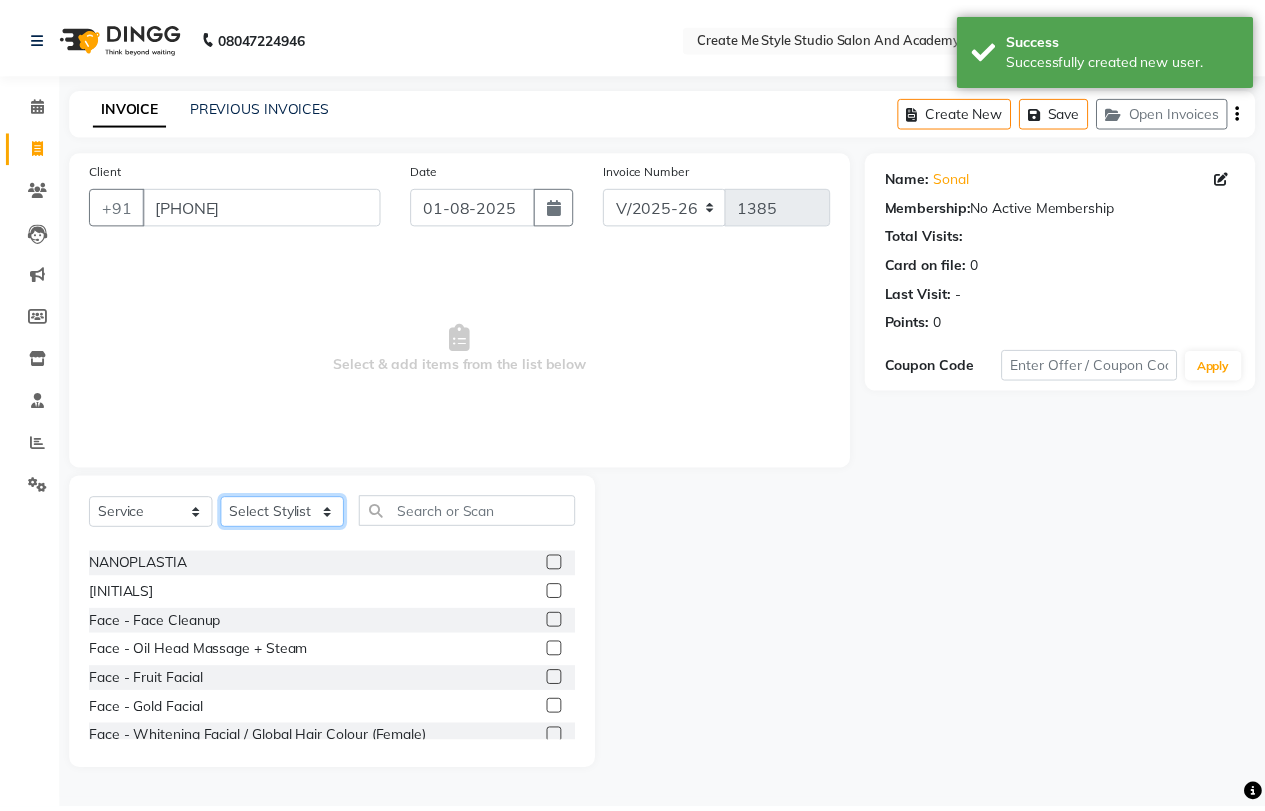 scroll, scrollTop: 467, scrollLeft: 0, axis: vertical 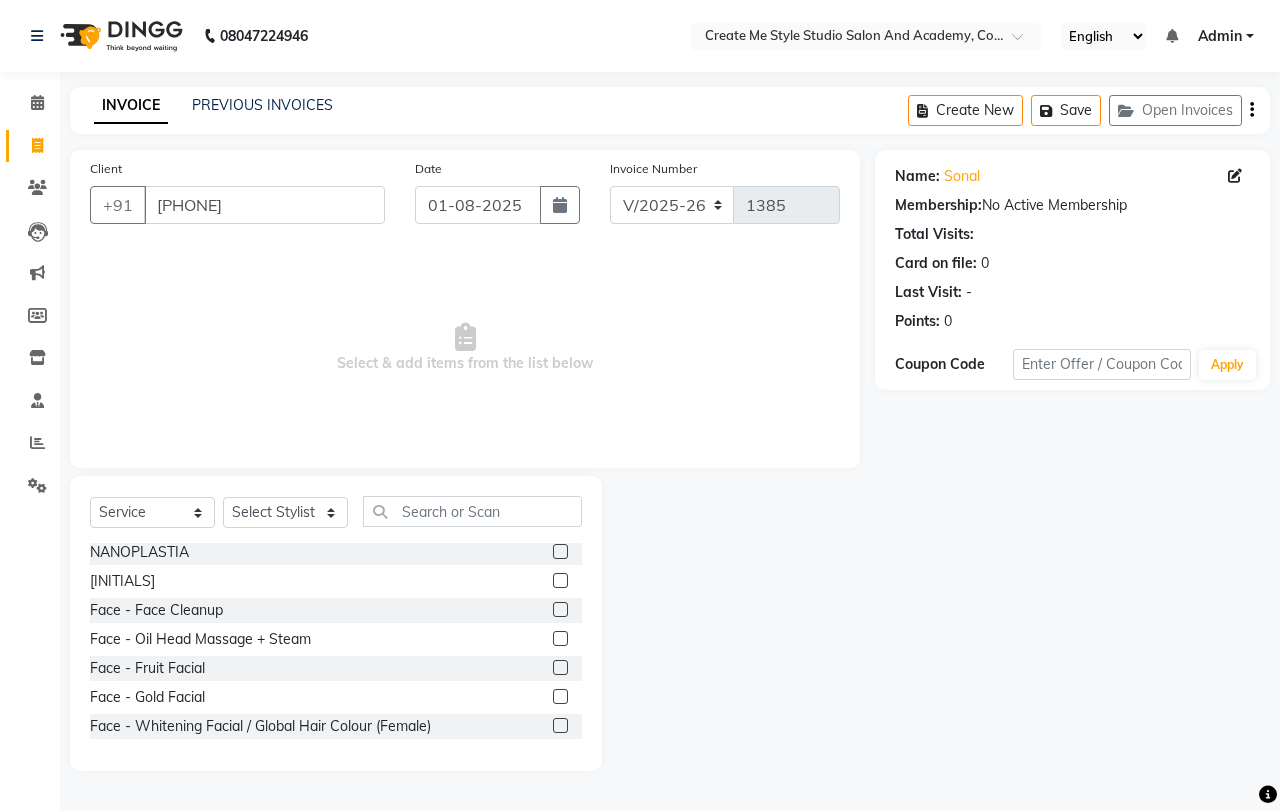 click 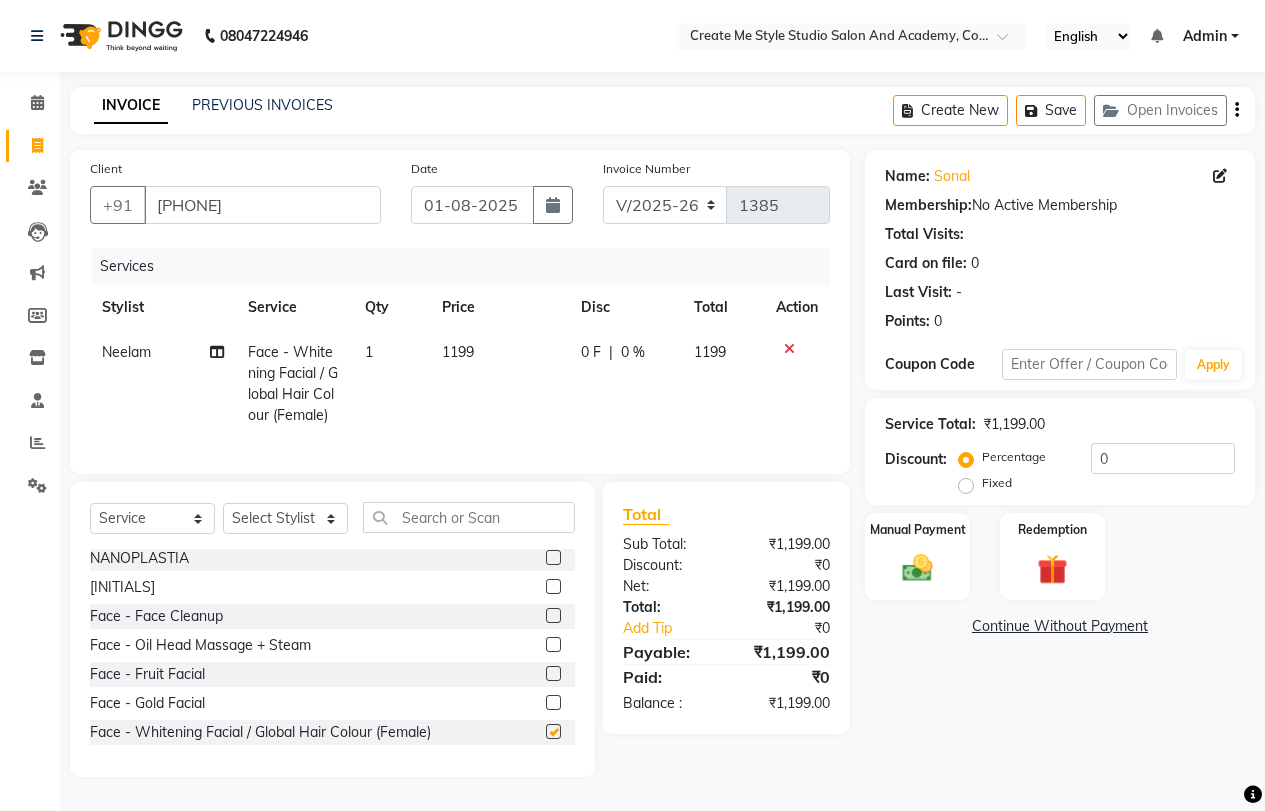 checkbox on "false" 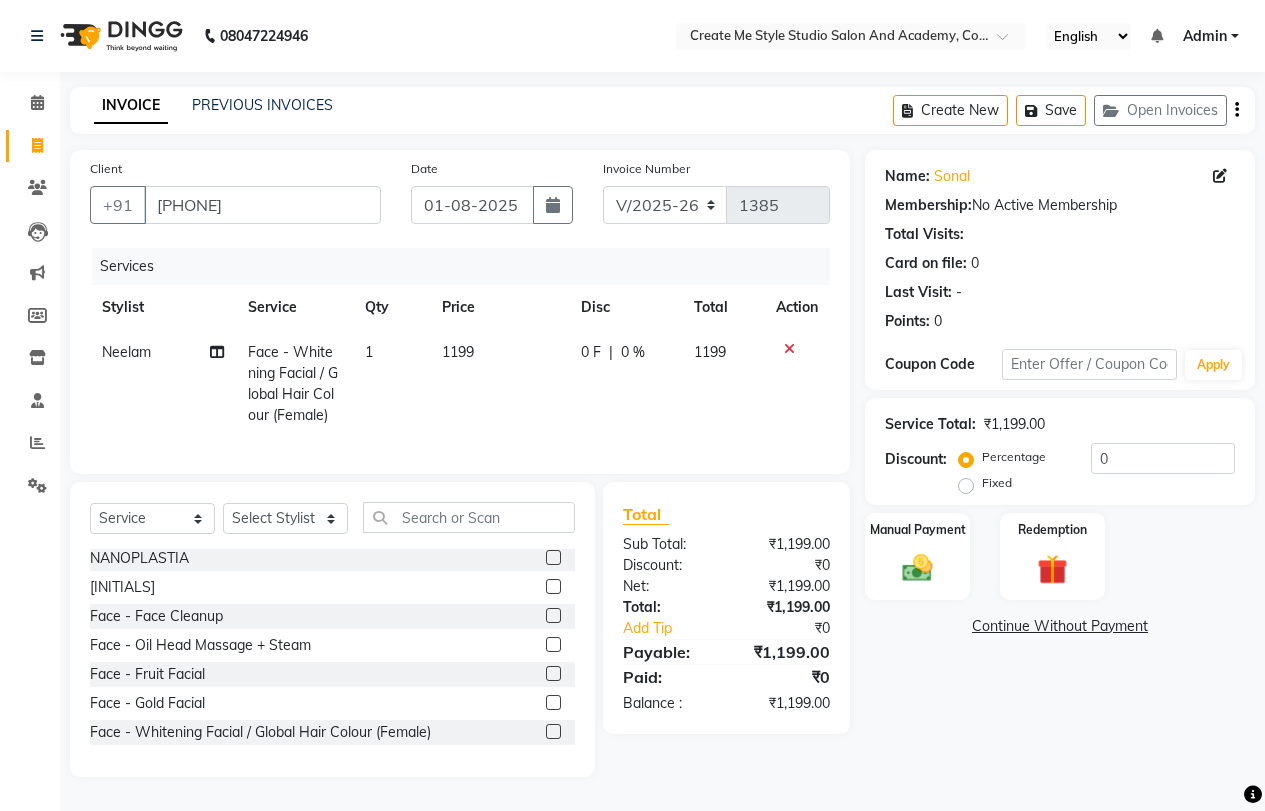 click on "1199" 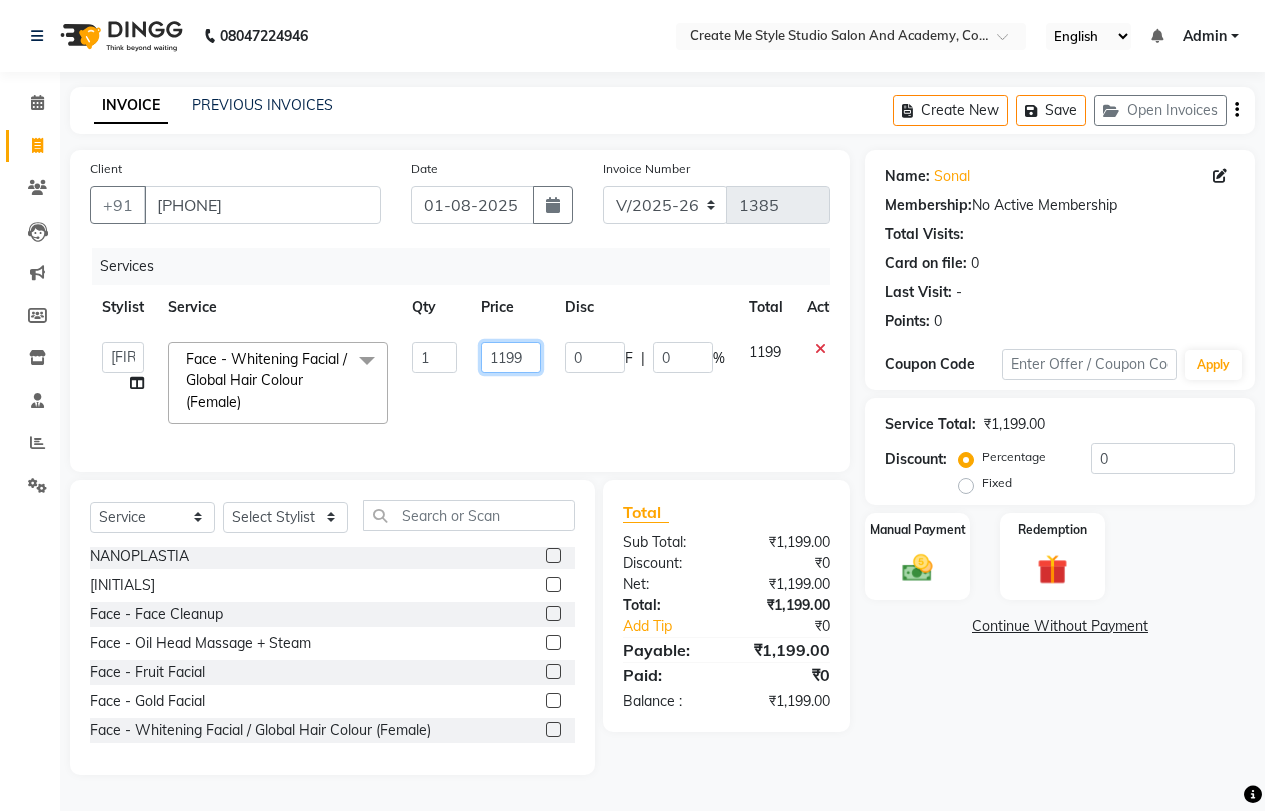 click on "1199" 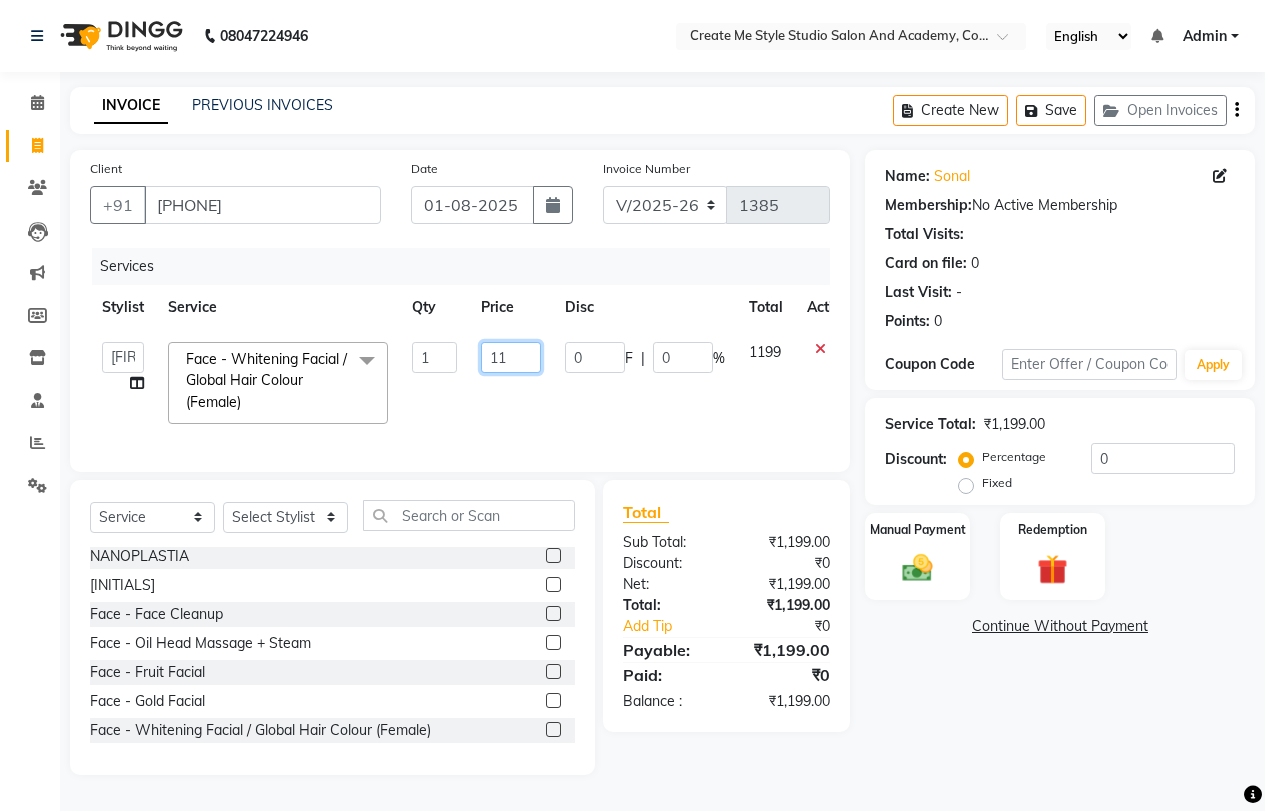 type on "1" 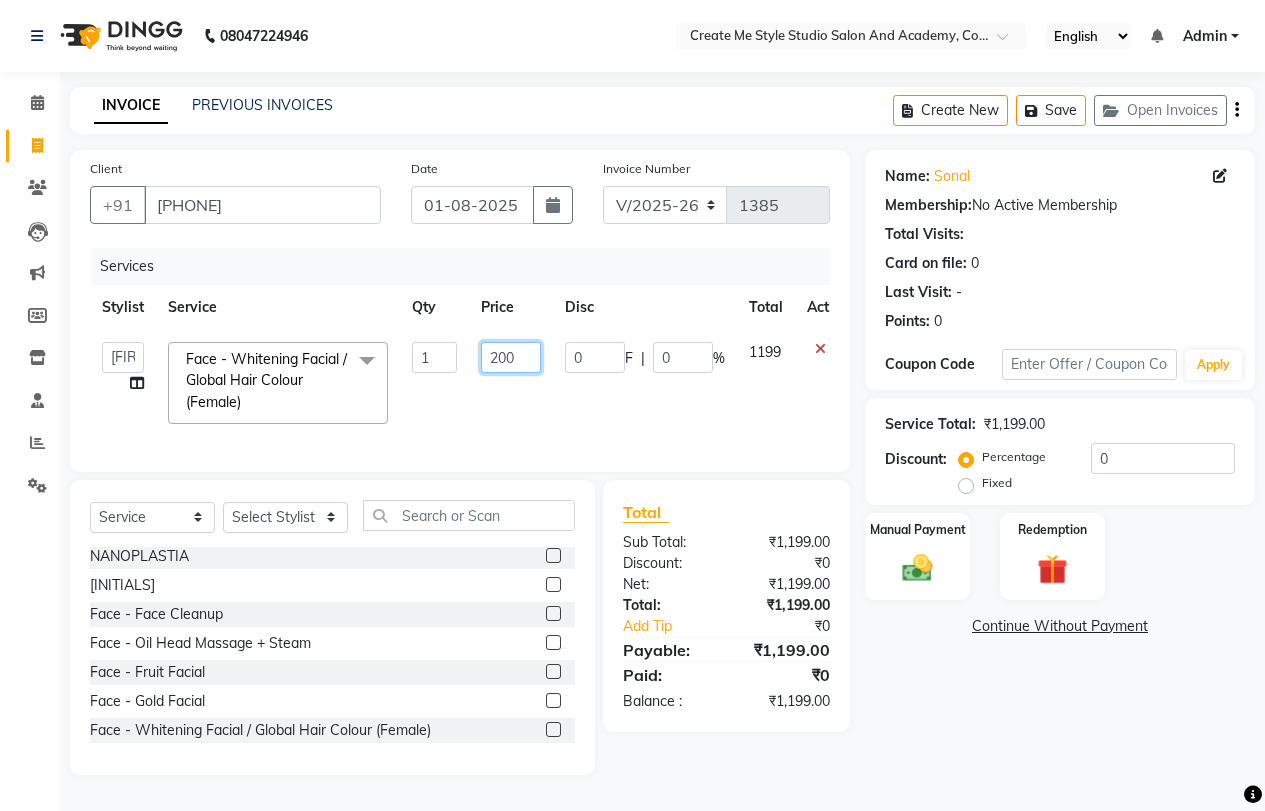 type on "2000" 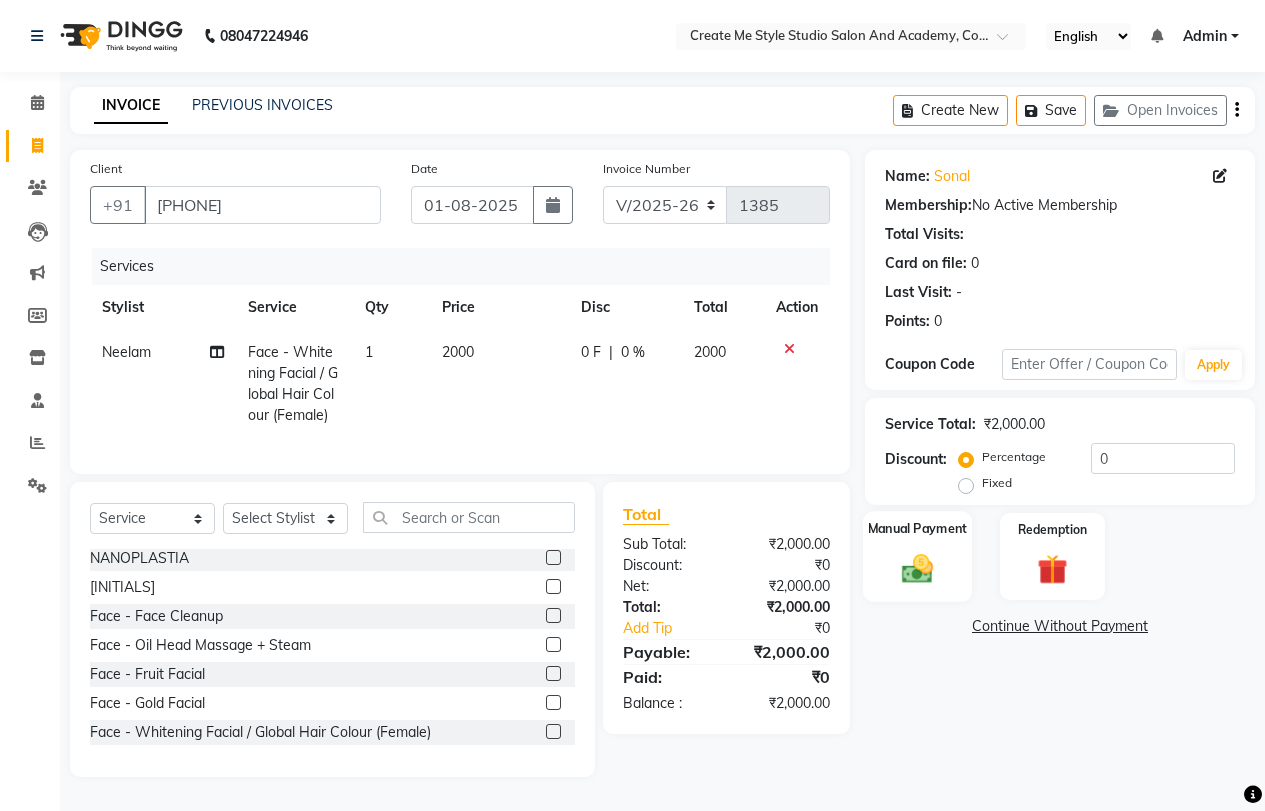 click 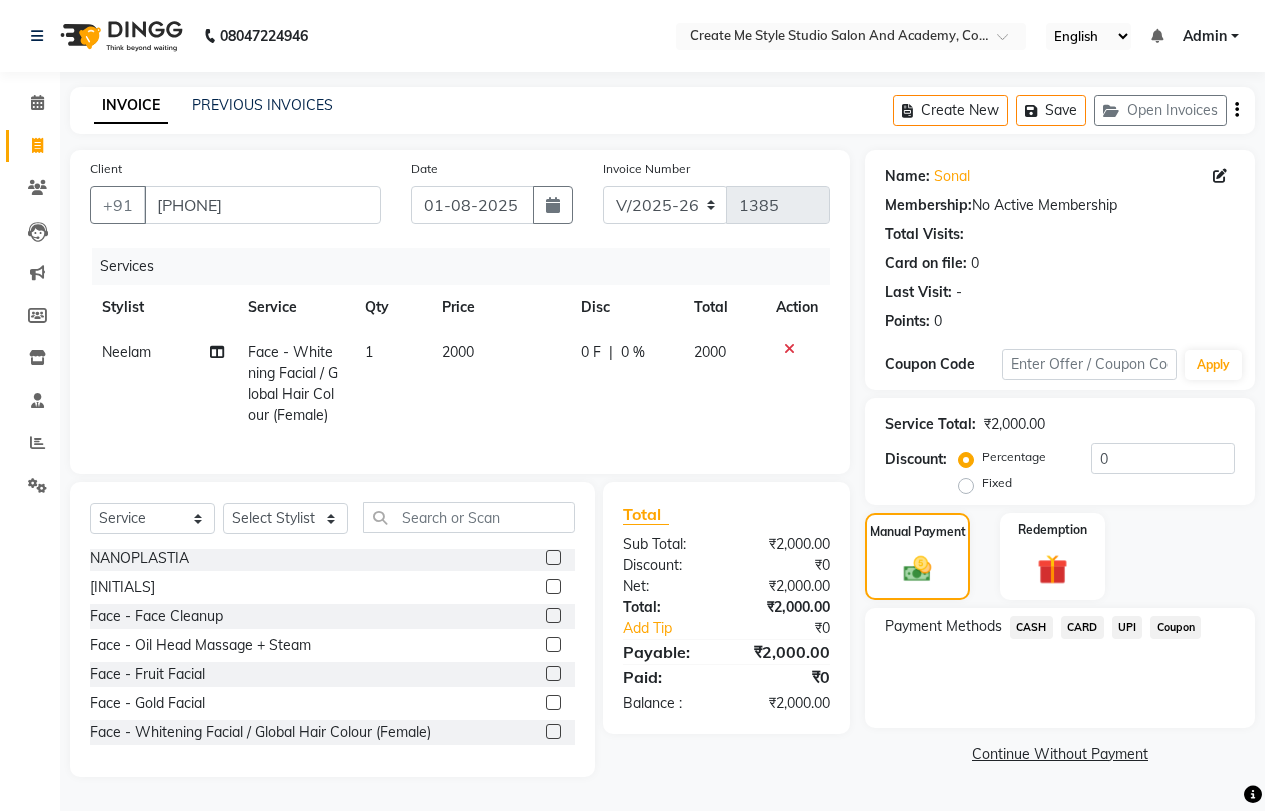 click on "UPI" 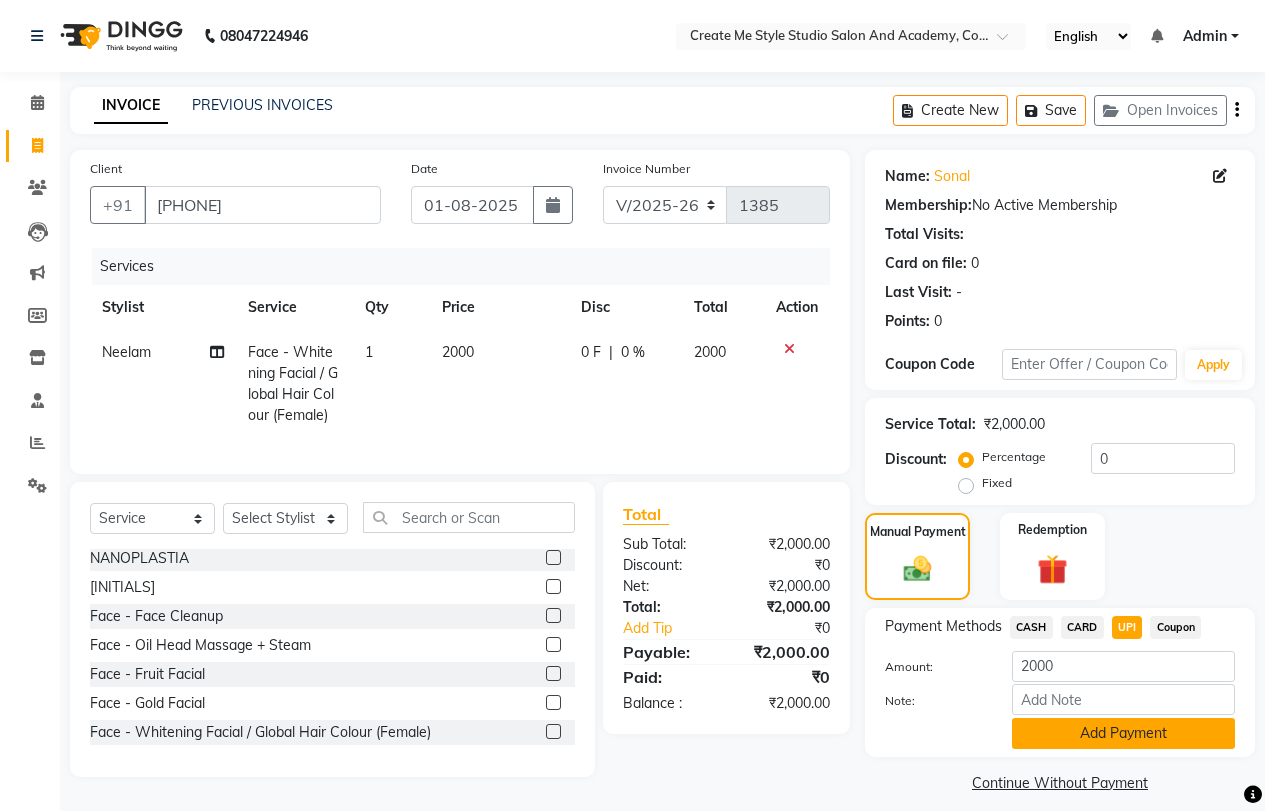 click on "Add Payment" 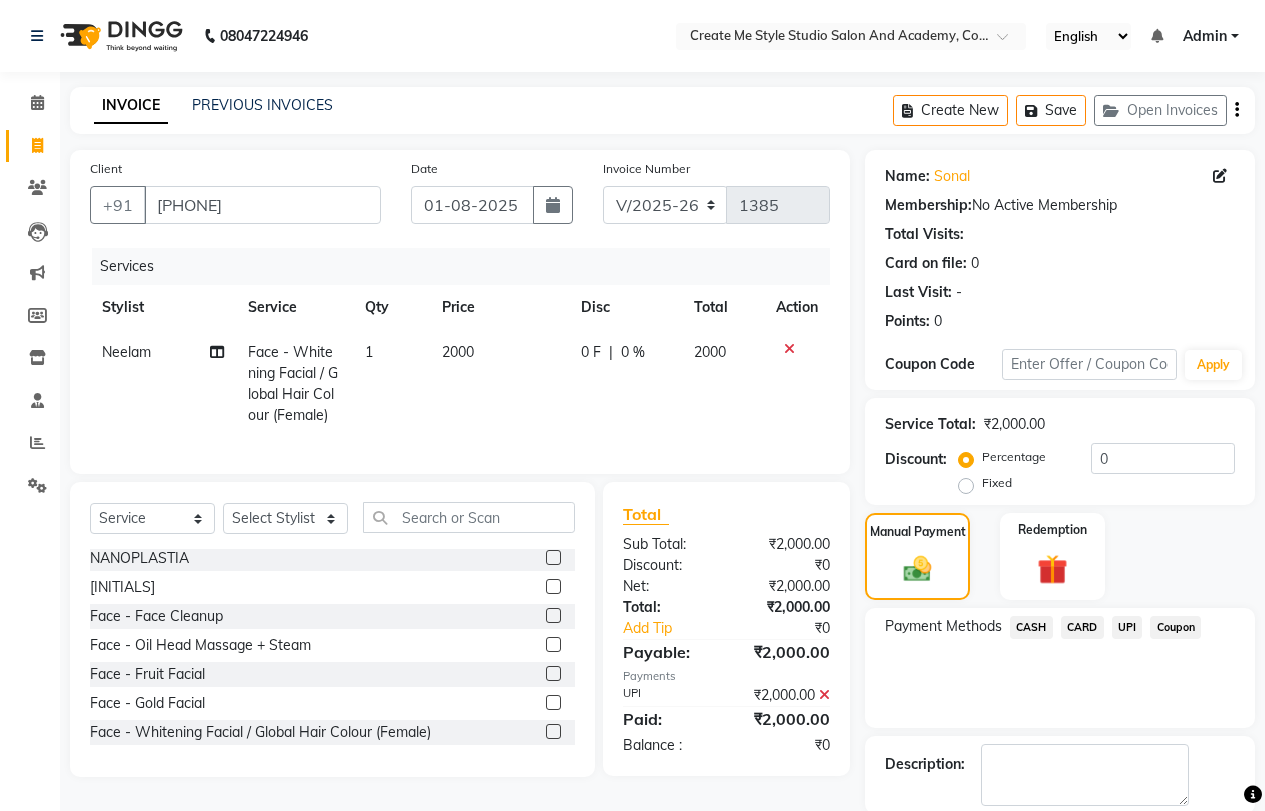 scroll, scrollTop: 101, scrollLeft: 0, axis: vertical 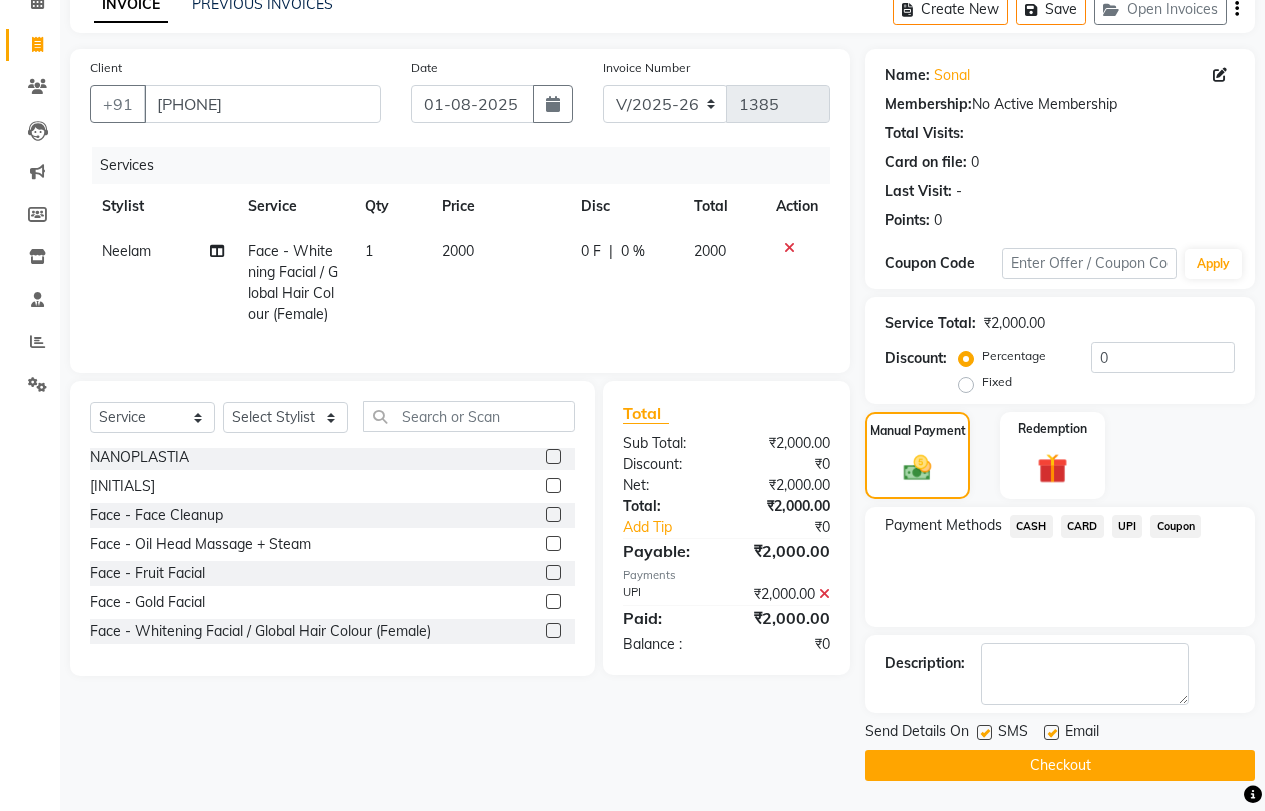 click on "Checkout" 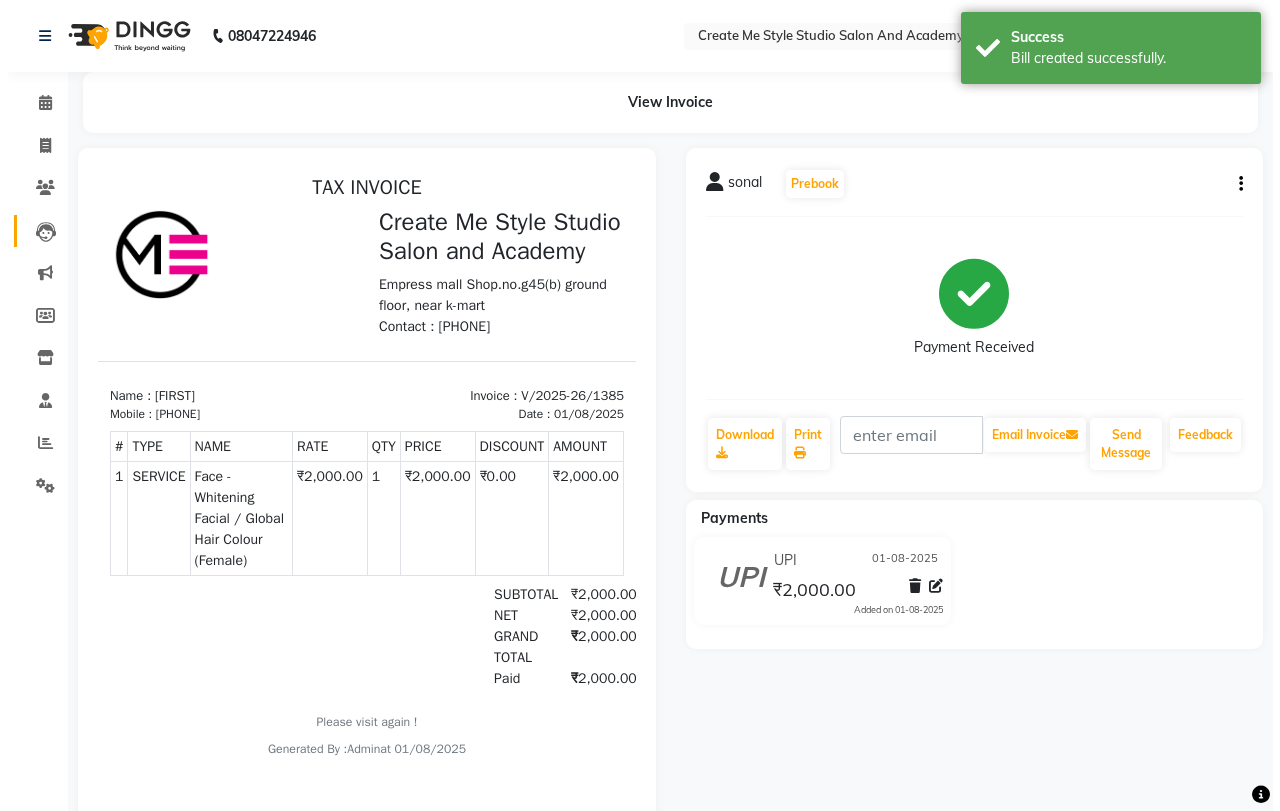 scroll, scrollTop: 0, scrollLeft: 0, axis: both 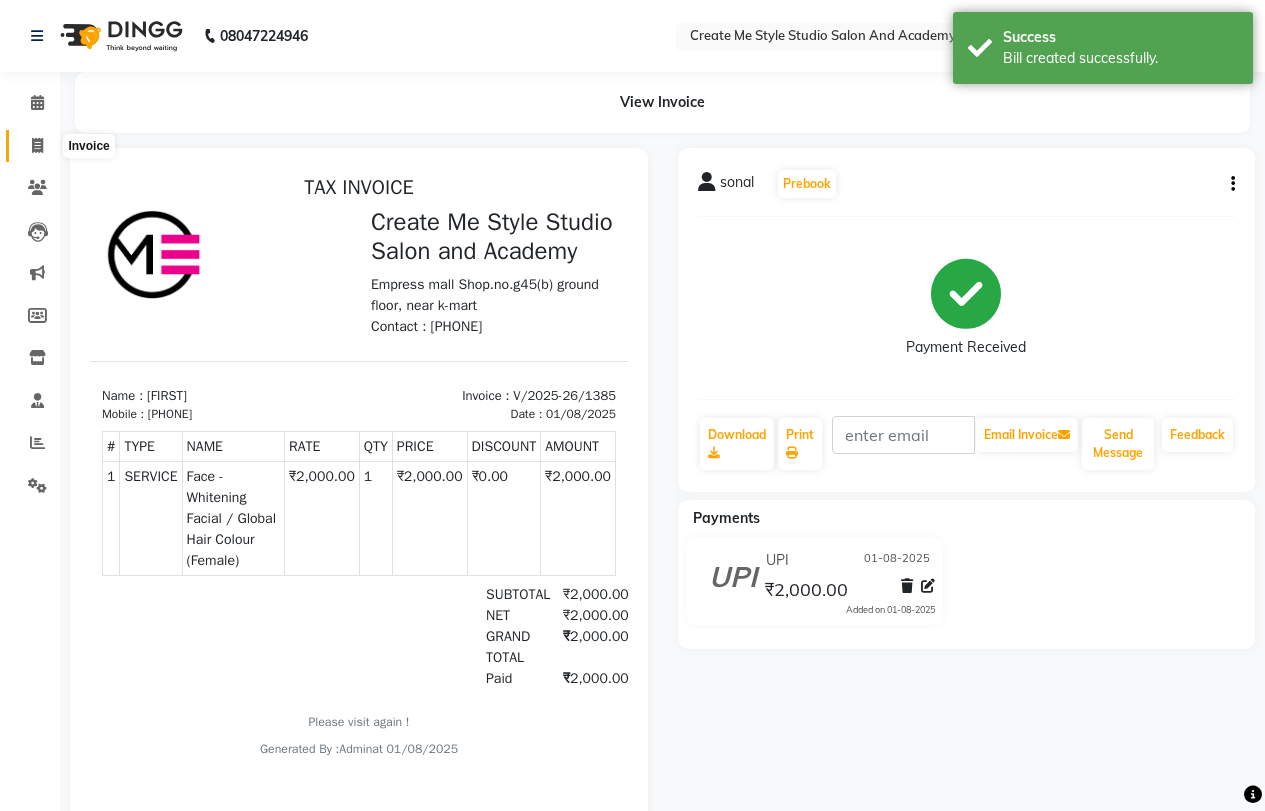click 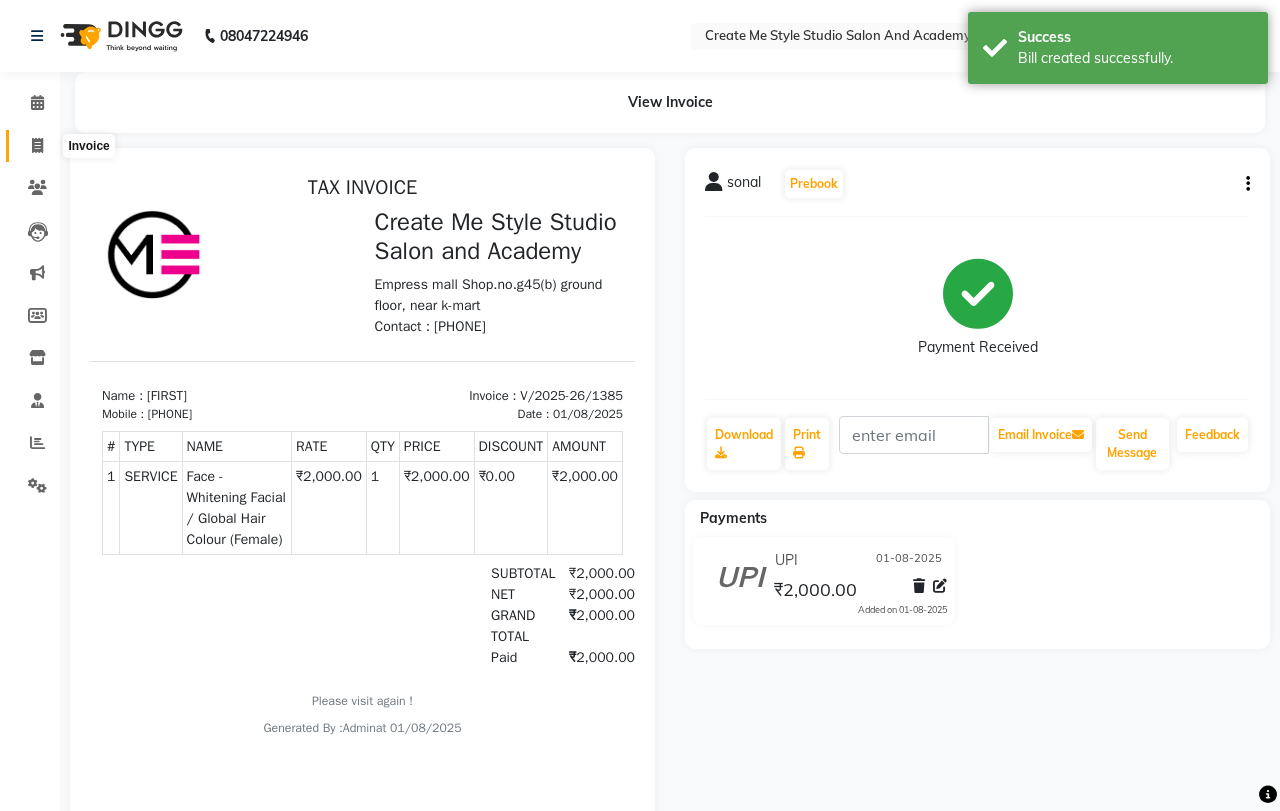 select on "service" 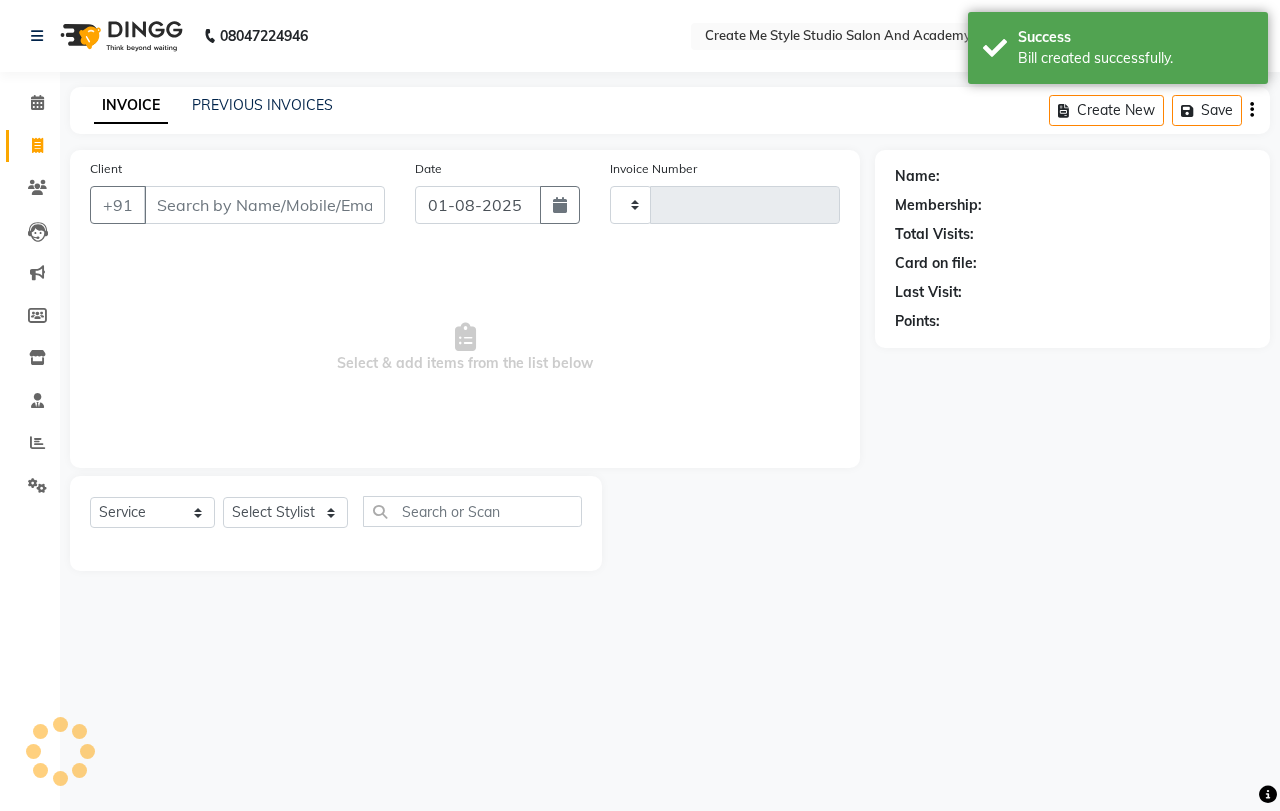 type on "1386" 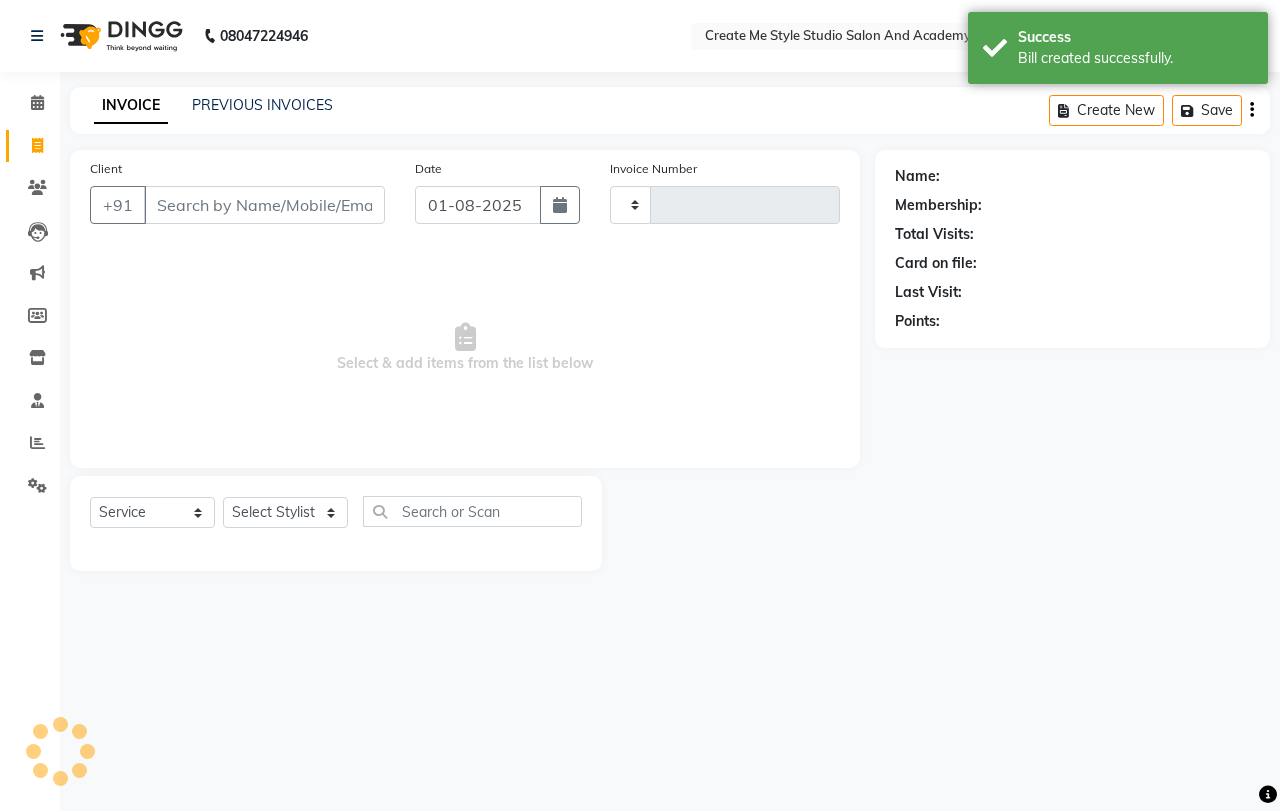select on "8253" 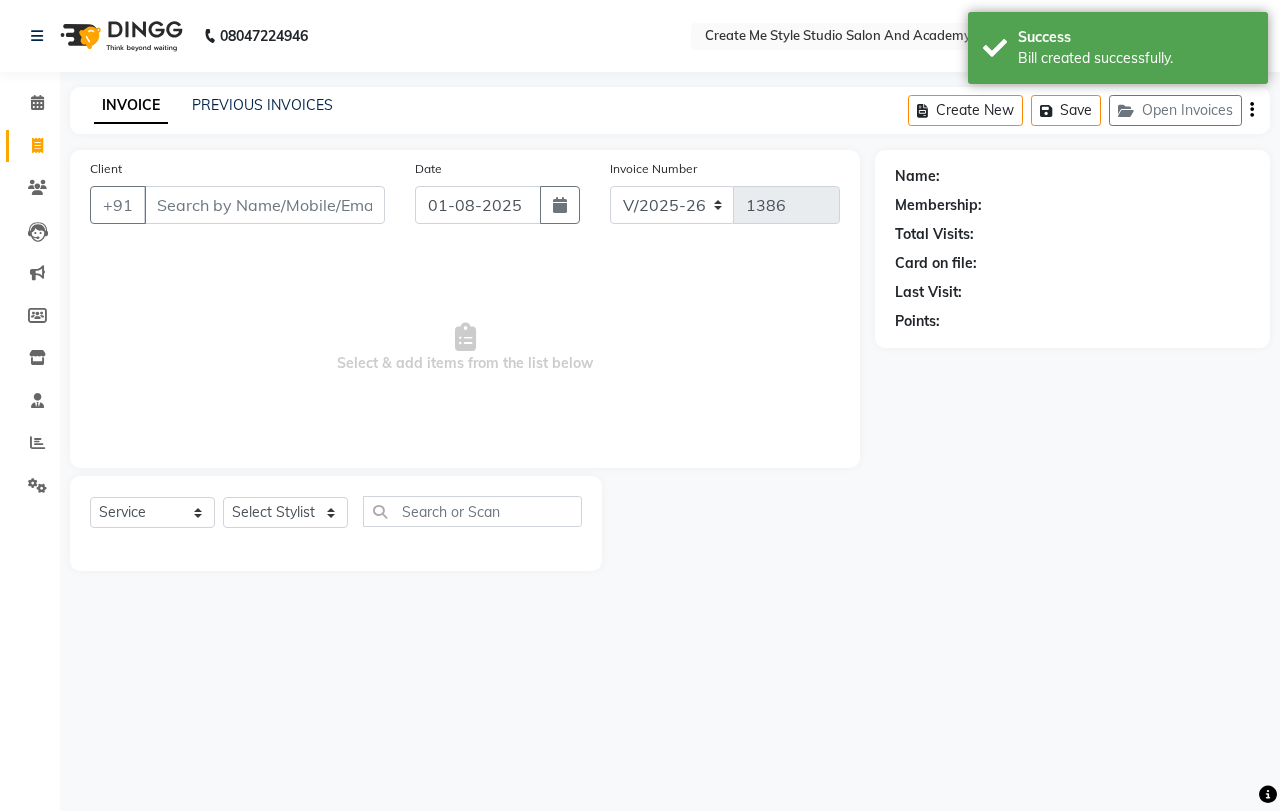 click on "Client" at bounding box center [264, 205] 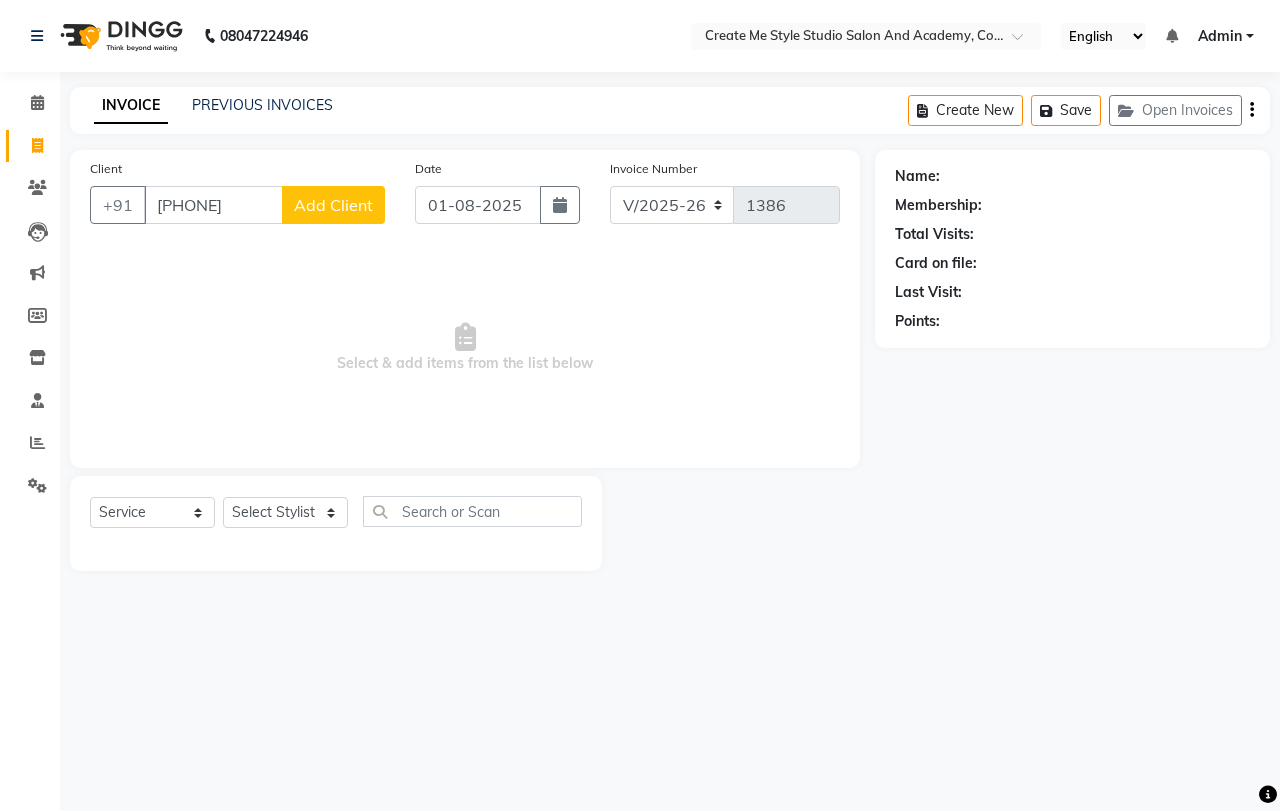 type on "[PHONE]" 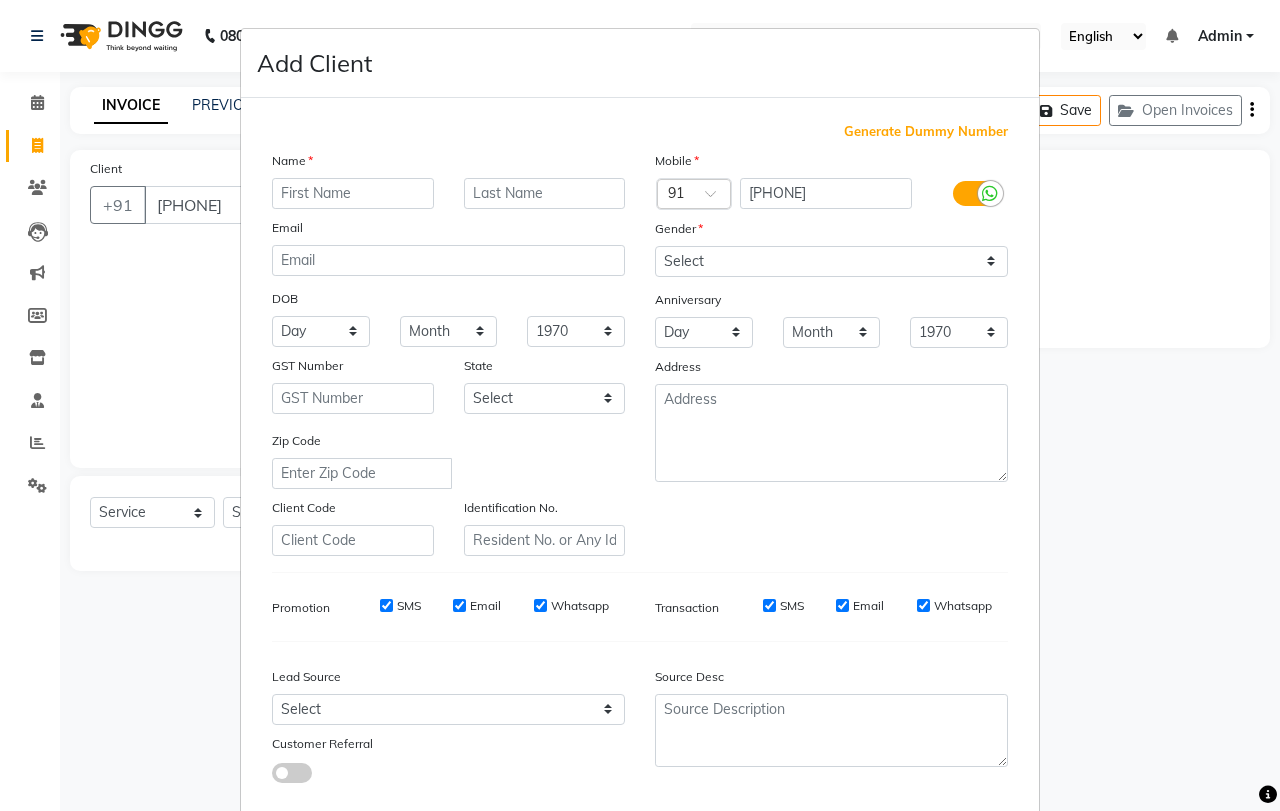 click at bounding box center (353, 193) 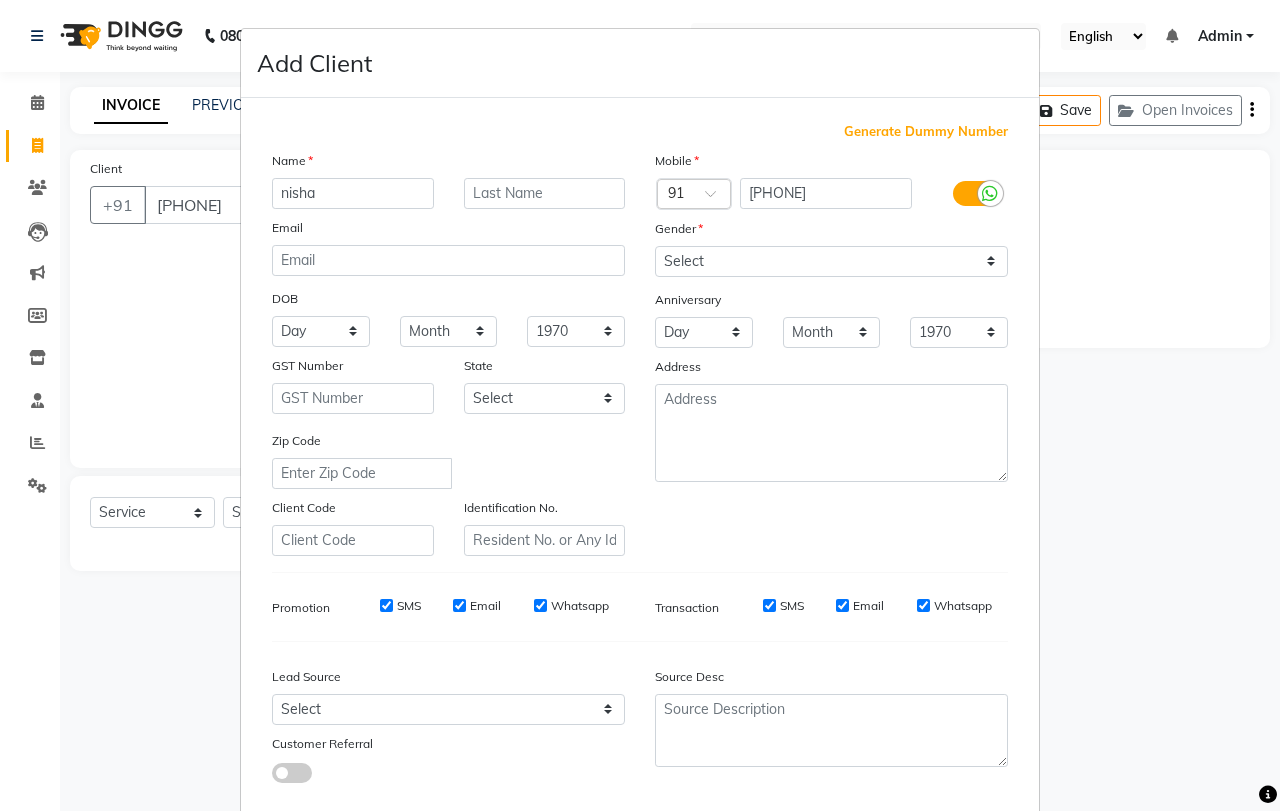 type on "nisha" 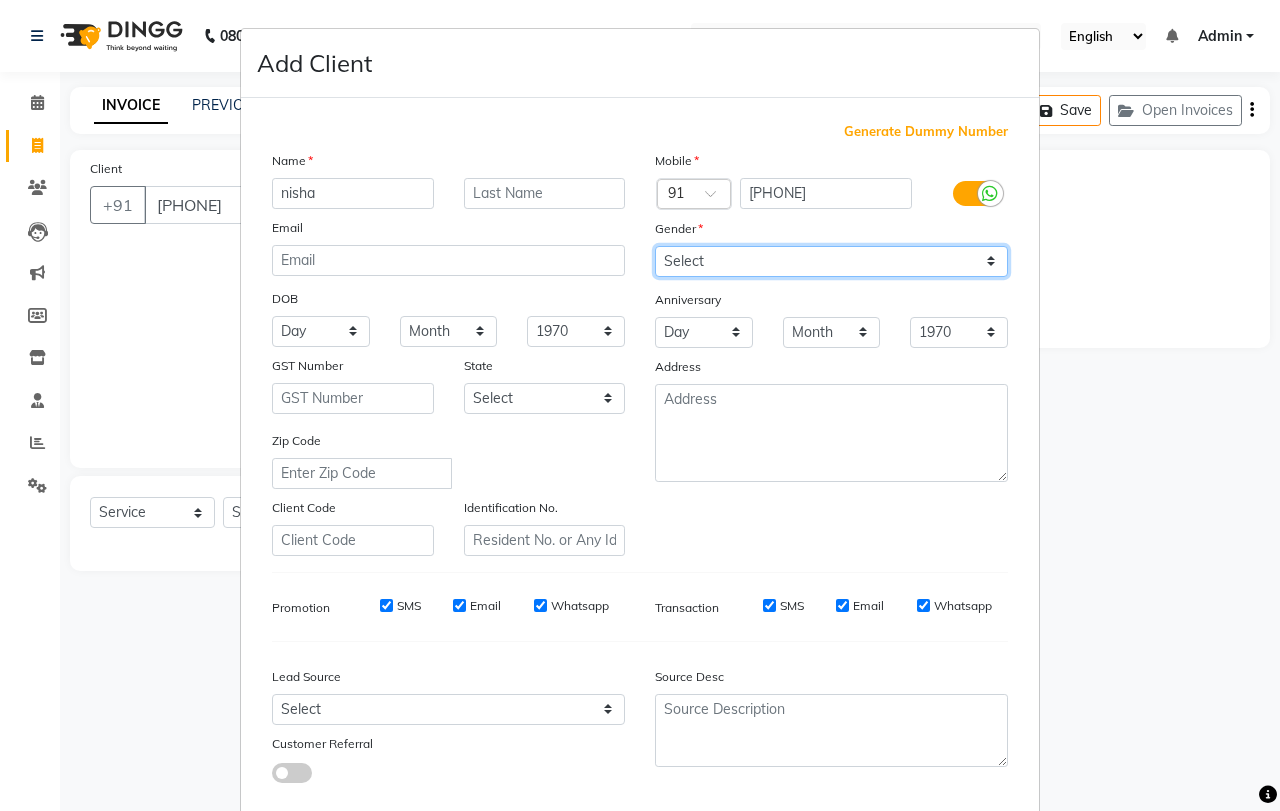 click on "Select Male Female Other Prefer Not To Say" at bounding box center (831, 261) 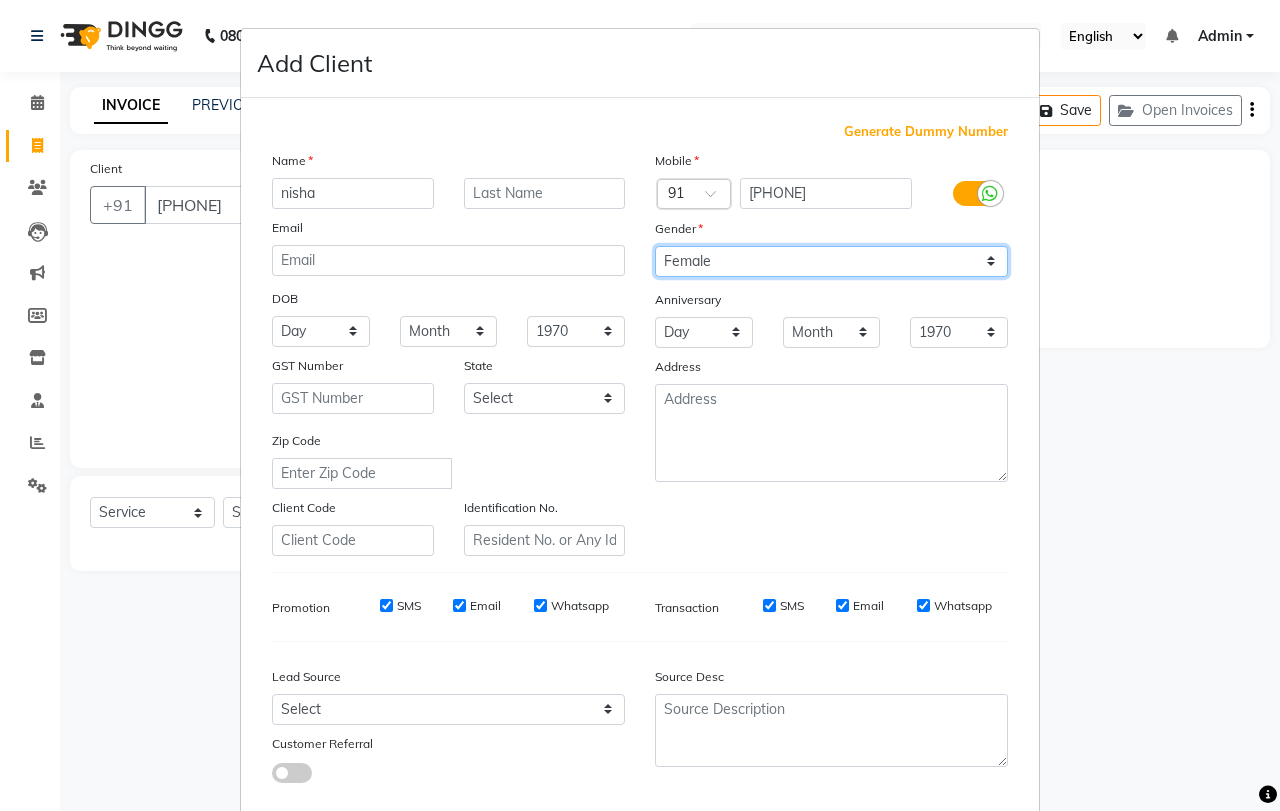 click on "Select Male Female Other Prefer Not To Say" at bounding box center (831, 261) 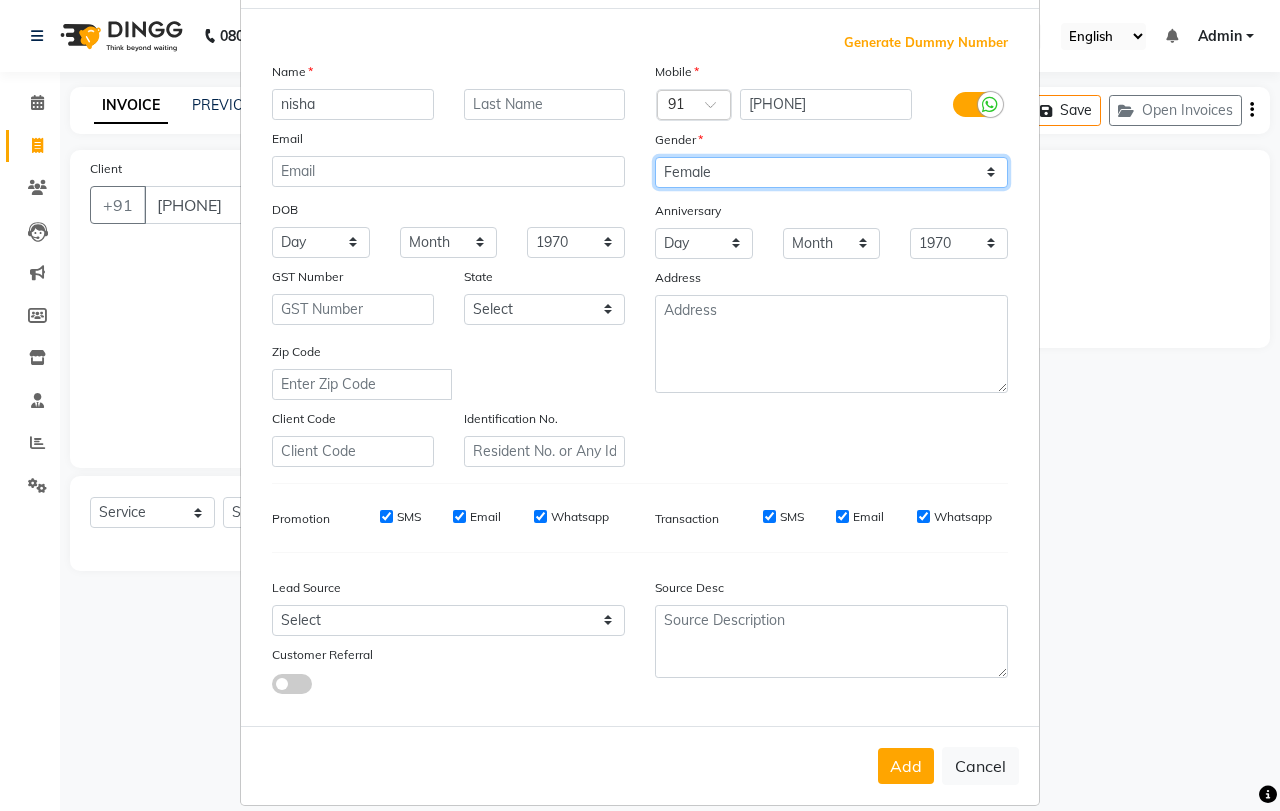 scroll, scrollTop: 112, scrollLeft: 0, axis: vertical 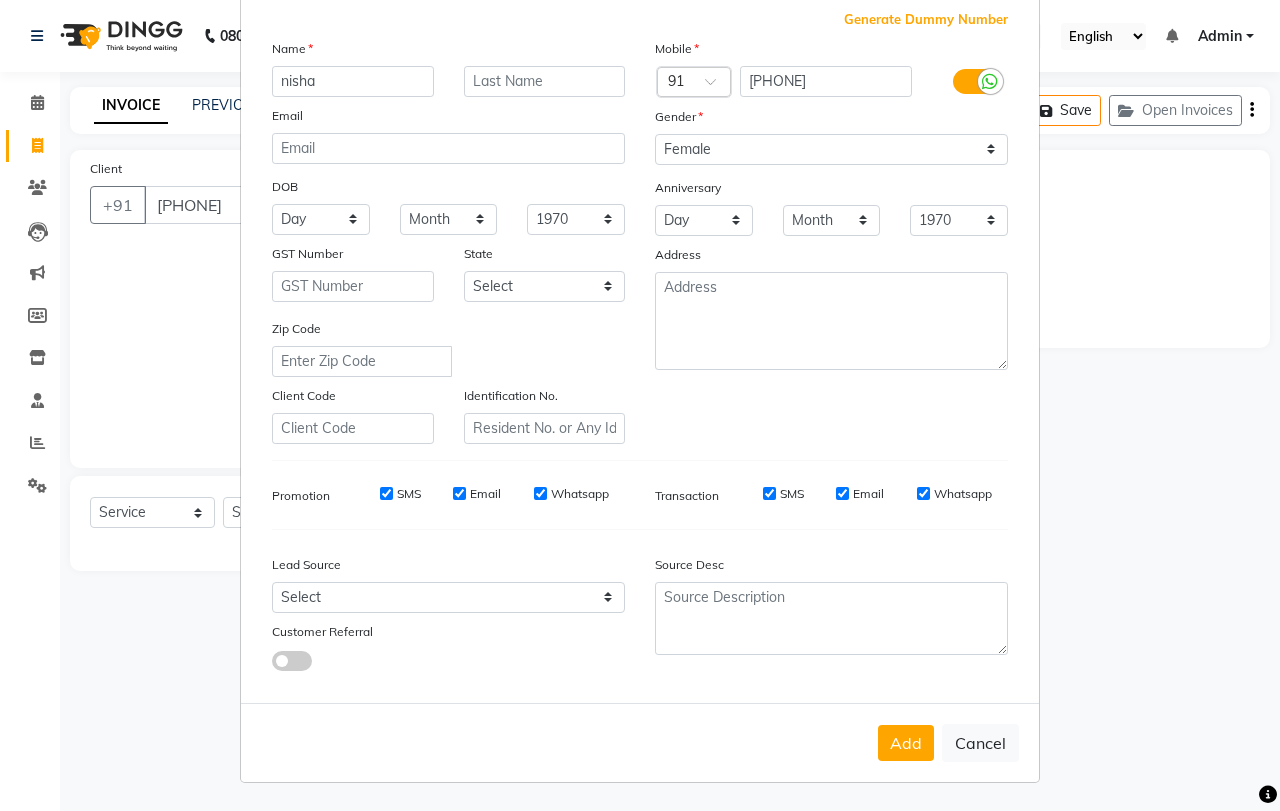 click on "Add" at bounding box center (906, 743) 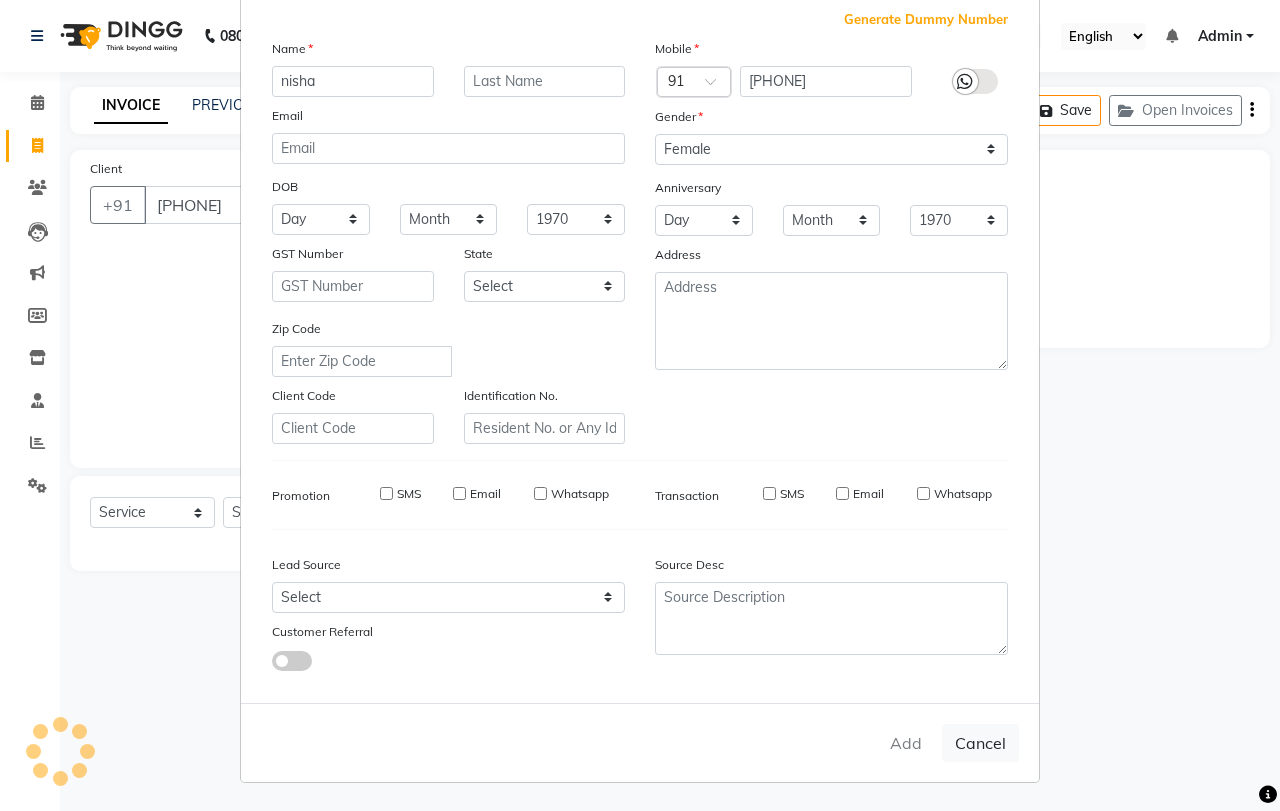 type 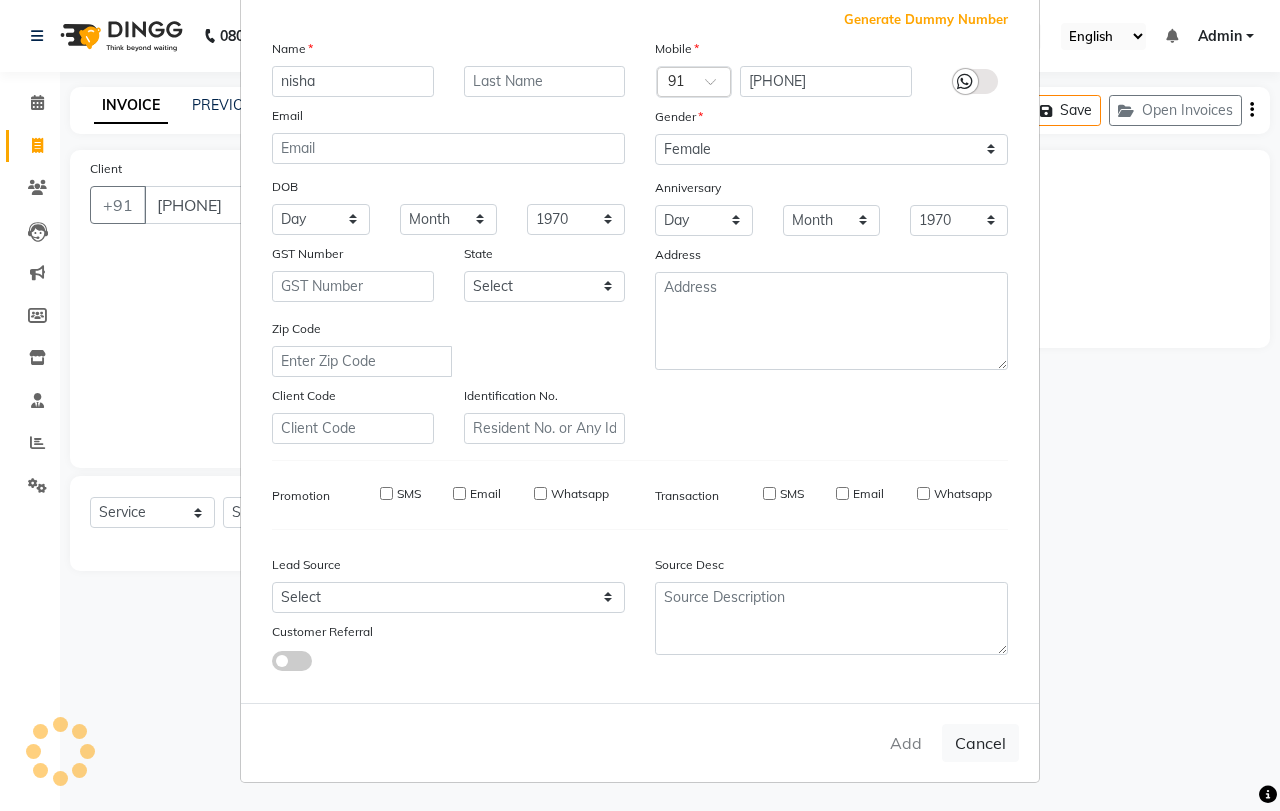 select 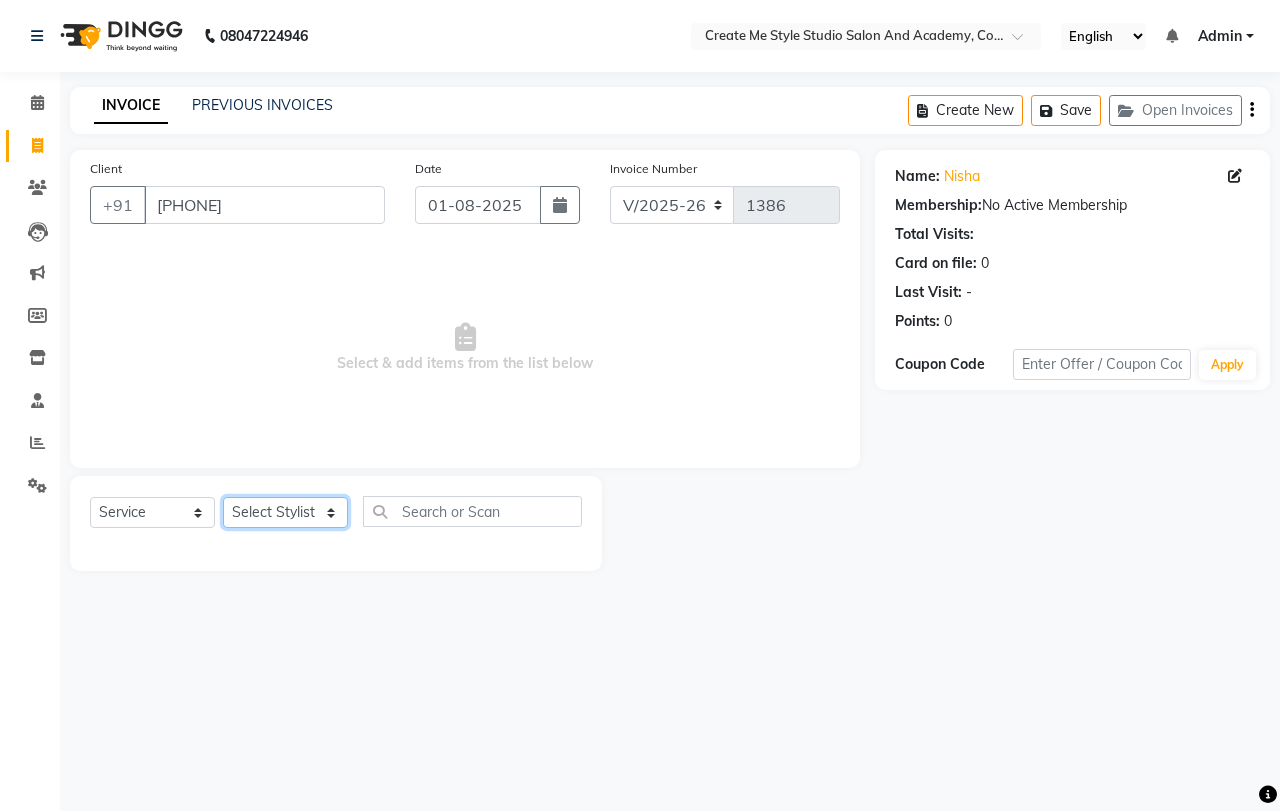 click on "Select Stylist [FIRST] sir [FIRST].B mam [FIRST].S mam TS [FIRST] mam [FIRST] mam [FIRST] mam [FIRST] sir Reception 1 Reception 2 [FIRST] sir" 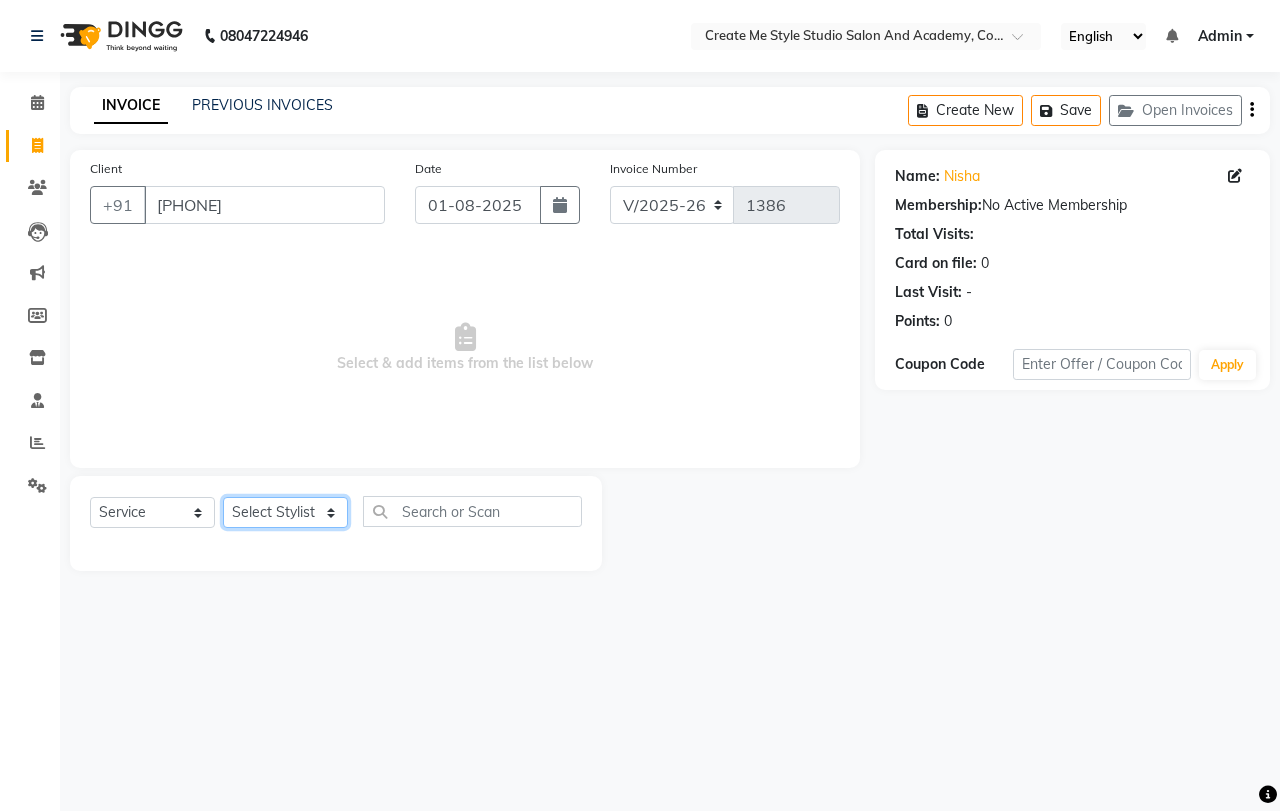 select on "79118" 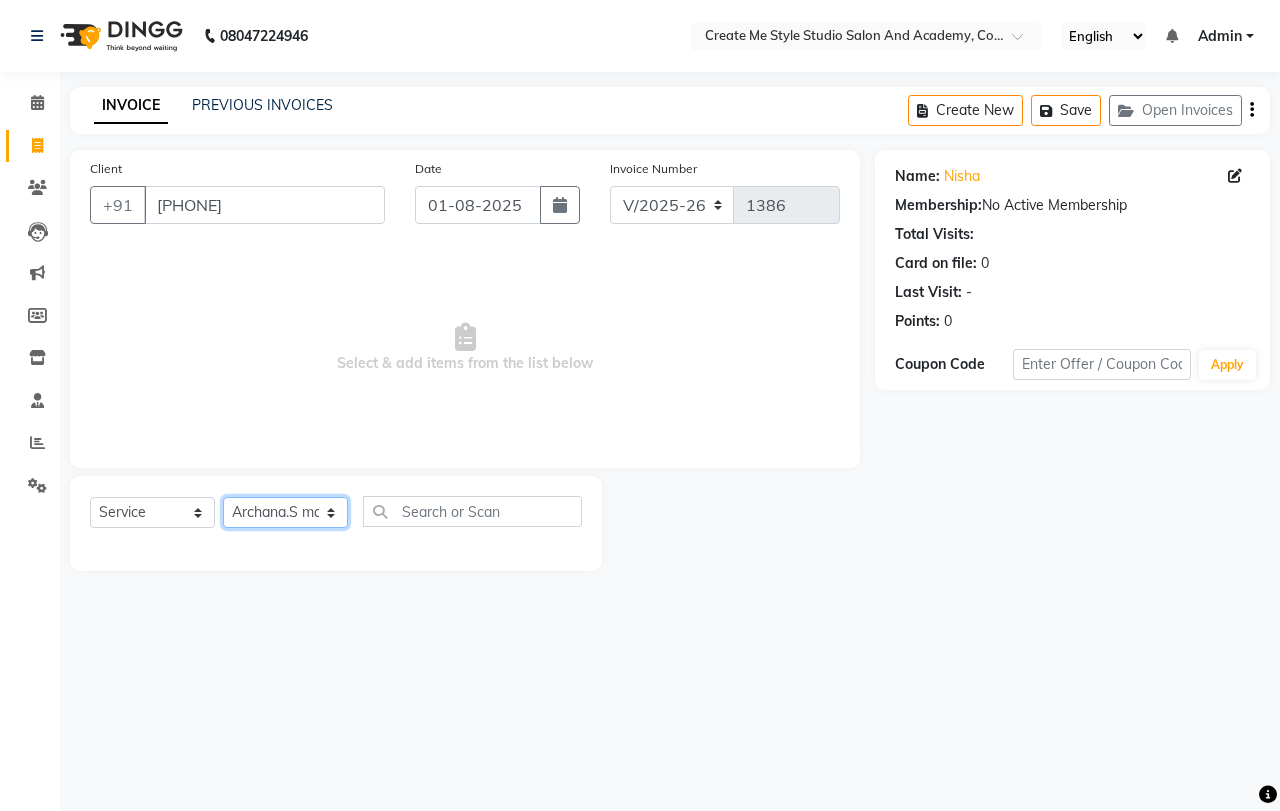 click on "Select Stylist [FIRST] sir [FIRST].B mam [FIRST].S mam TS [FIRST] mam [FIRST] mam [FIRST] mam [FIRST] sir Reception 1 Reception 2 [FIRST] sir" 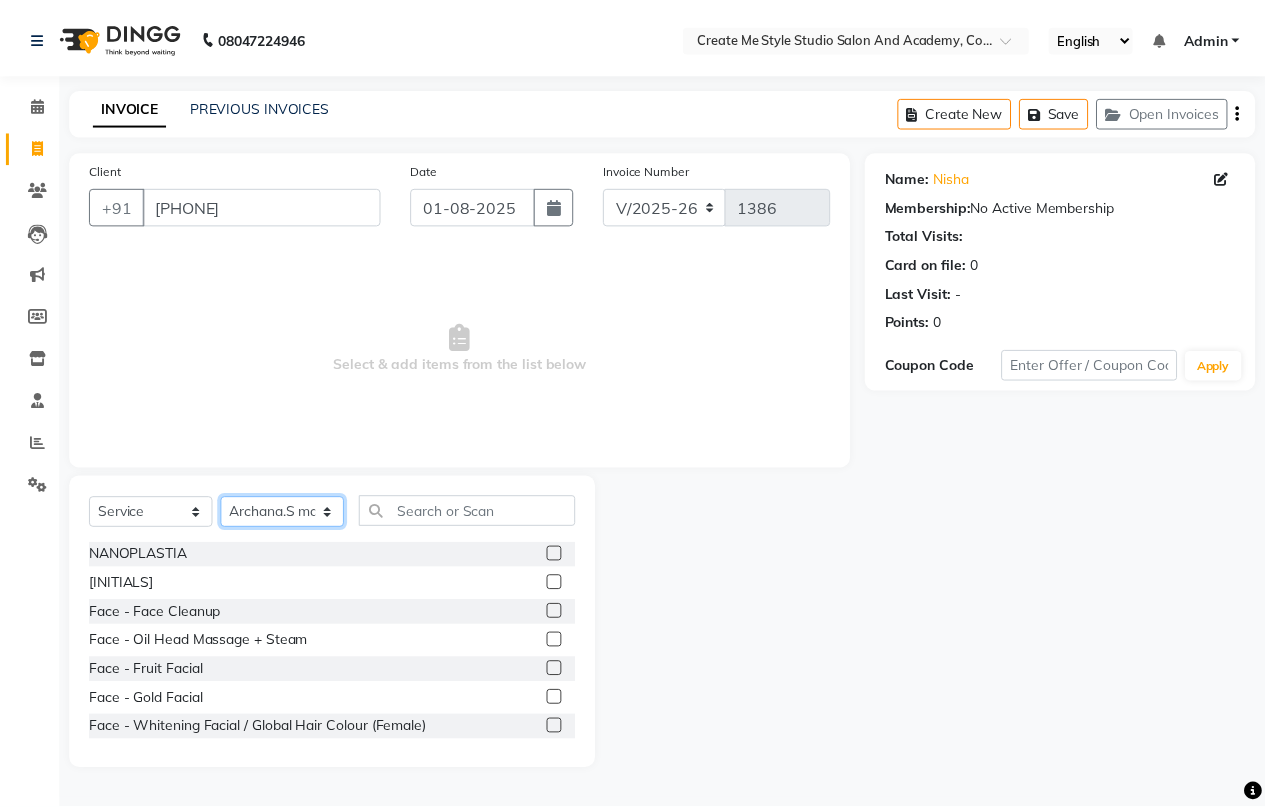 scroll, scrollTop: 467, scrollLeft: 0, axis: vertical 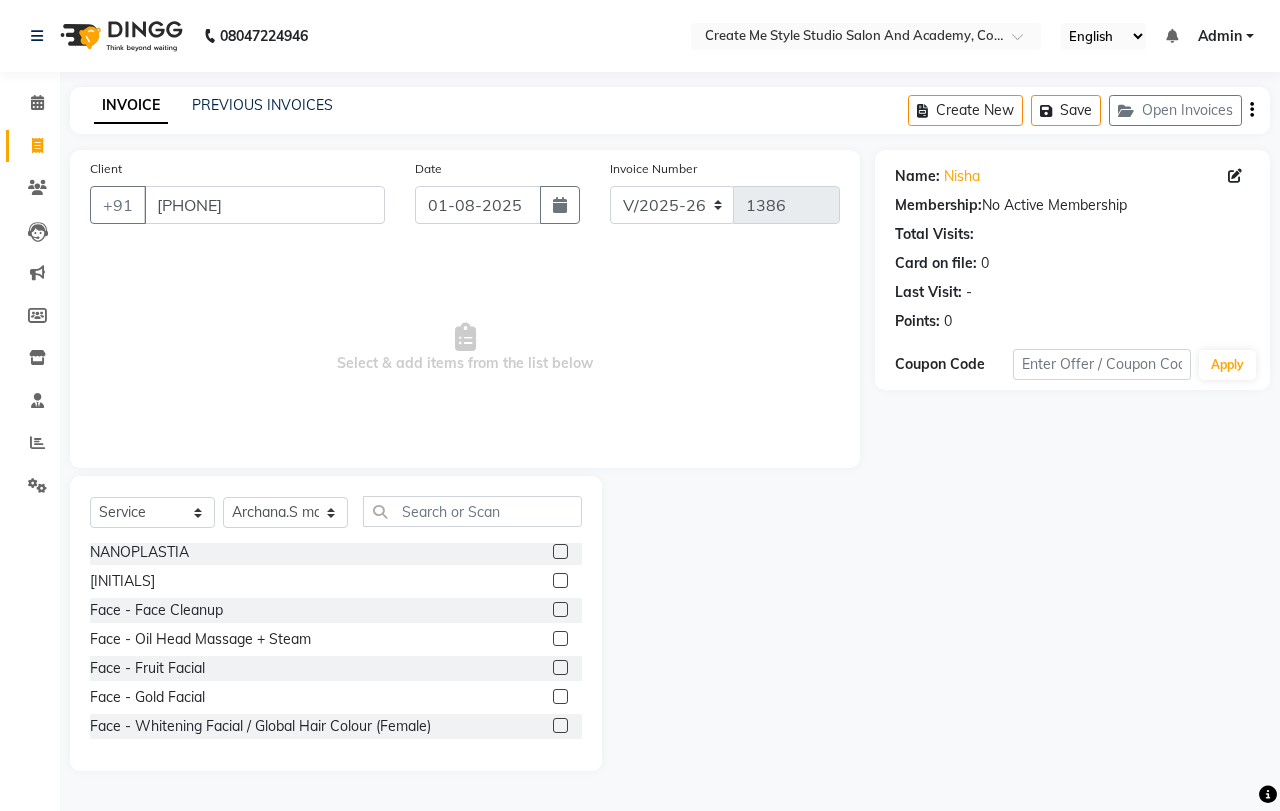 click 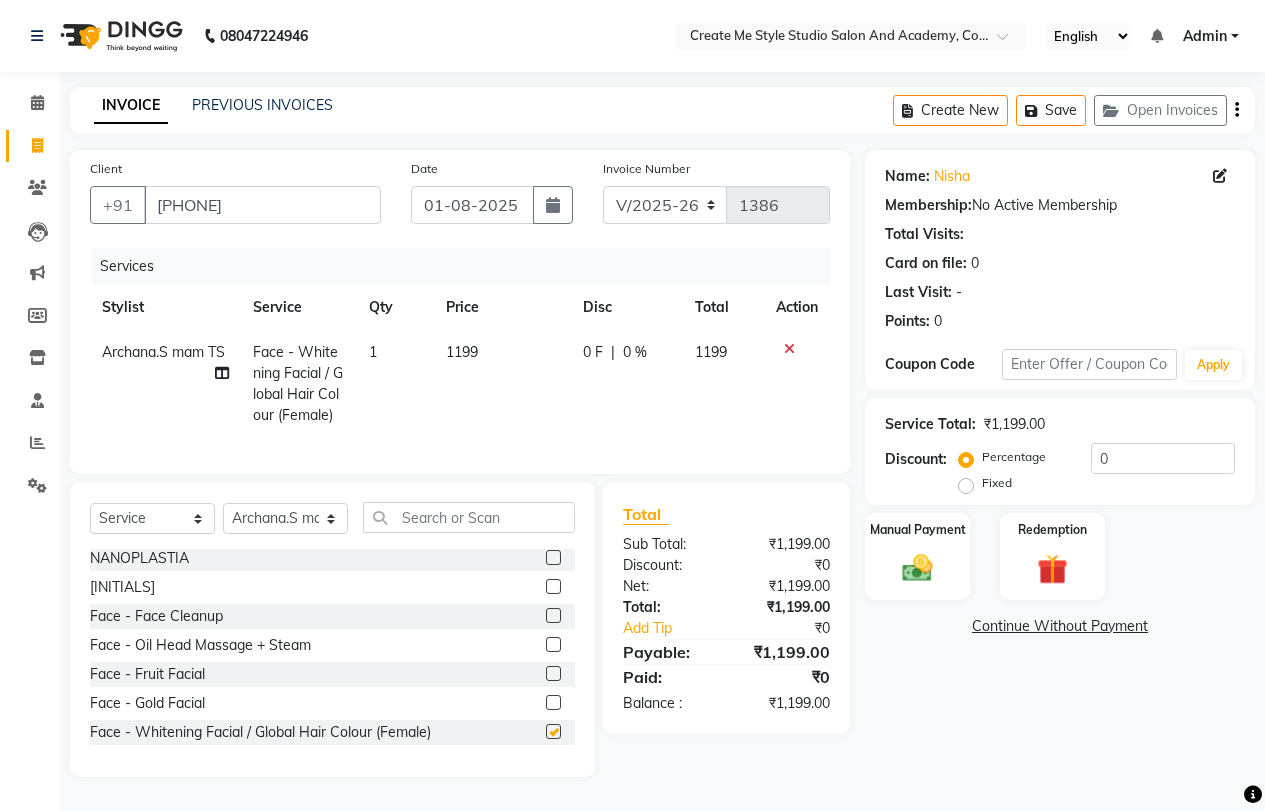 checkbox on "false" 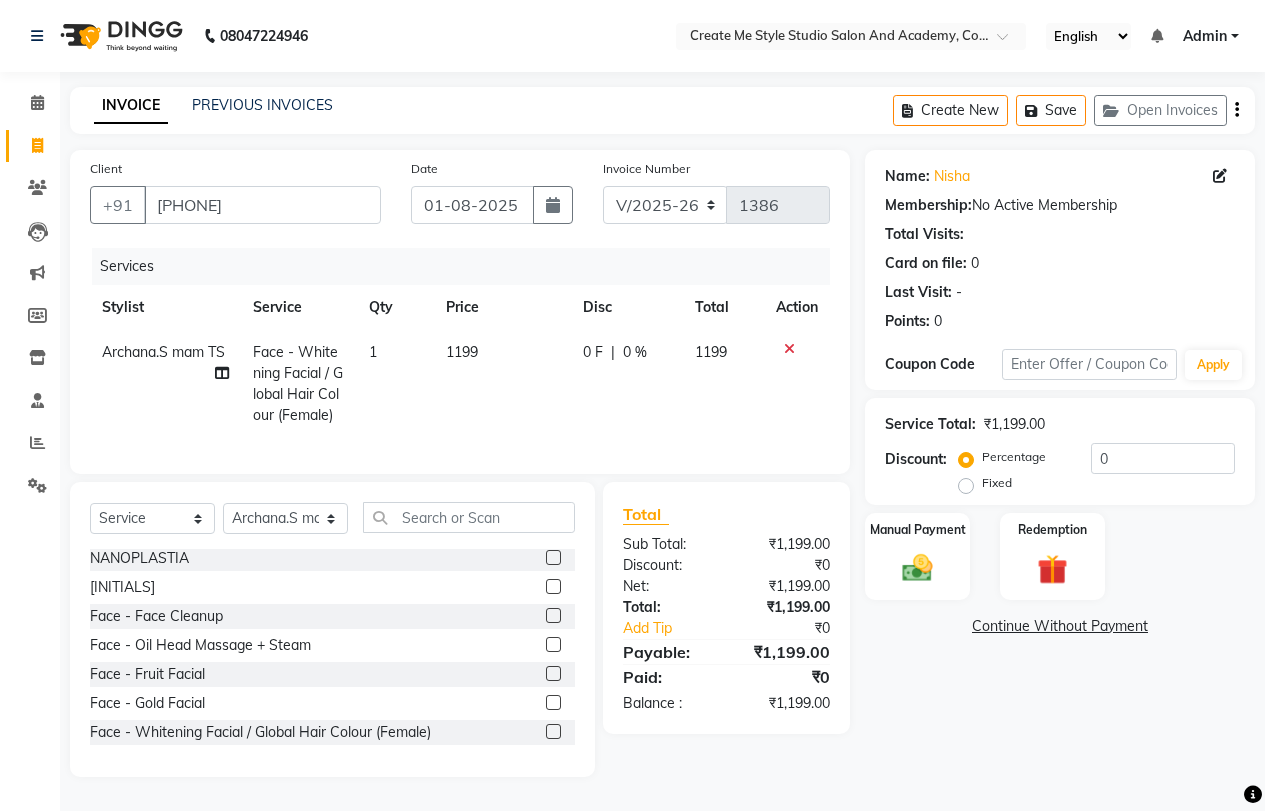 click on "1199" 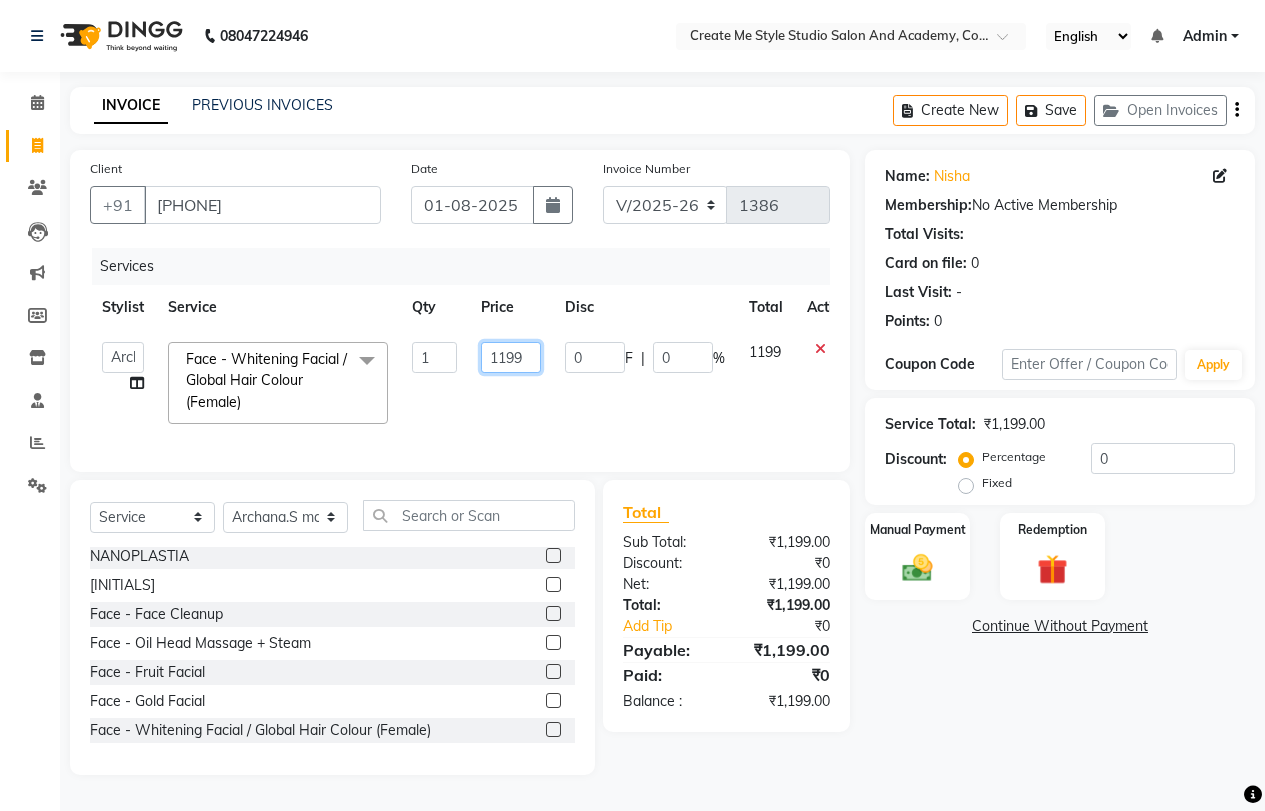 click on "1199" 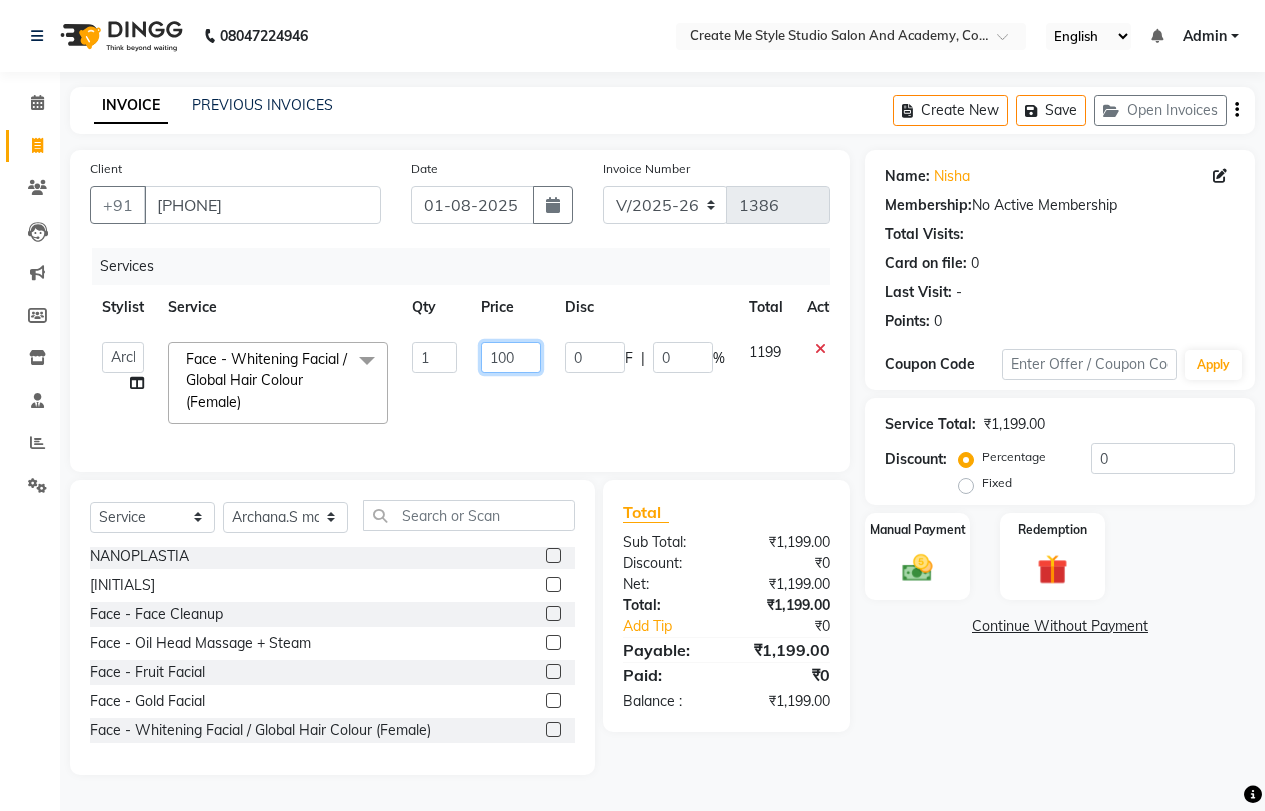 type on "1000" 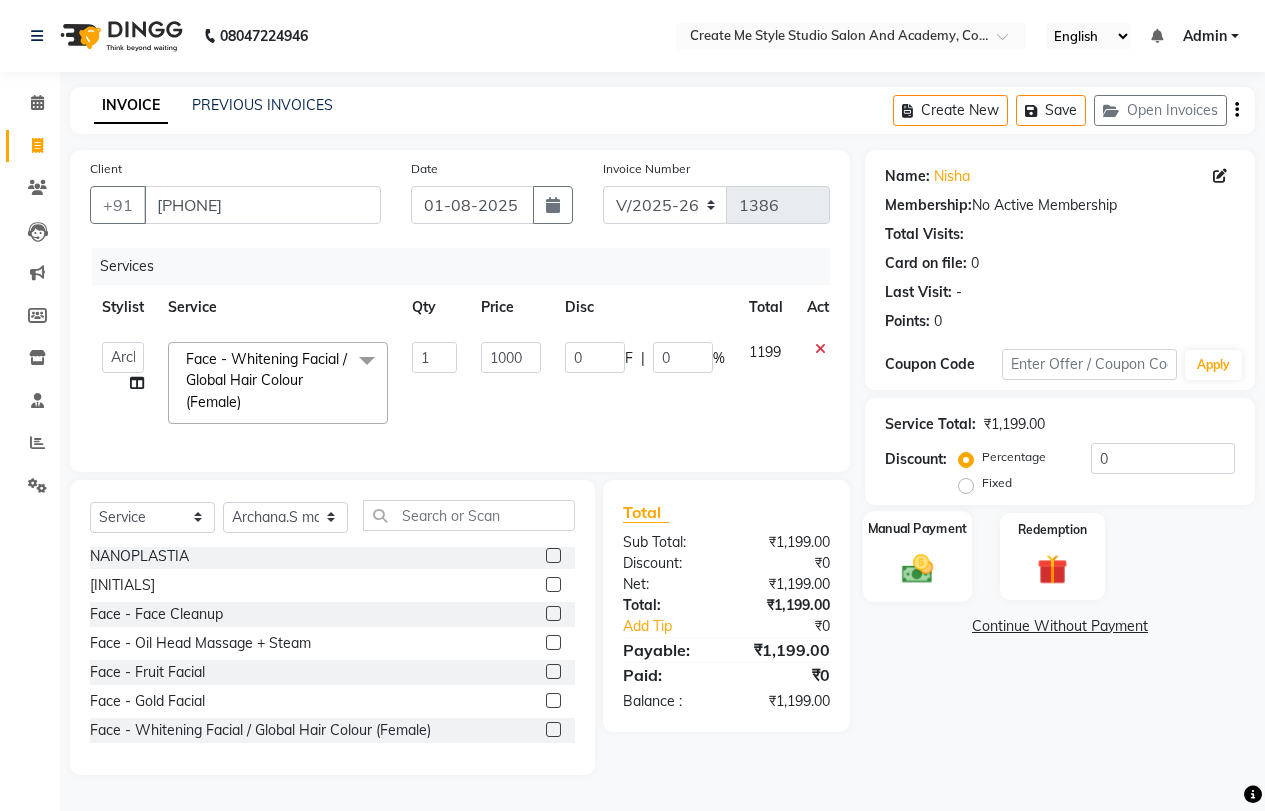 click 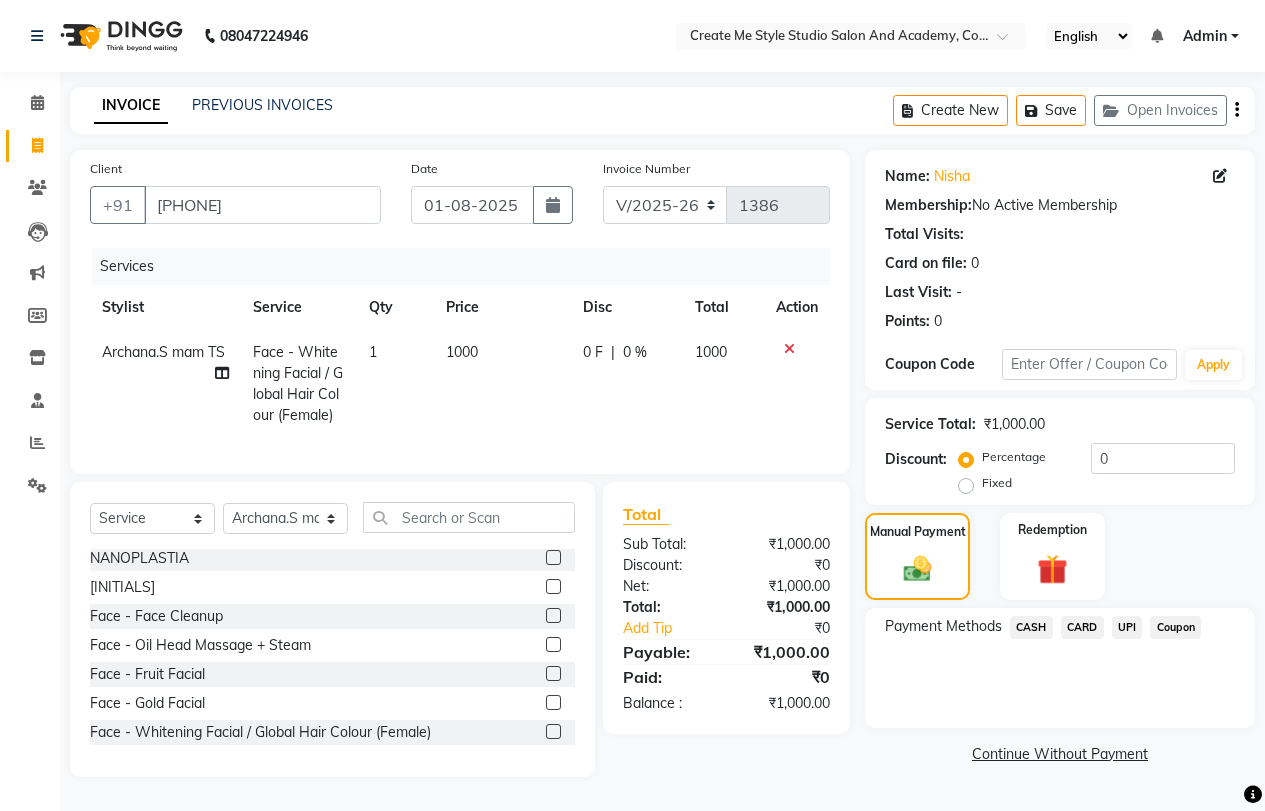 click on "CASH" 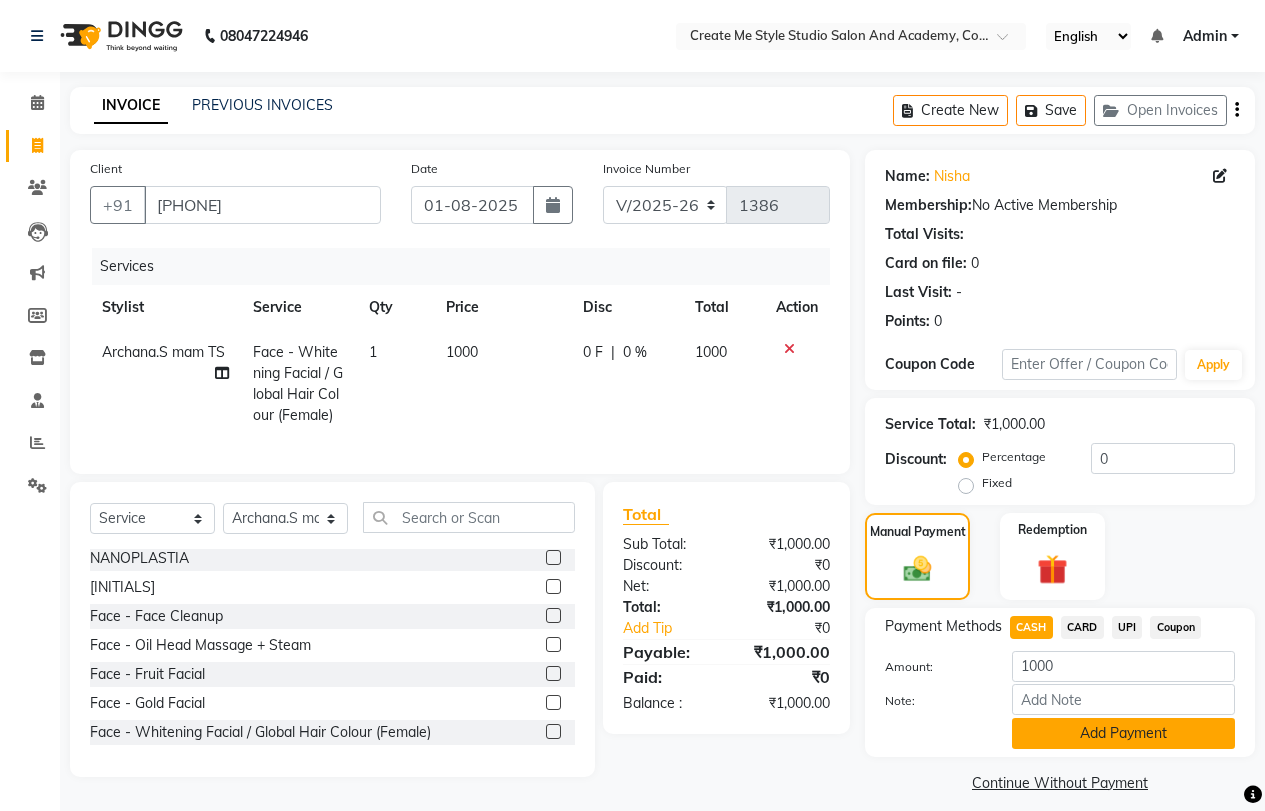 click on "Add Payment" 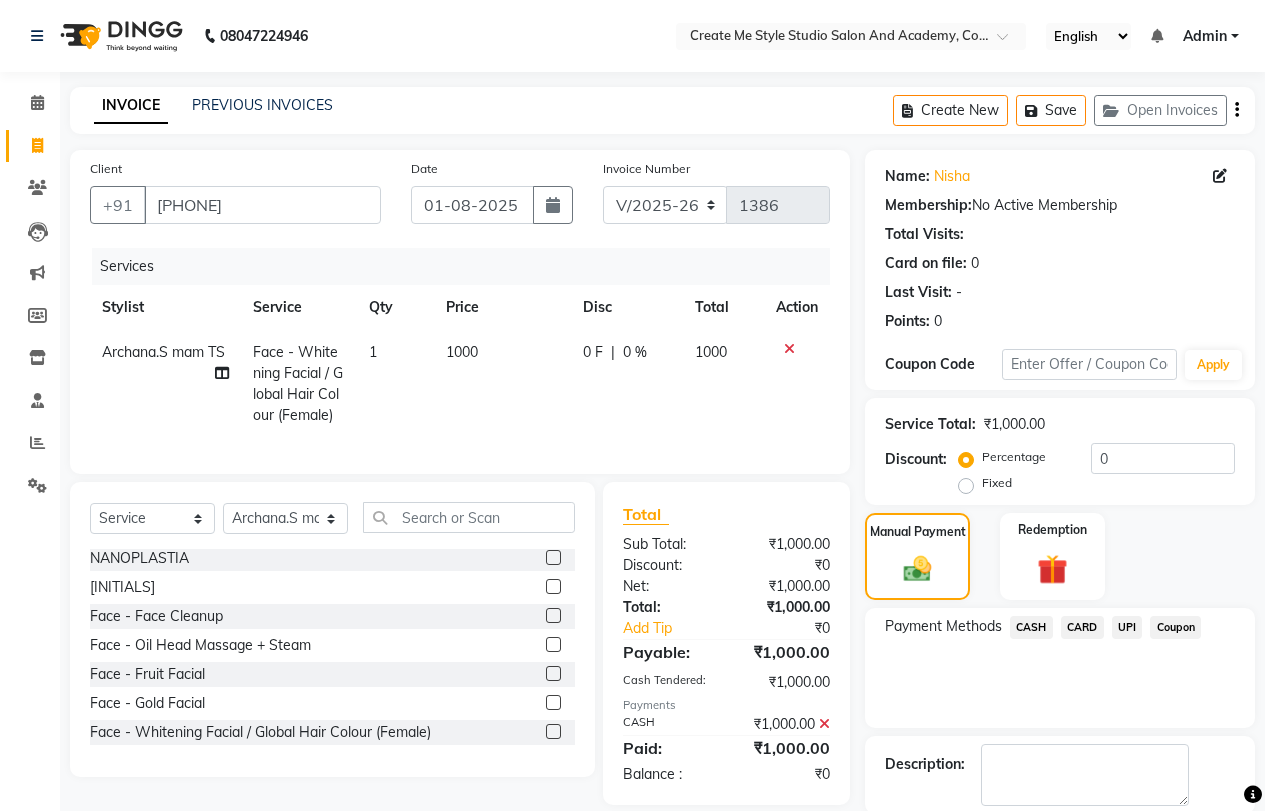 scroll, scrollTop: 101, scrollLeft: 0, axis: vertical 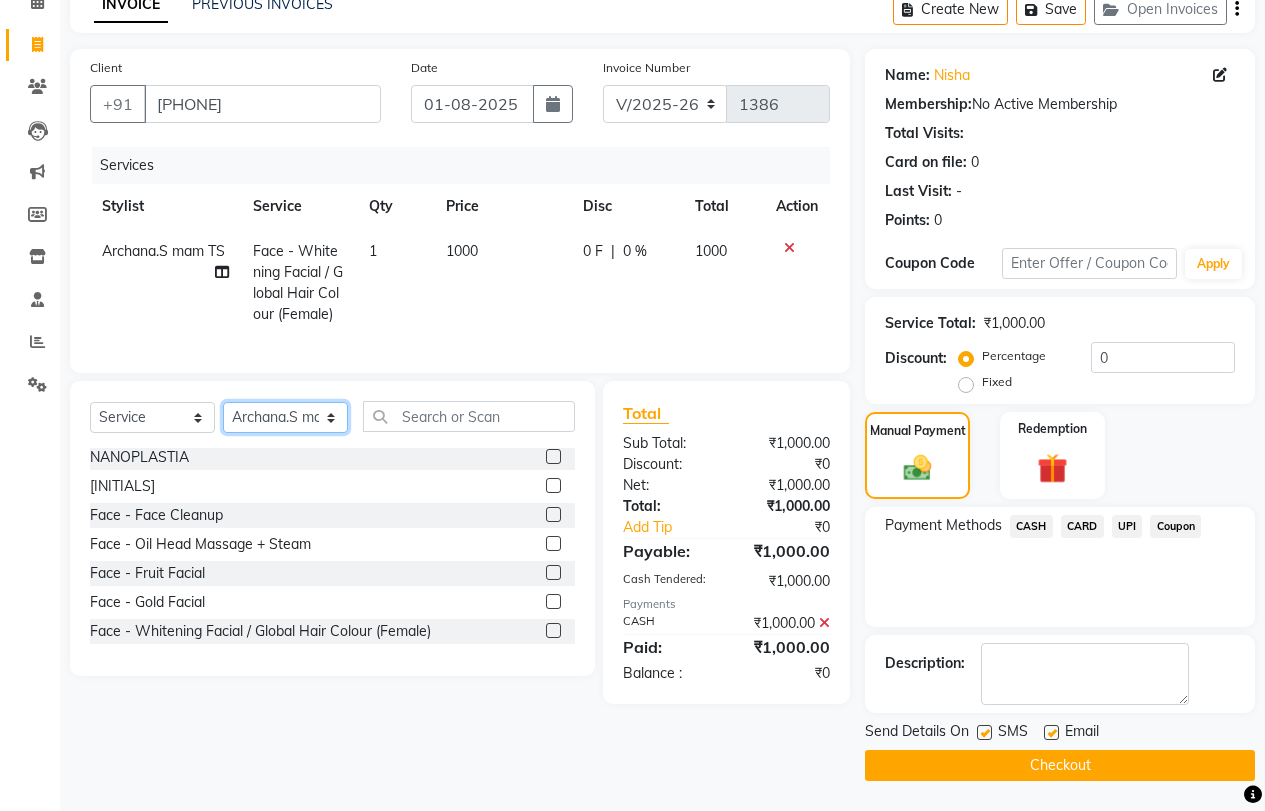 click on "Select Stylist [FIRST] sir [FIRST].B mam [FIRST].S mam TS [FIRST] mam [FIRST] mam [FIRST] mam [FIRST] sir Reception 1 Reception 2 [FIRST] sir" 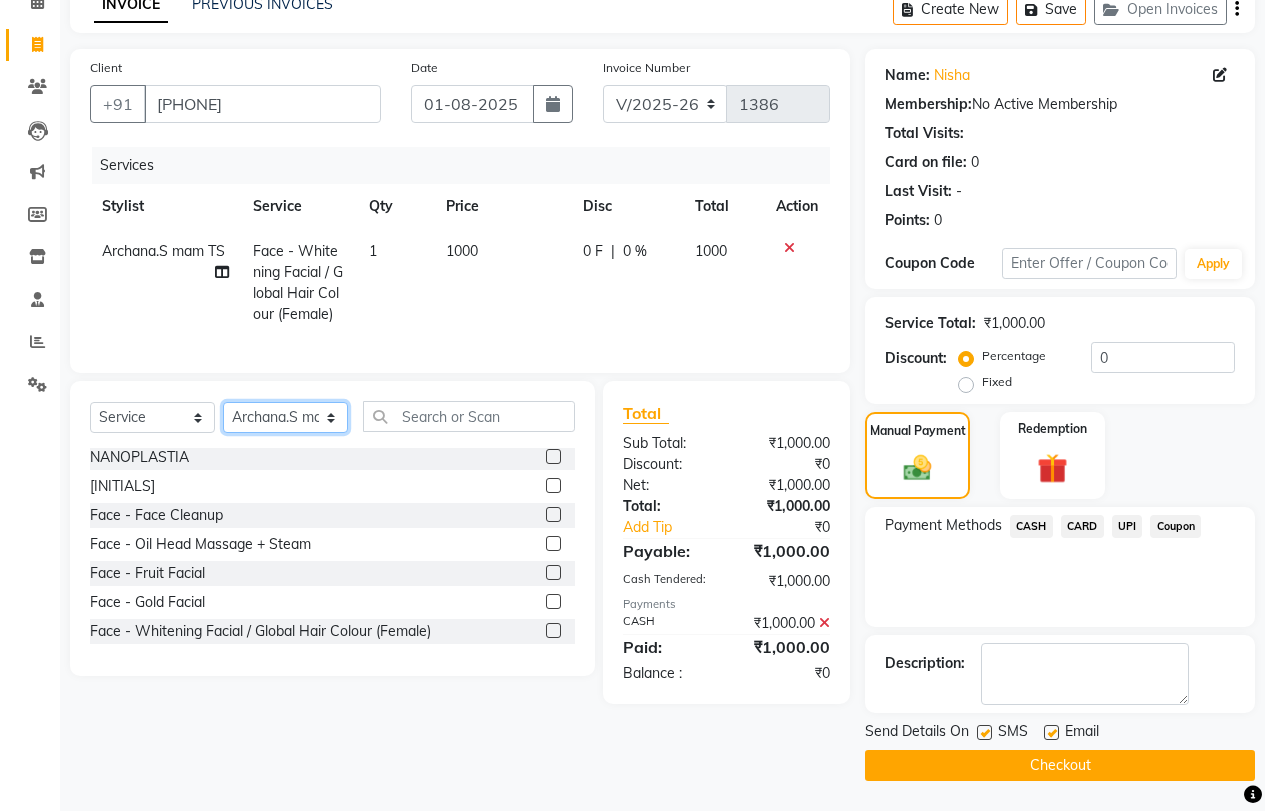 select on "[NUMBER]" 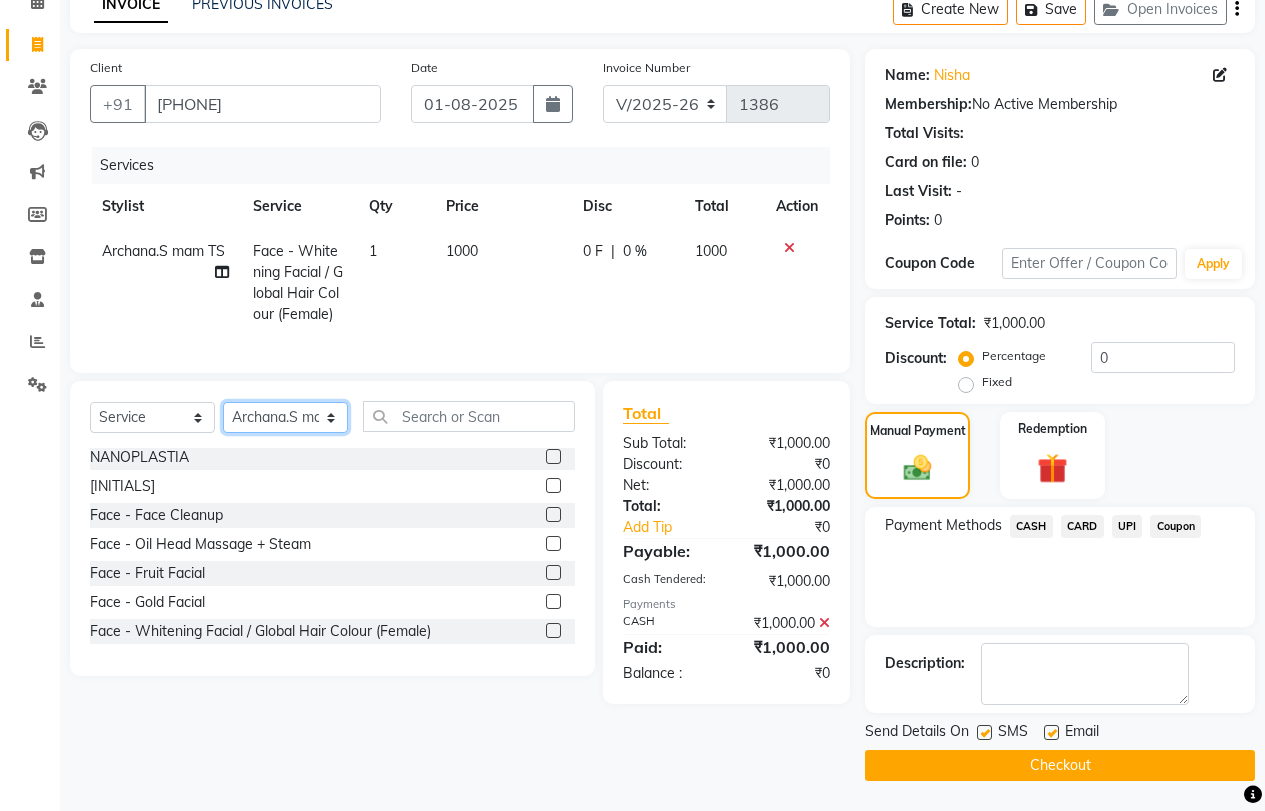 click on "Select Stylist [FIRST] sir [FIRST].B mam [FIRST].S mam TS [FIRST] mam [FIRST] mam [FIRST] mam [FIRST] sir Reception 1 Reception 2 [FIRST] sir" 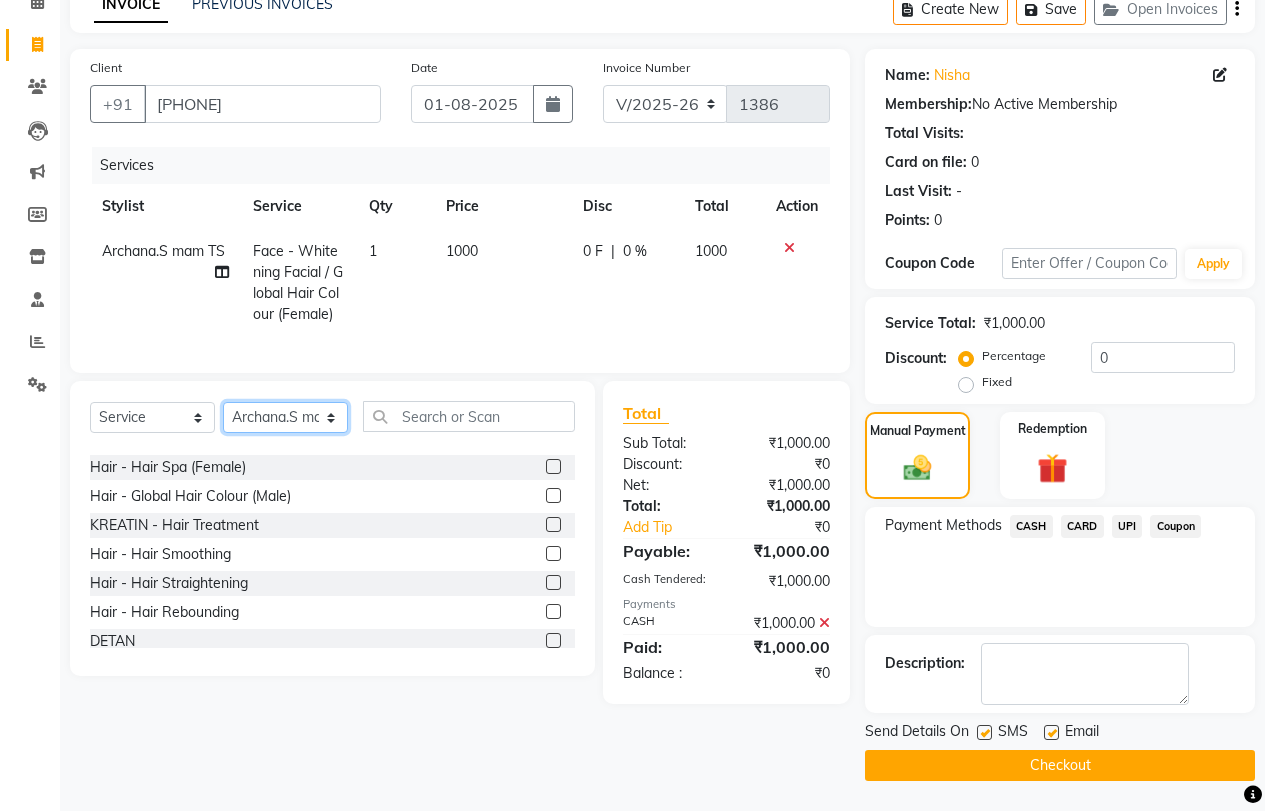 scroll, scrollTop: 67, scrollLeft: 0, axis: vertical 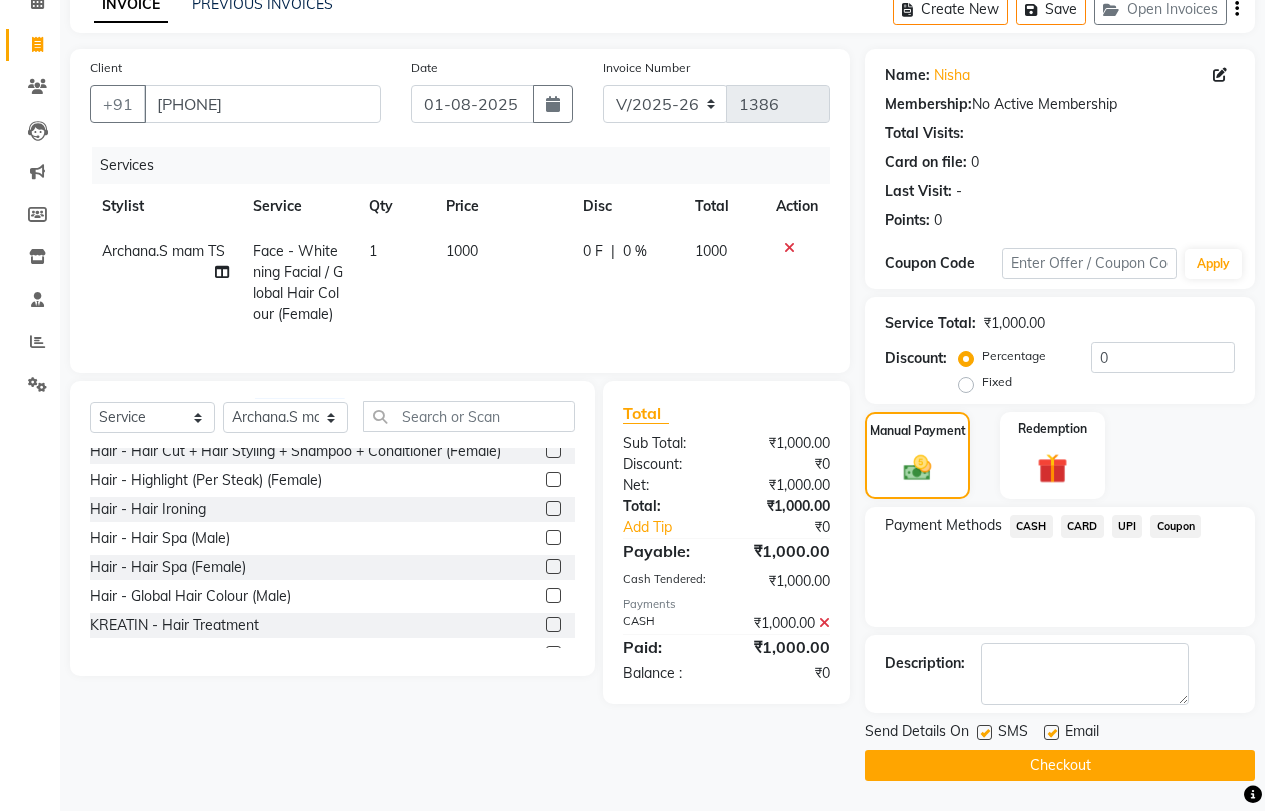 click 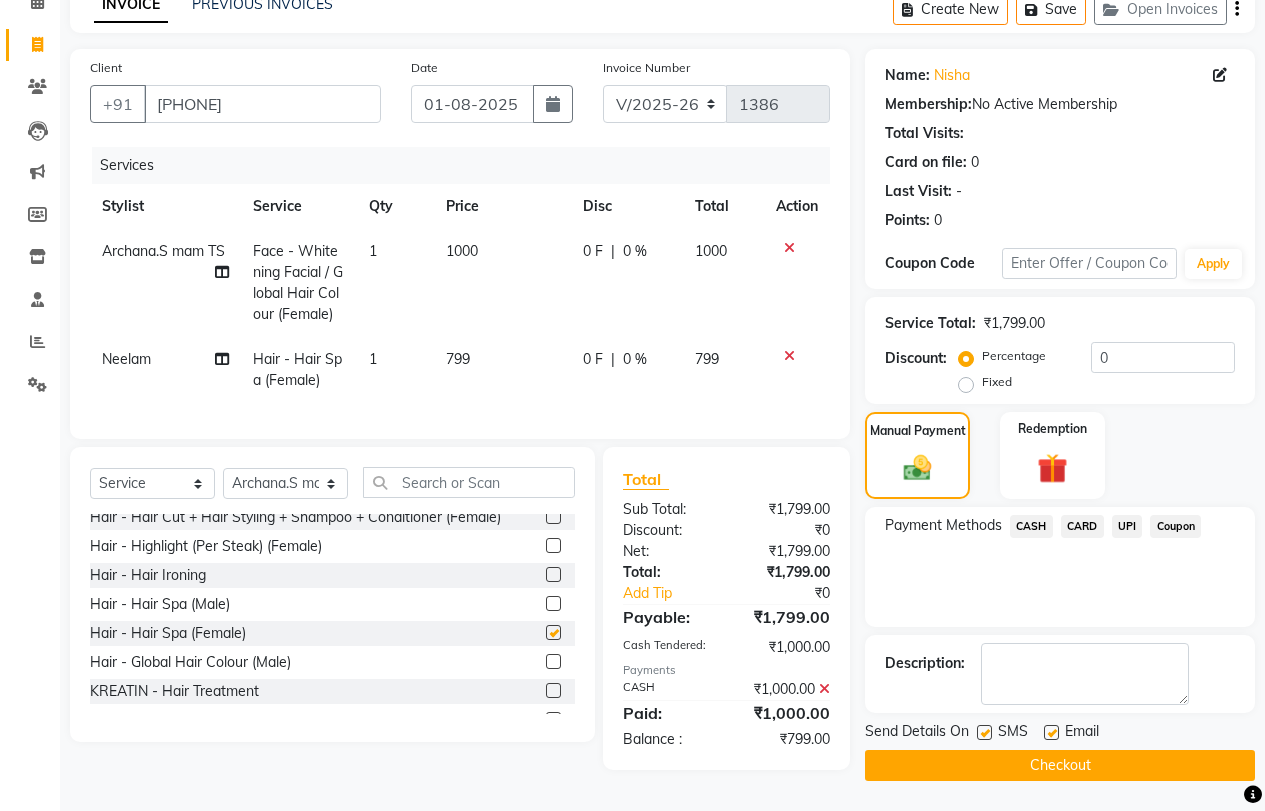 checkbox on "false" 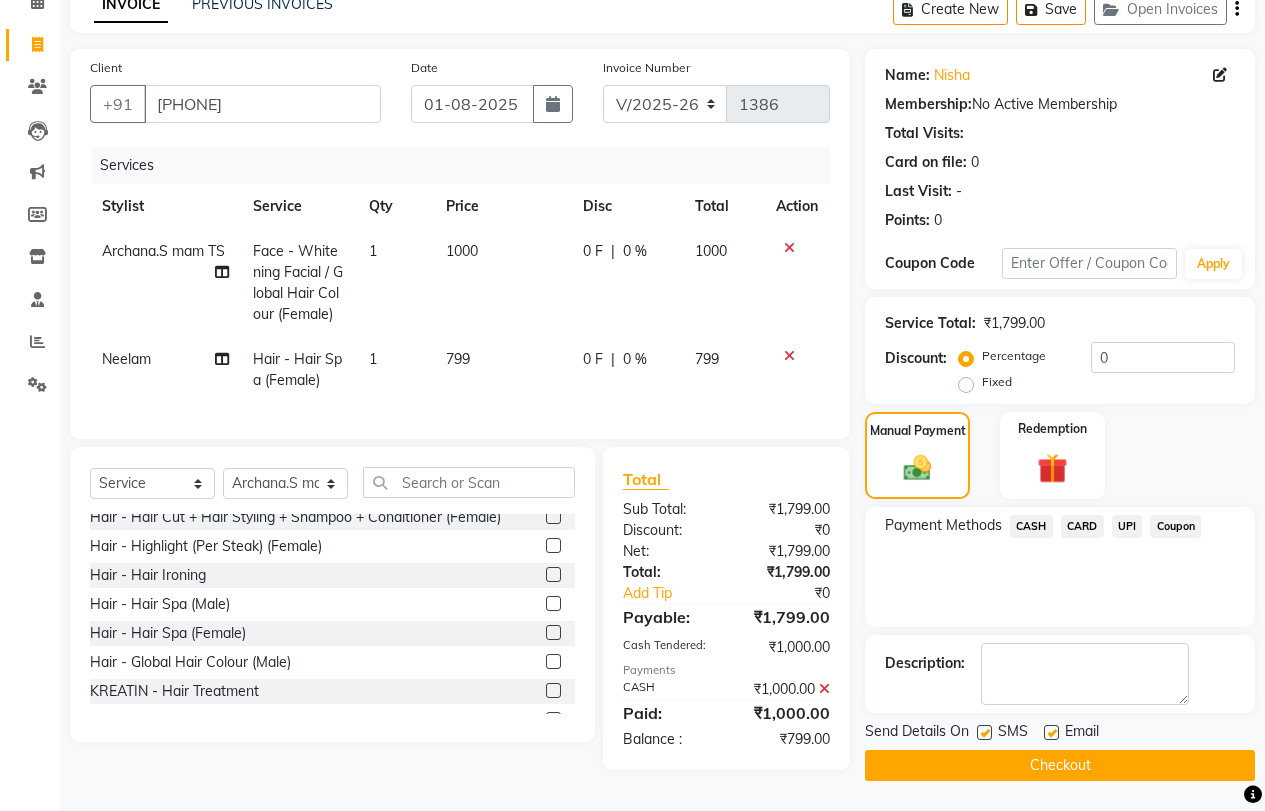 click on "799" 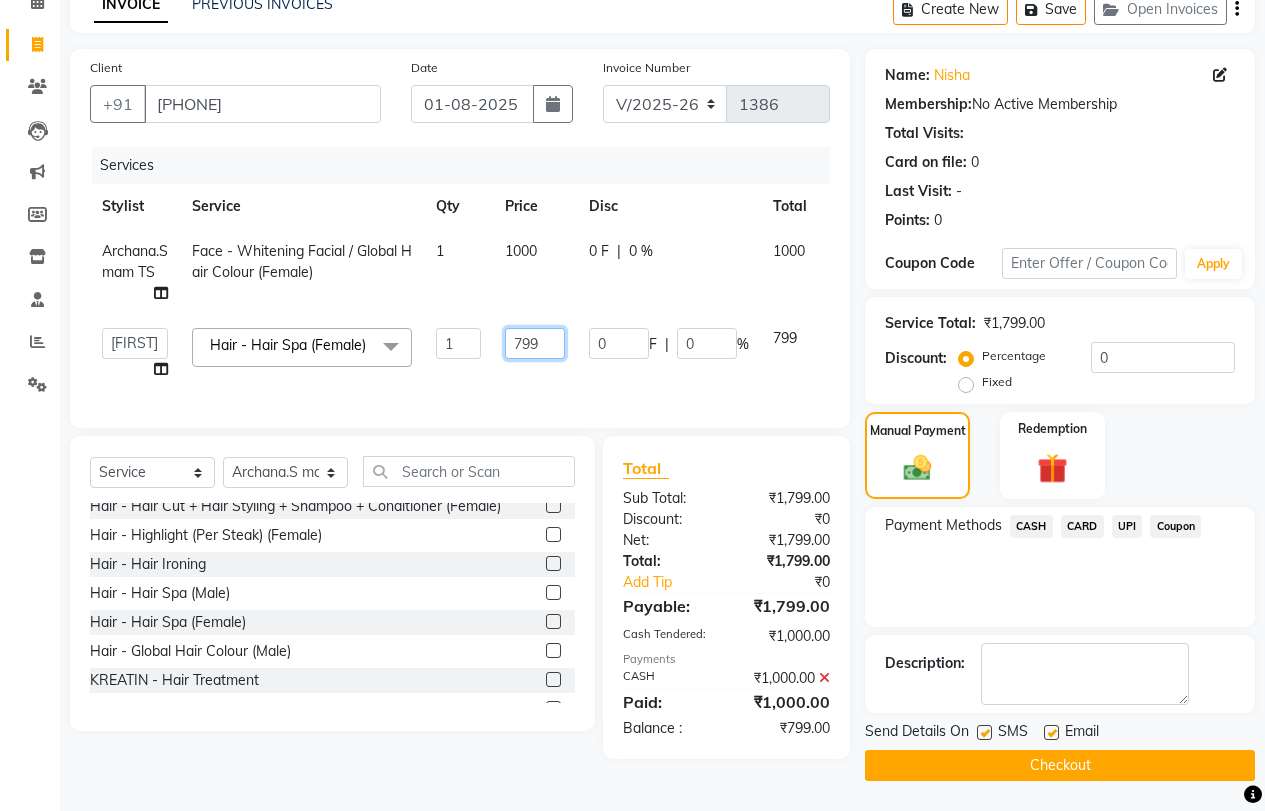 click on "799" 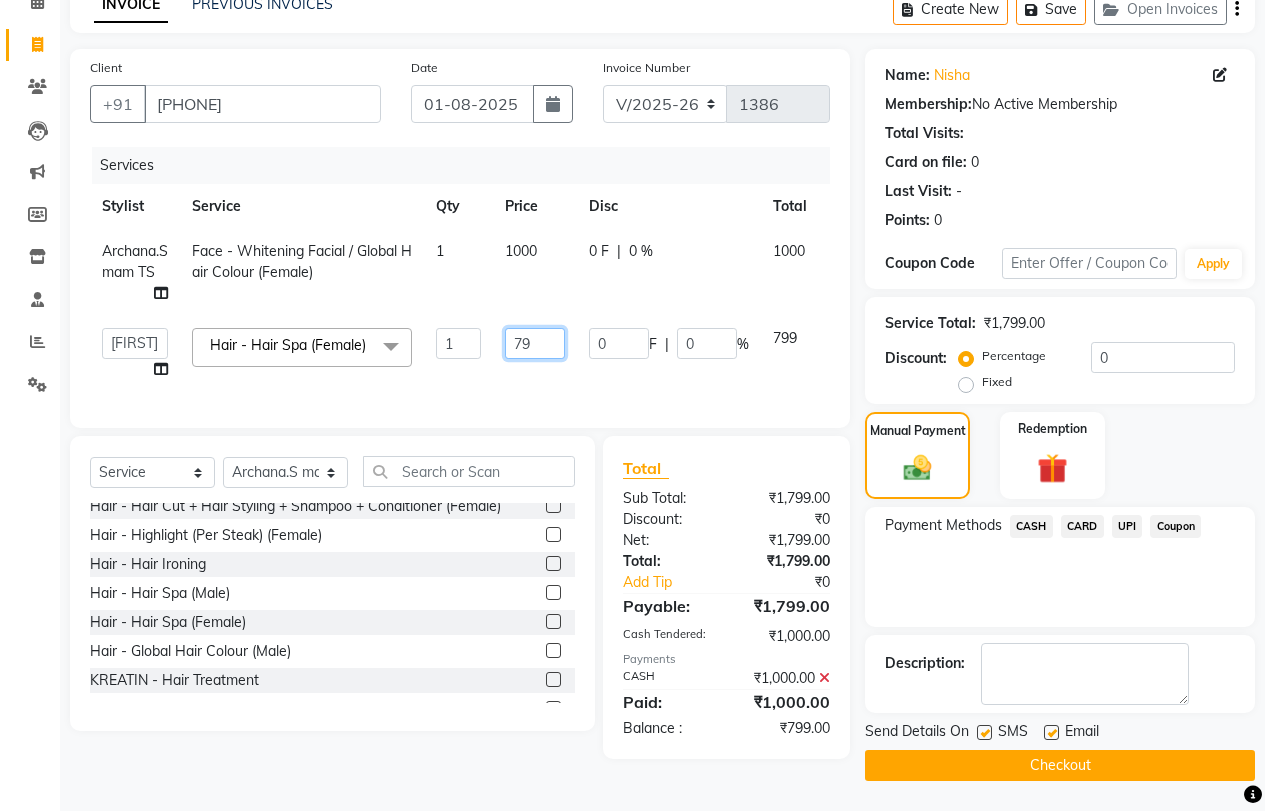 type on "7" 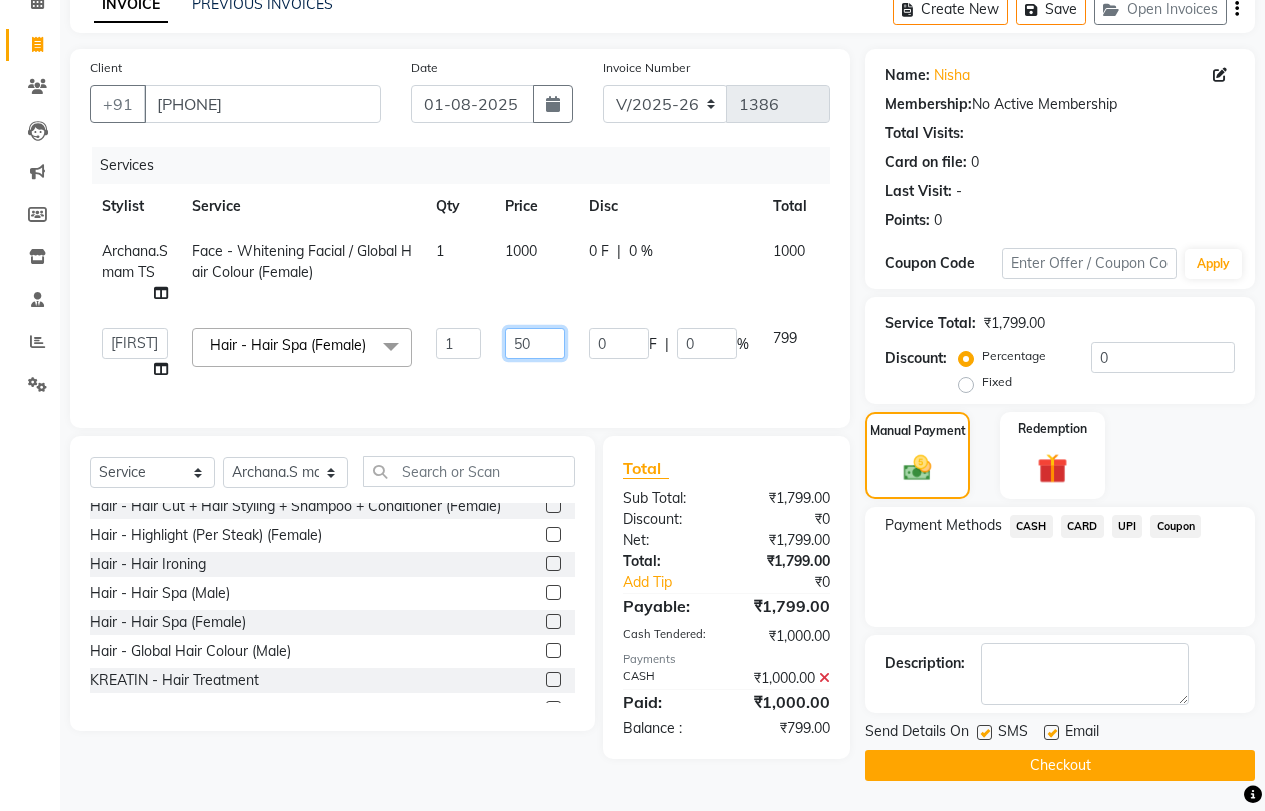 type on "500" 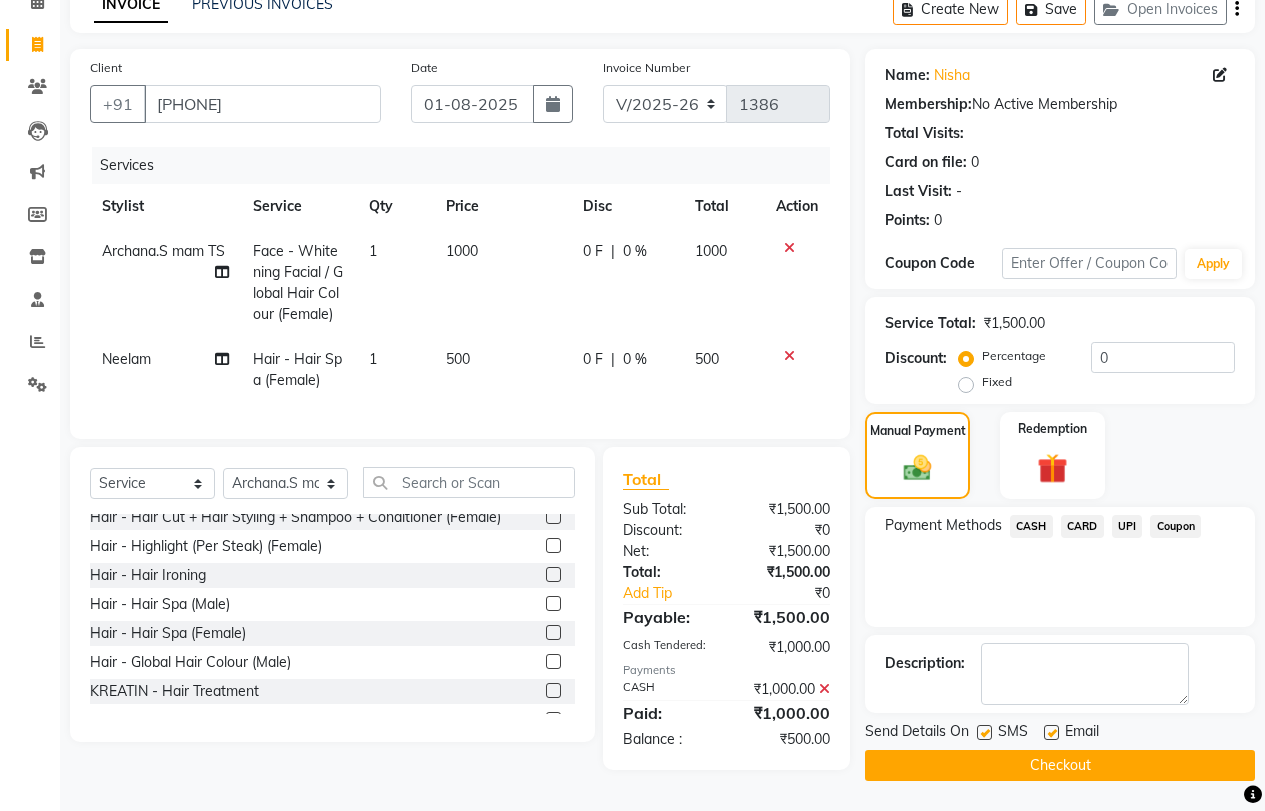 click on "UPI" 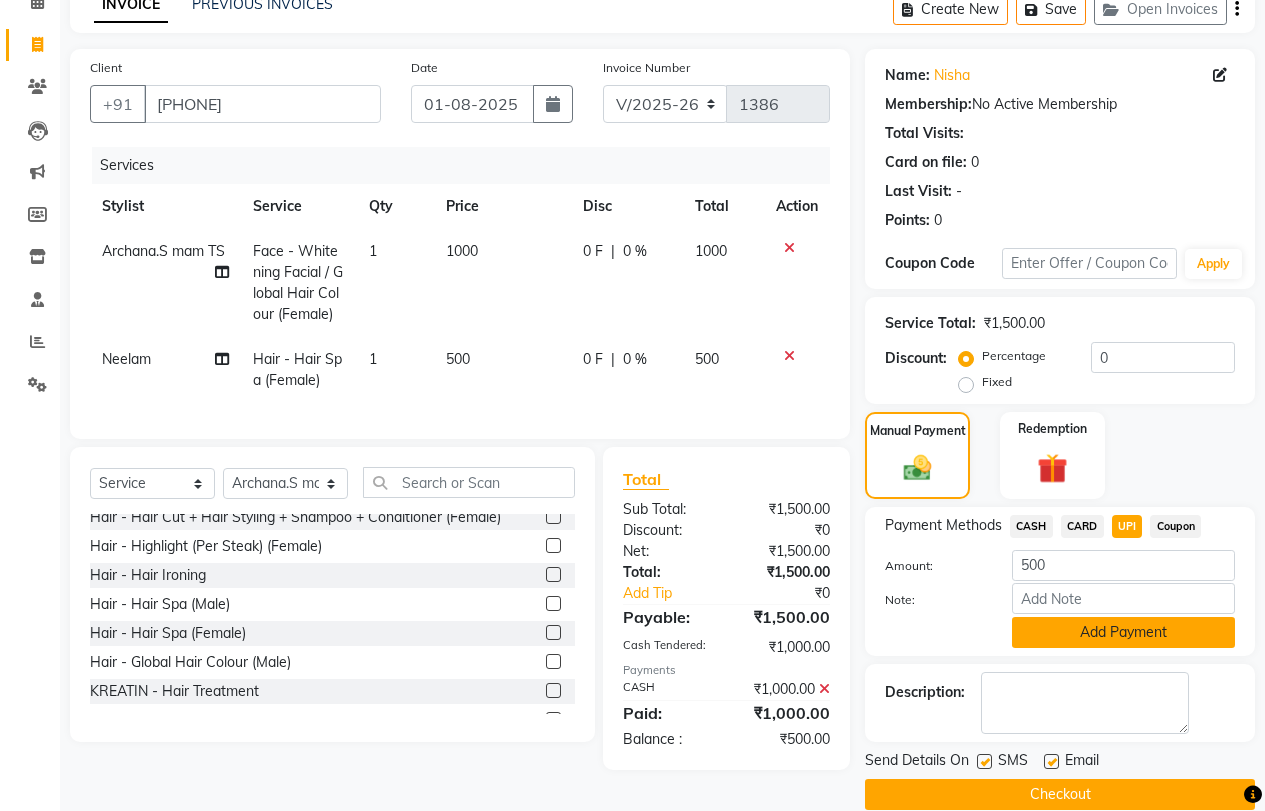 click on "Add Payment" 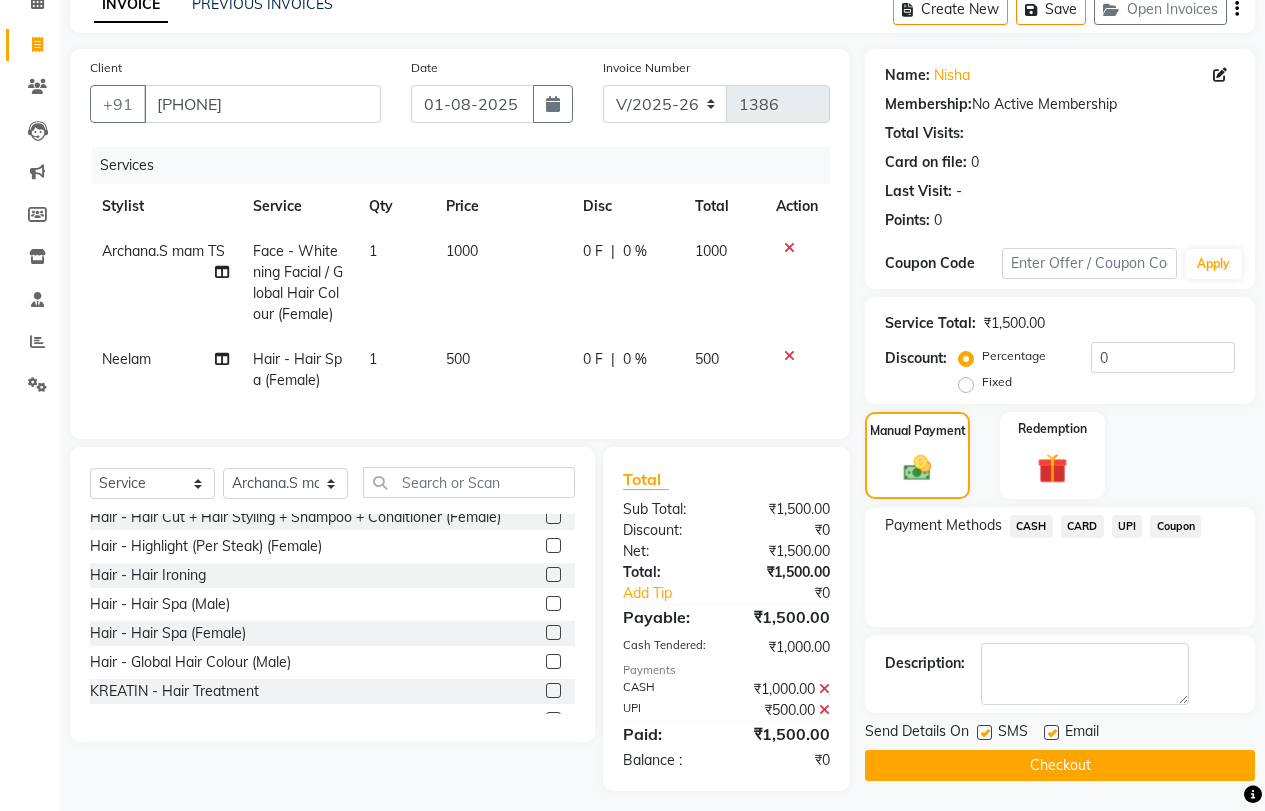 scroll, scrollTop: 147, scrollLeft: 0, axis: vertical 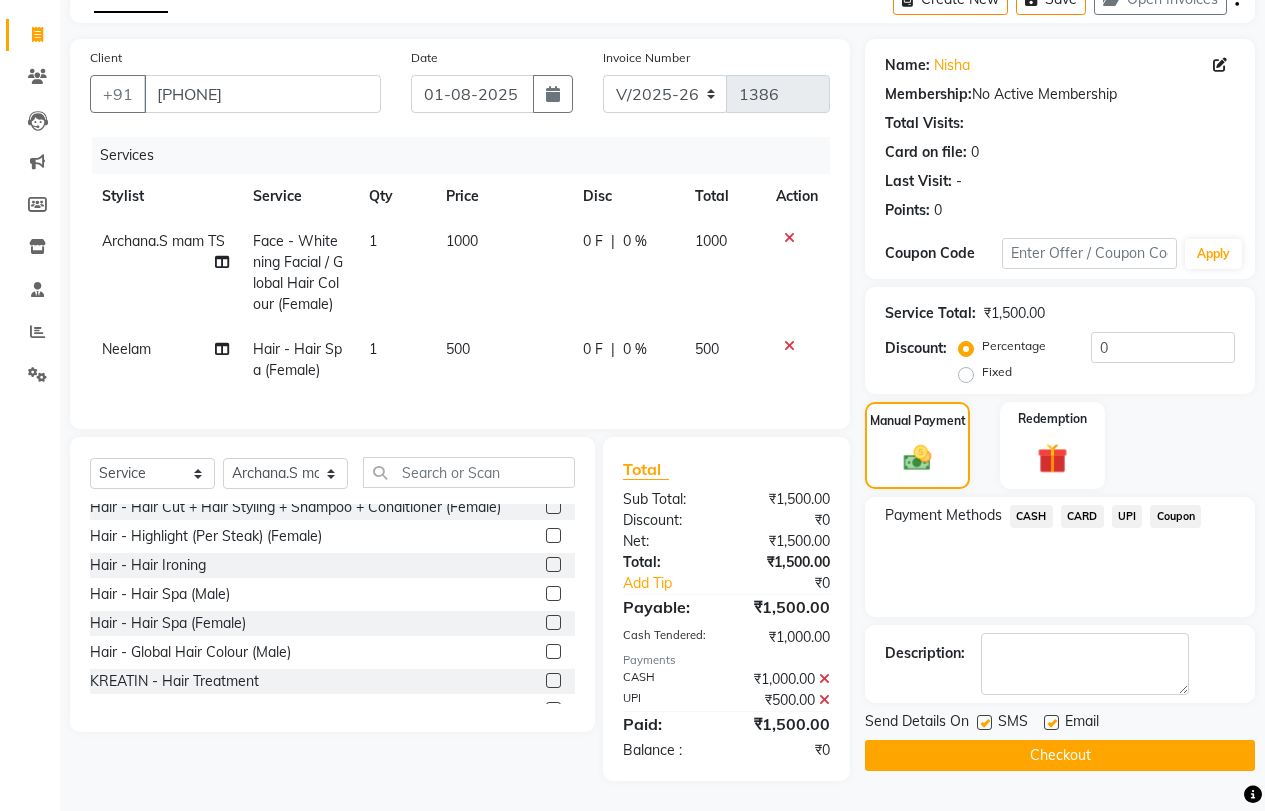 click on "Checkout" 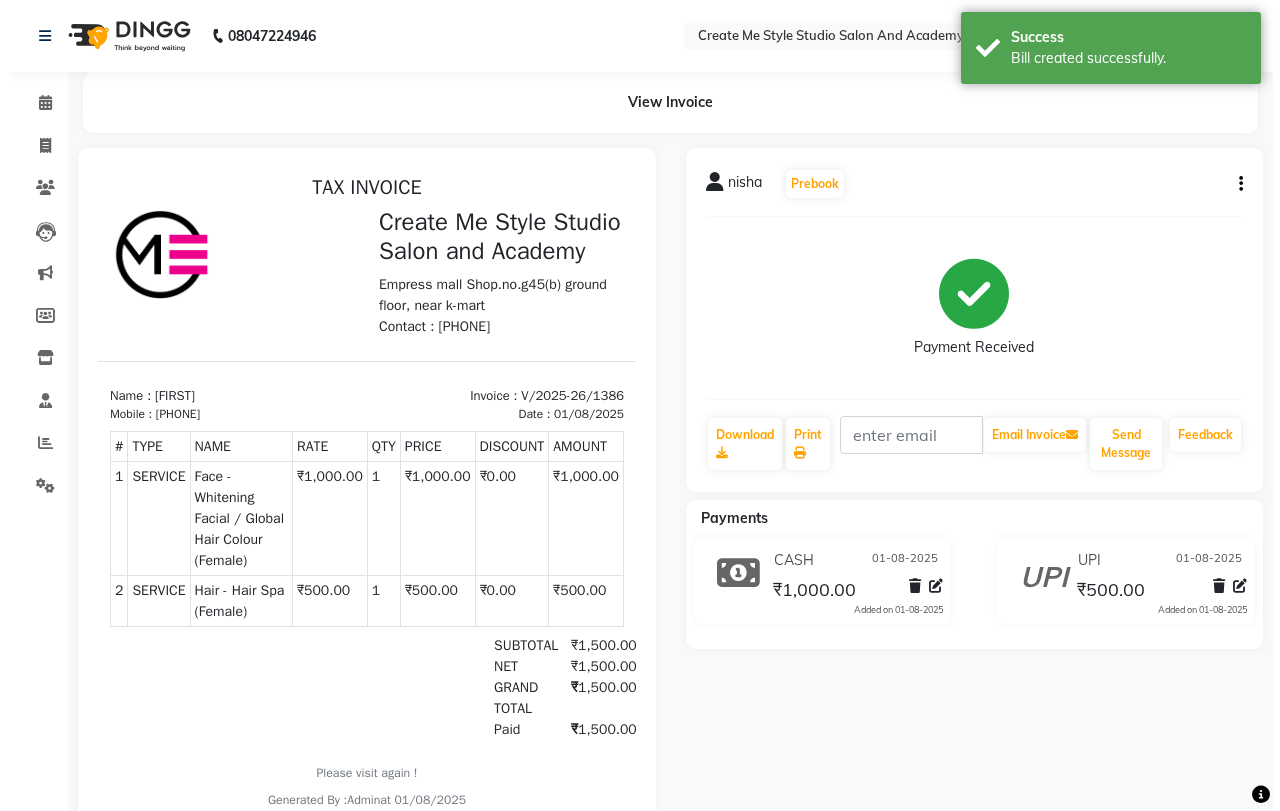 scroll, scrollTop: 0, scrollLeft: 0, axis: both 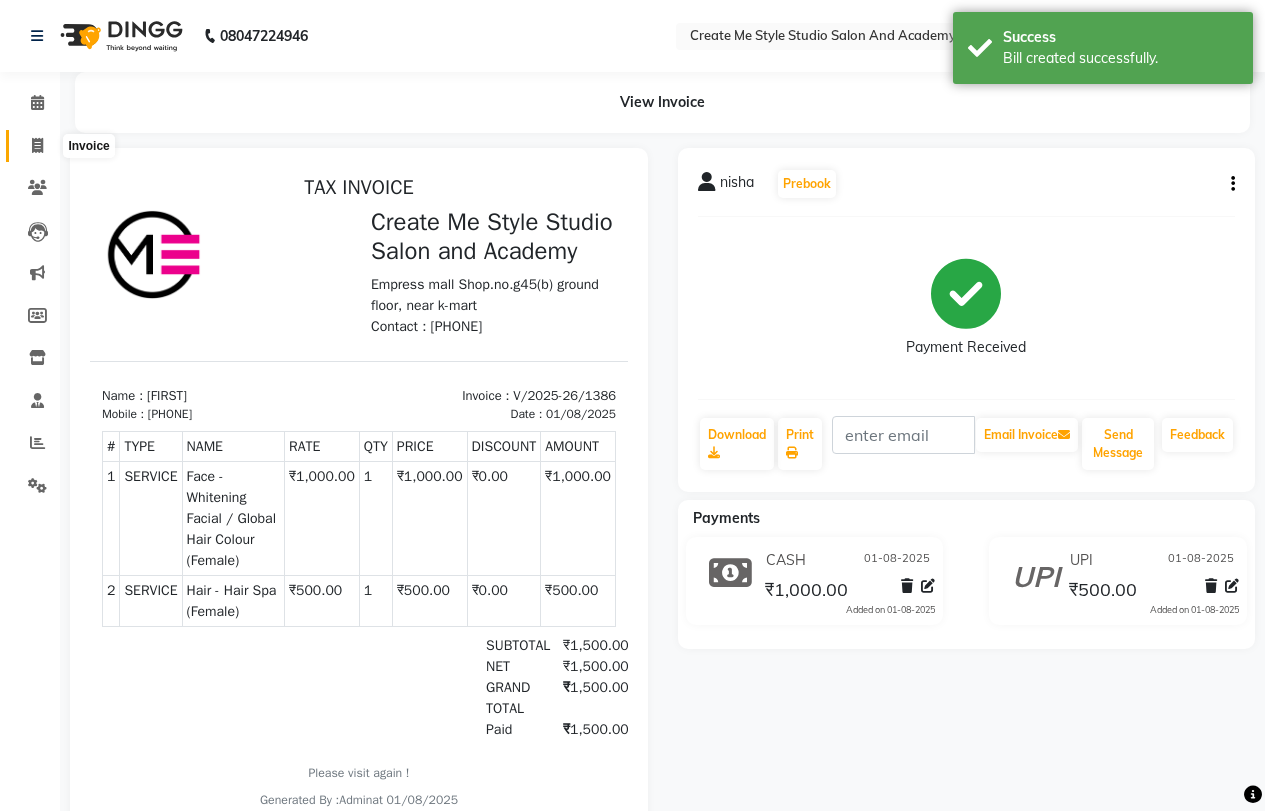 click 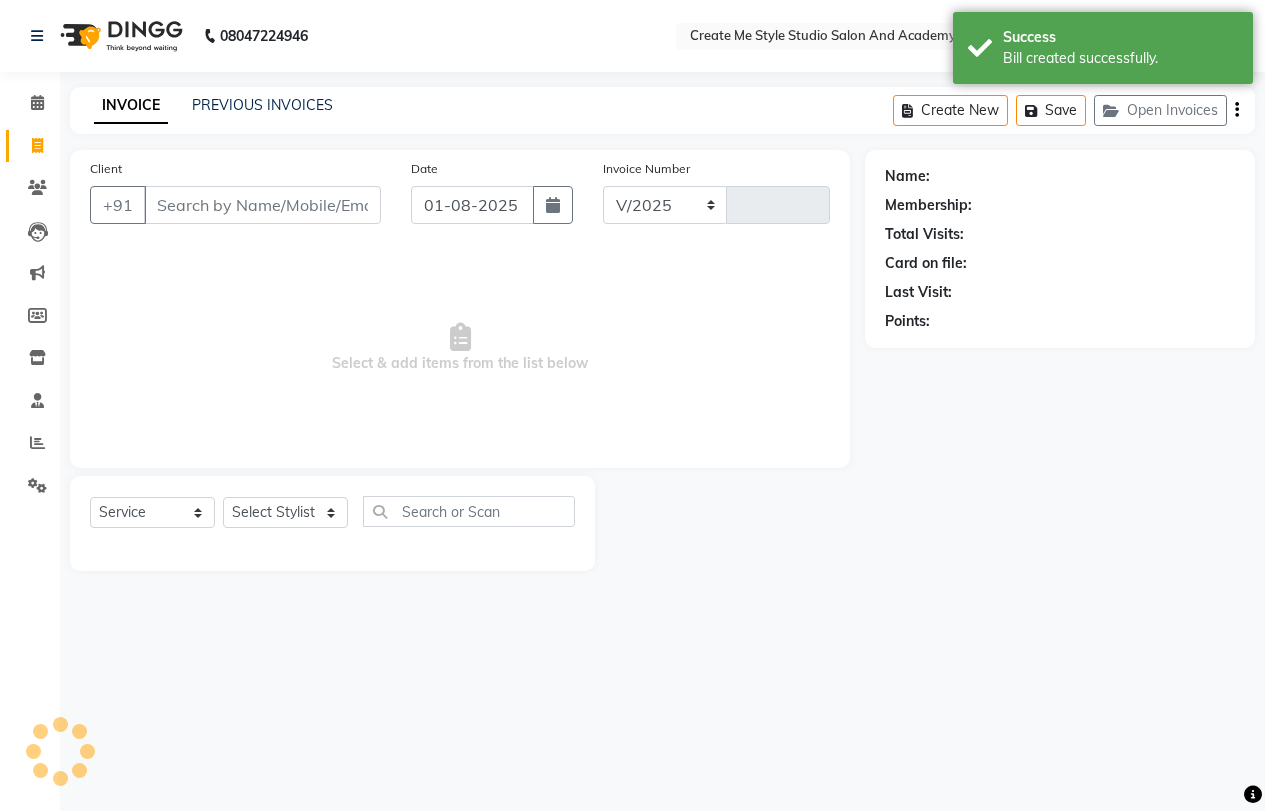 select on "8253" 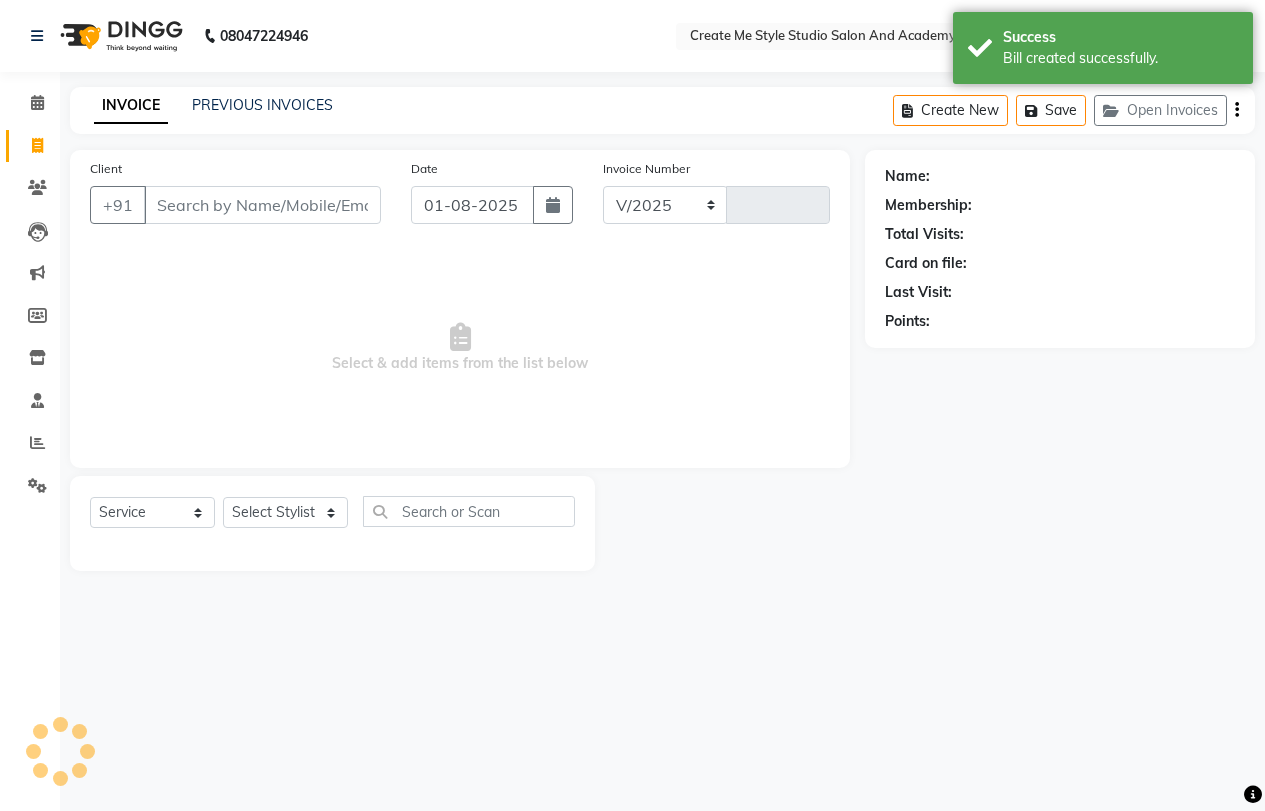 type on "1387" 